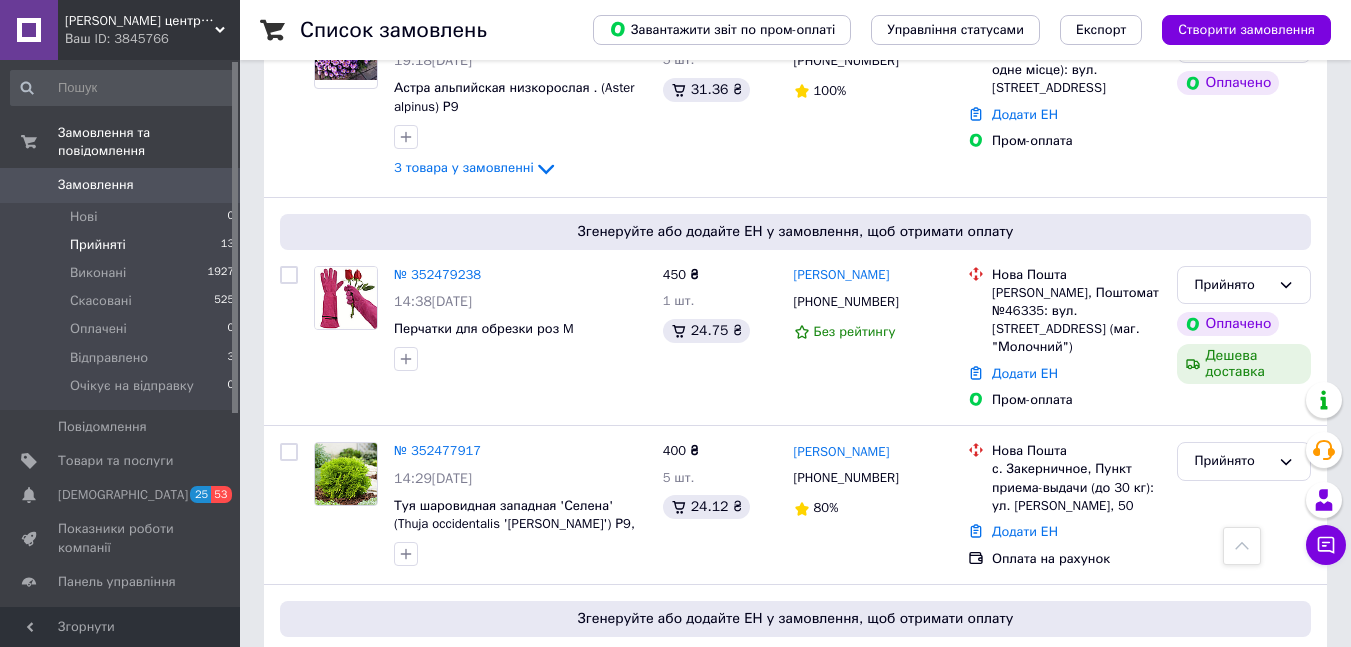 scroll, scrollTop: 600, scrollLeft: 0, axis: vertical 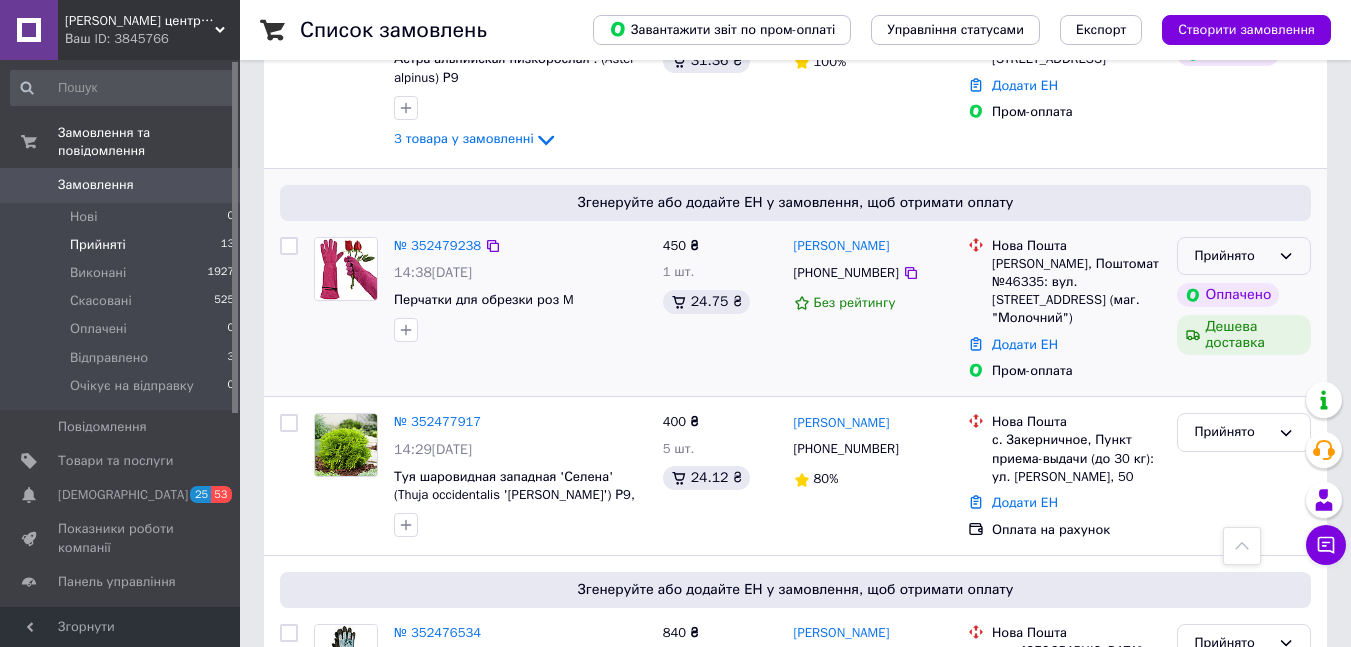 click on "Прийнято" at bounding box center (1244, 256) 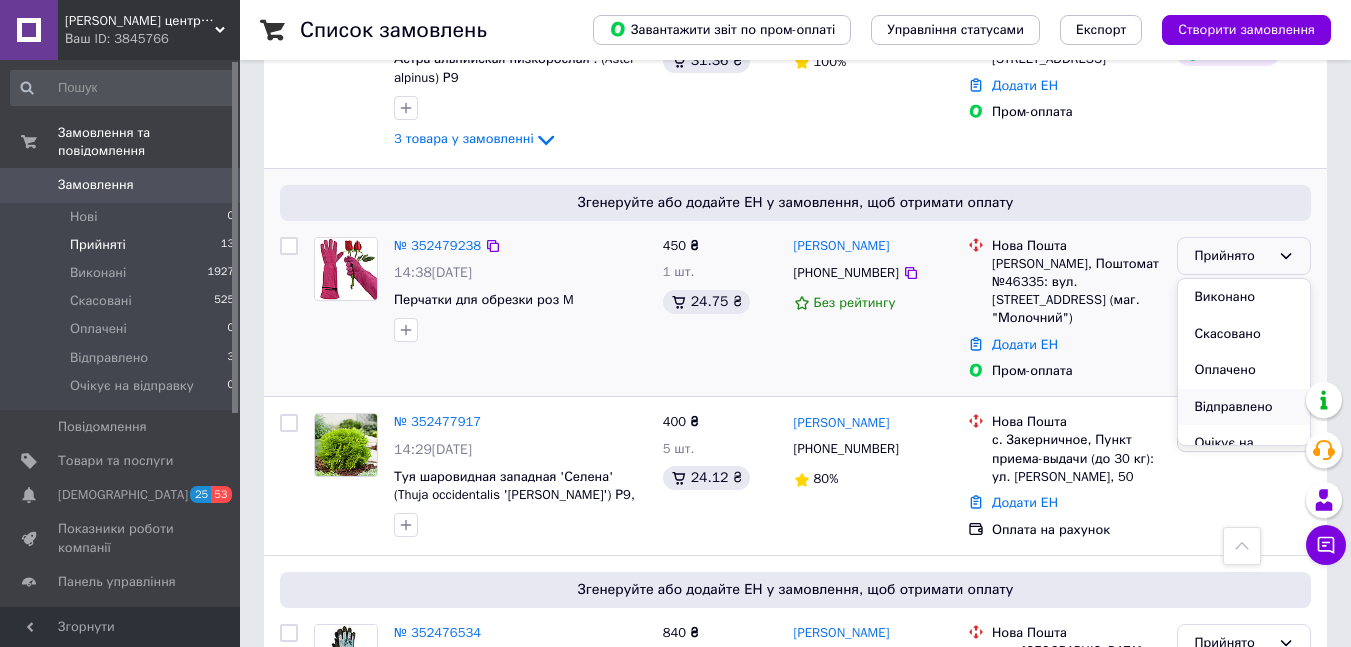 click on "Відправлено" at bounding box center [1244, 407] 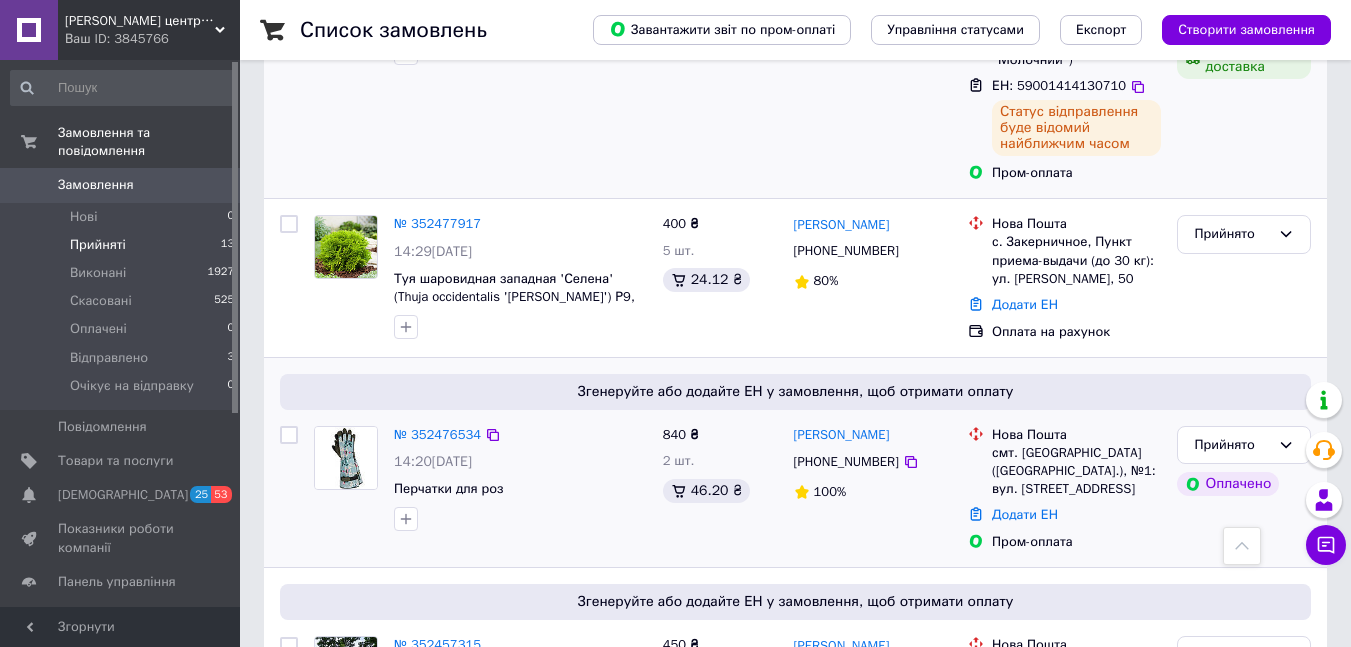 scroll, scrollTop: 1089, scrollLeft: 0, axis: vertical 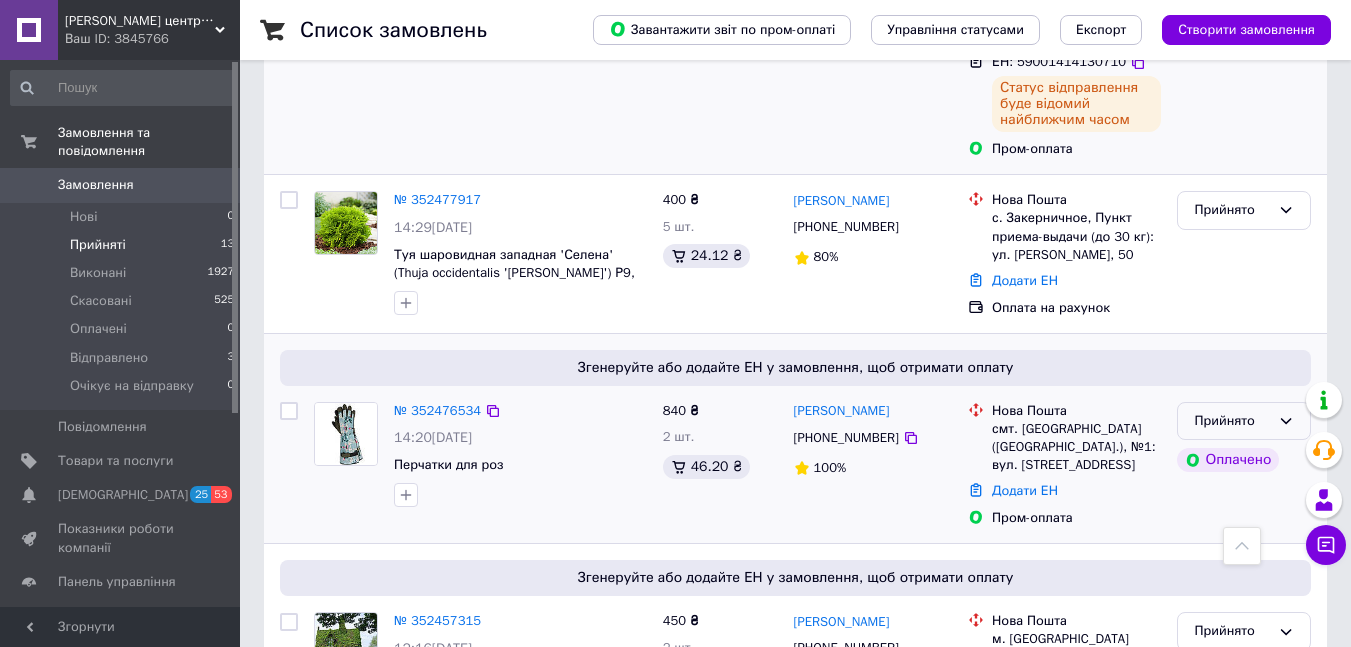 click on "Прийнято" at bounding box center [1244, 421] 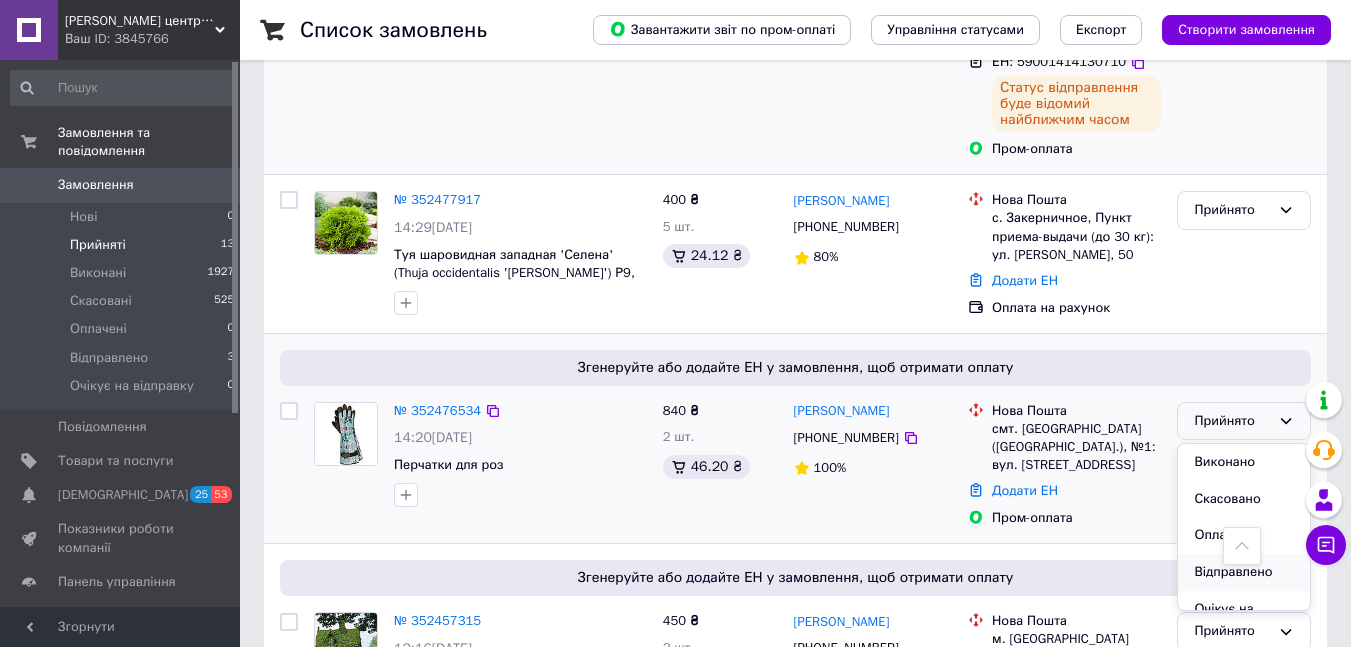 click on "Відправлено" at bounding box center (1244, 572) 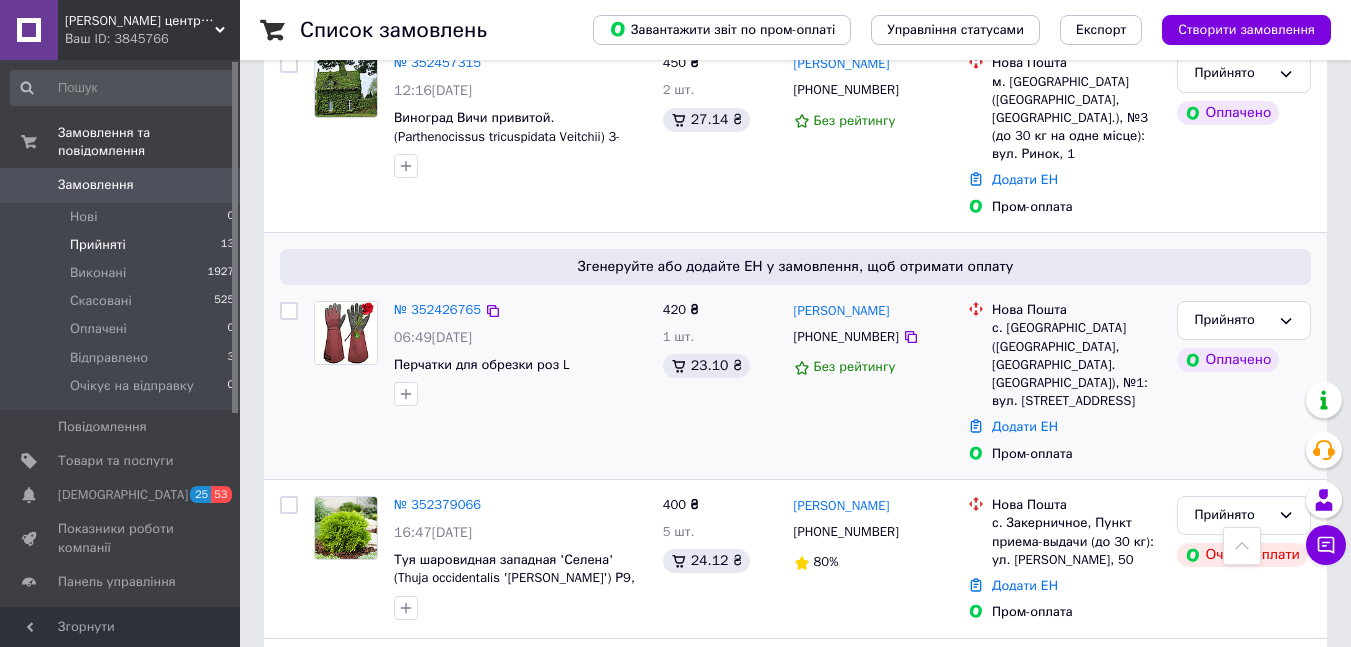 scroll, scrollTop: 1100, scrollLeft: 0, axis: vertical 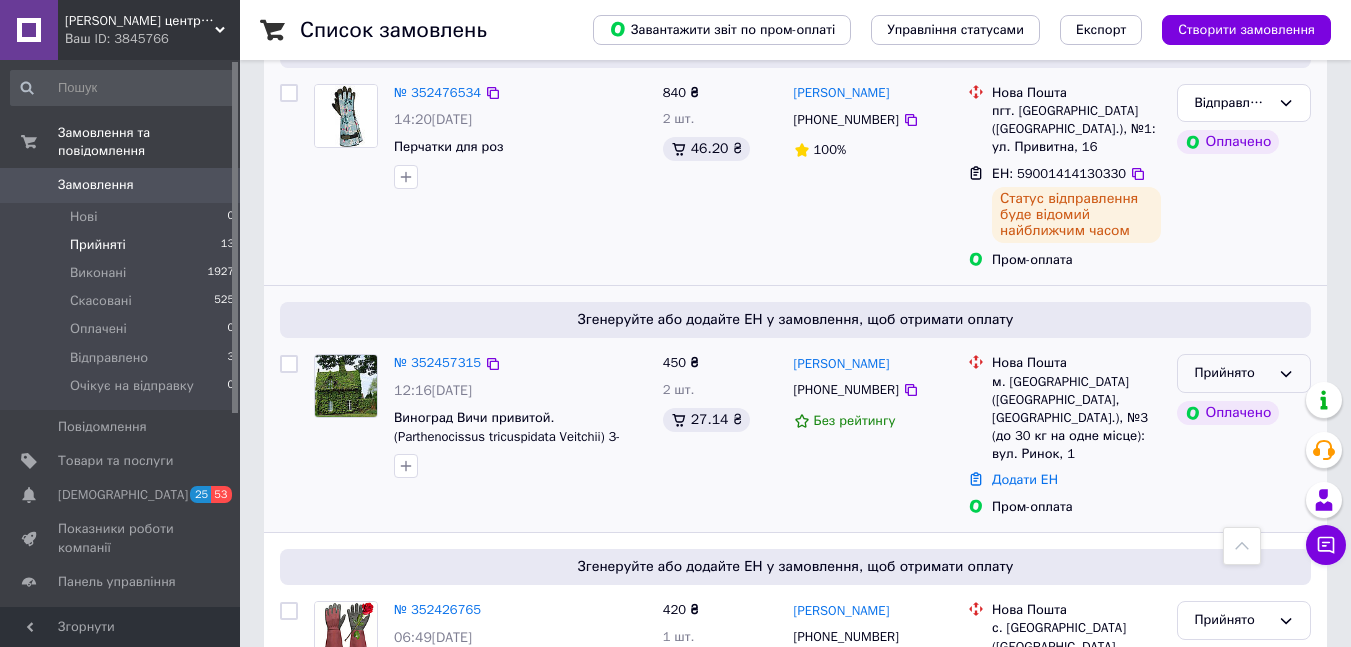 click 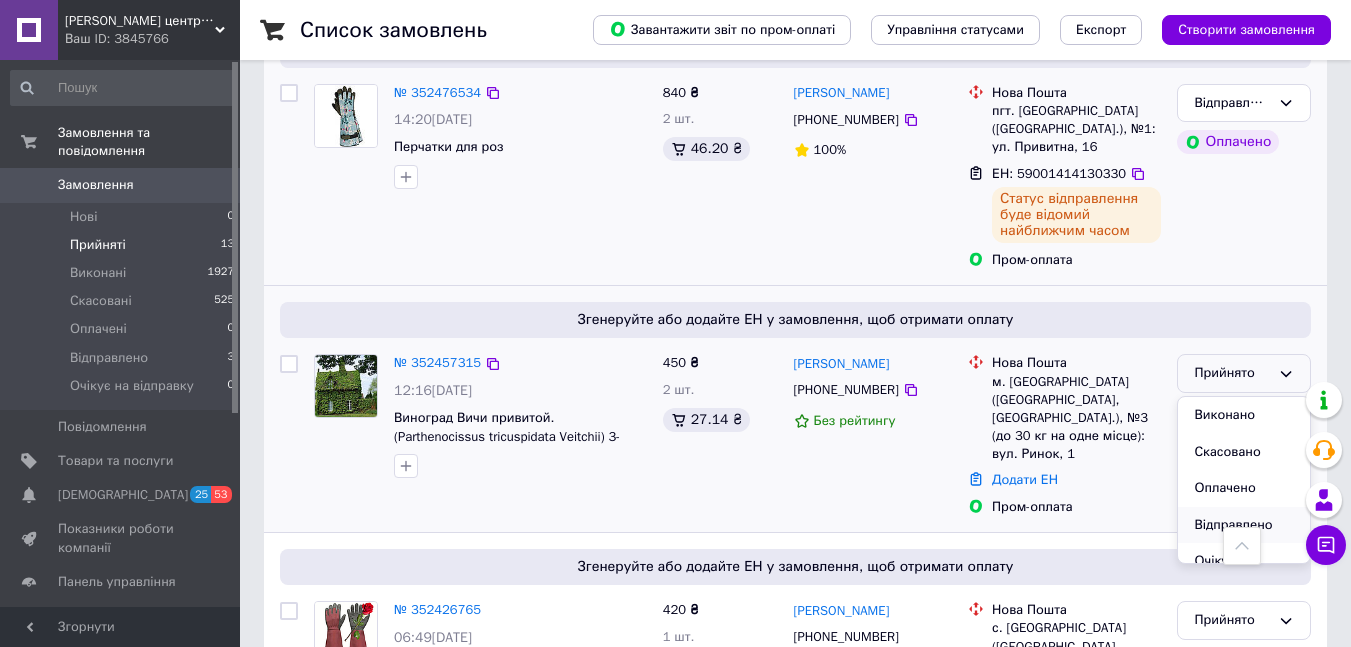 click on "Відправлено" at bounding box center (1244, 525) 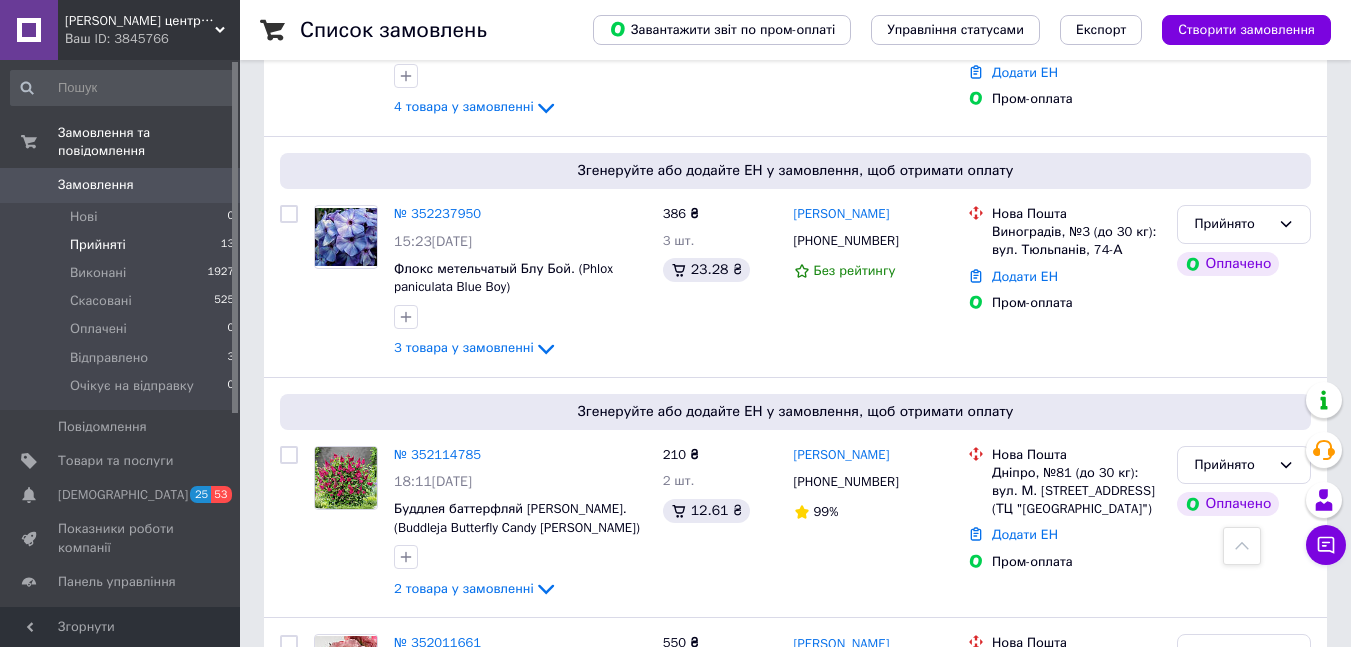 scroll, scrollTop: 2249, scrollLeft: 0, axis: vertical 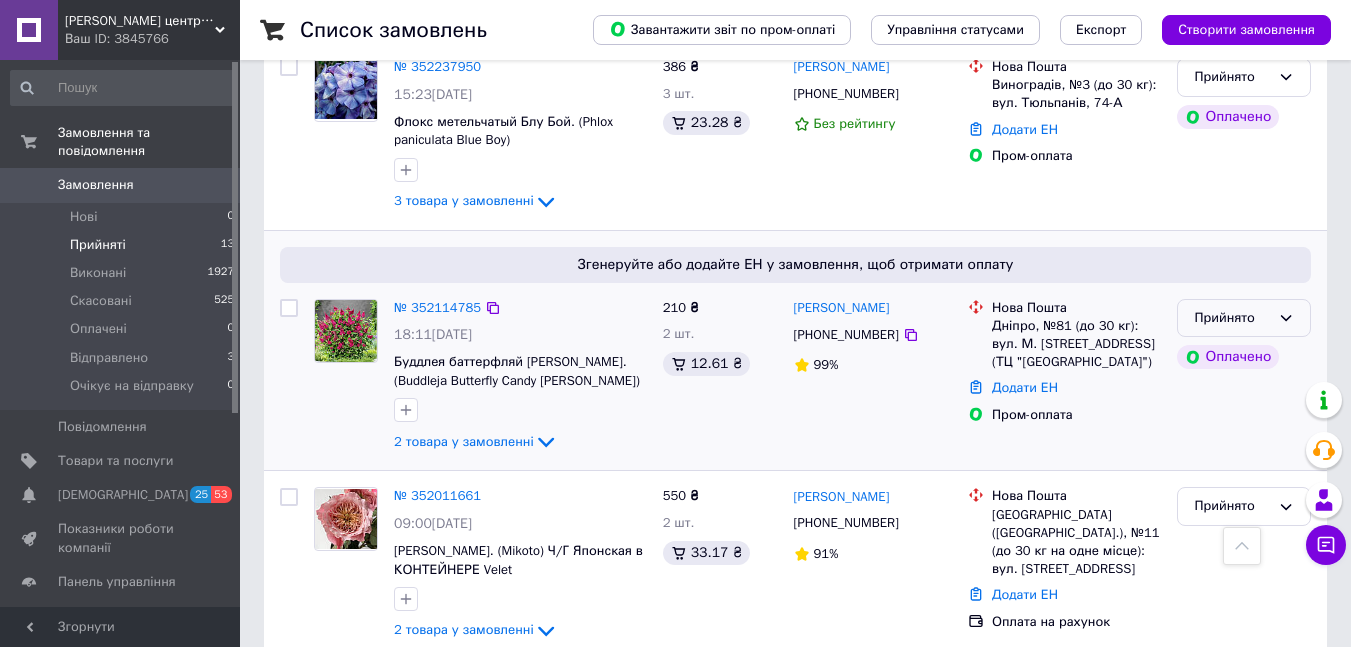 click 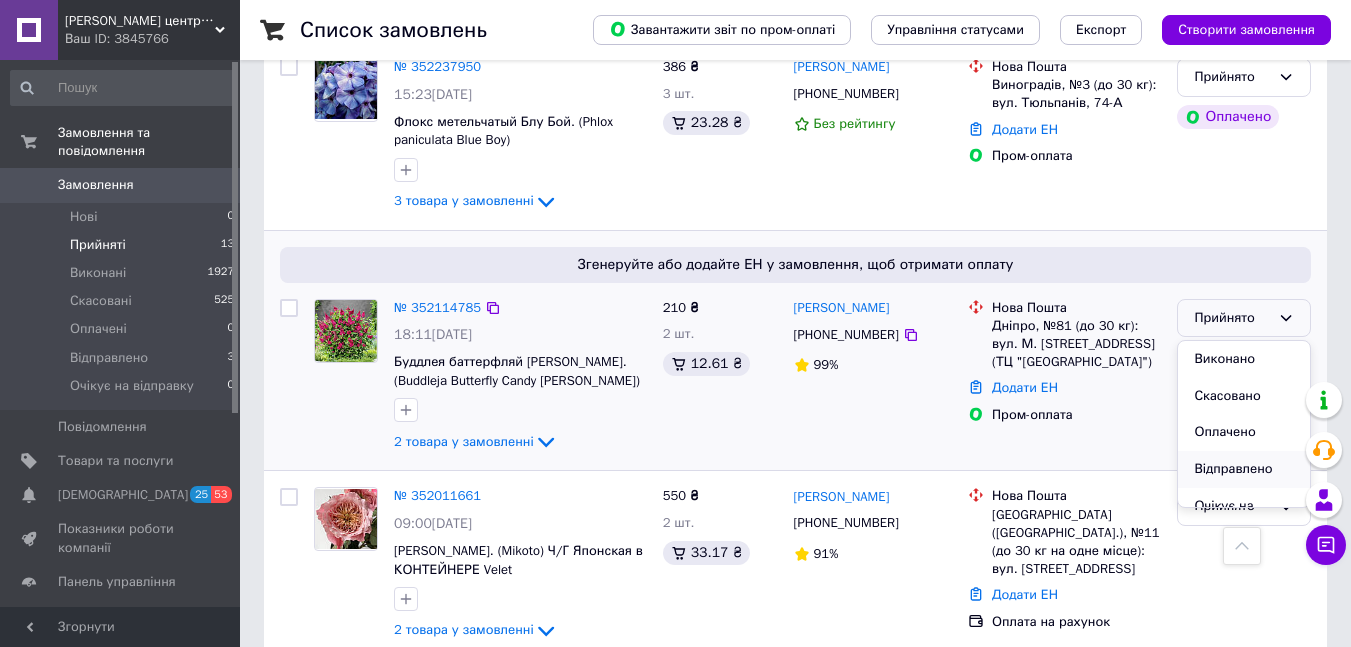 click on "Відправлено" at bounding box center (1244, 469) 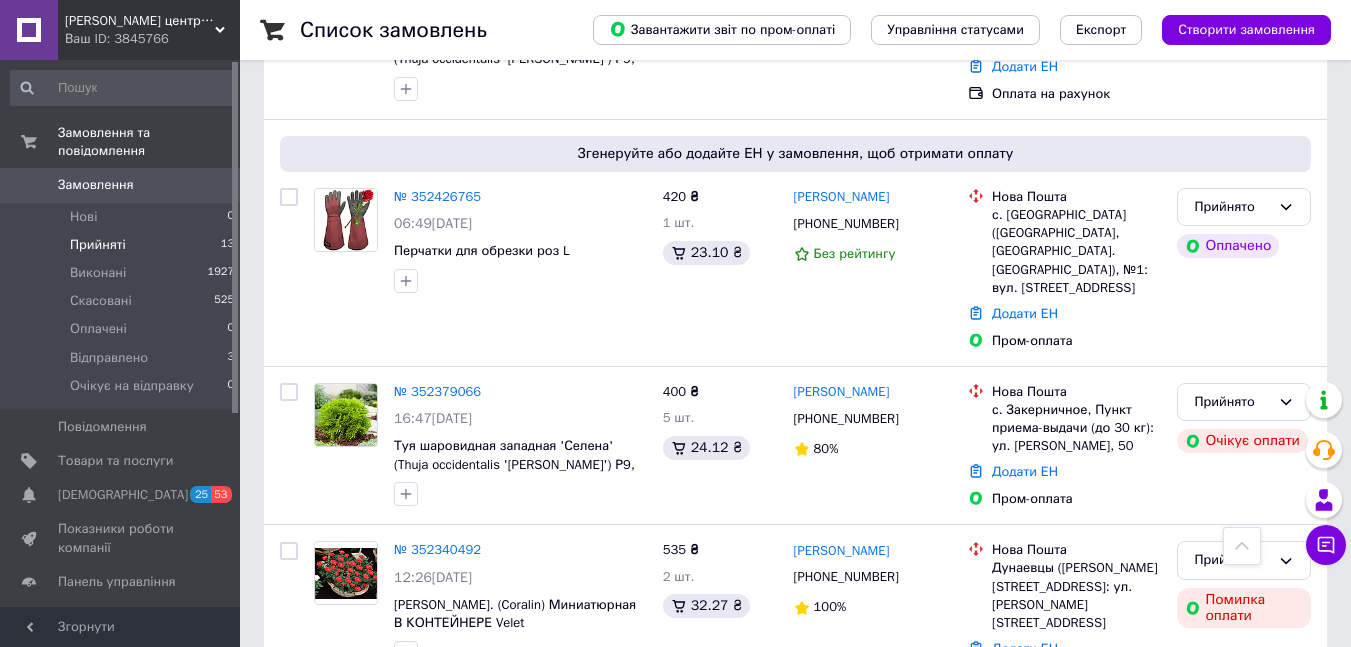 scroll, scrollTop: 960, scrollLeft: 0, axis: vertical 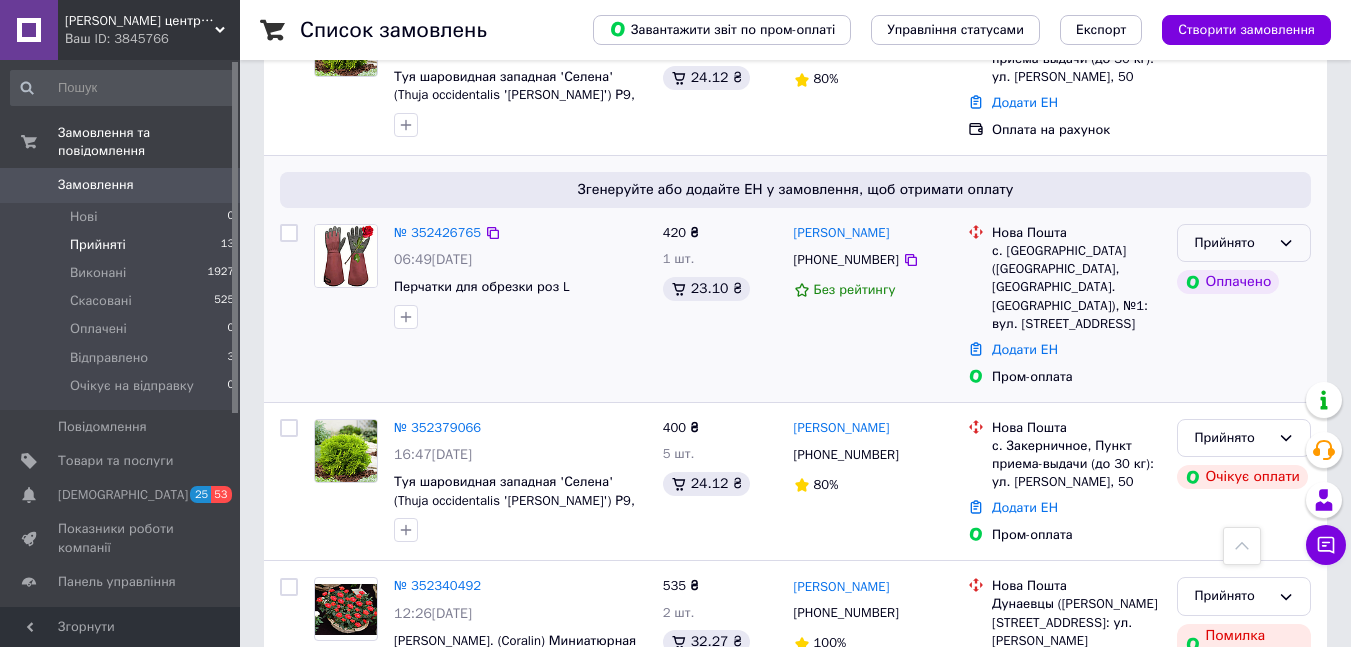 drag, startPoint x: 1287, startPoint y: 246, endPoint x: 1290, endPoint y: 264, distance: 18.248287 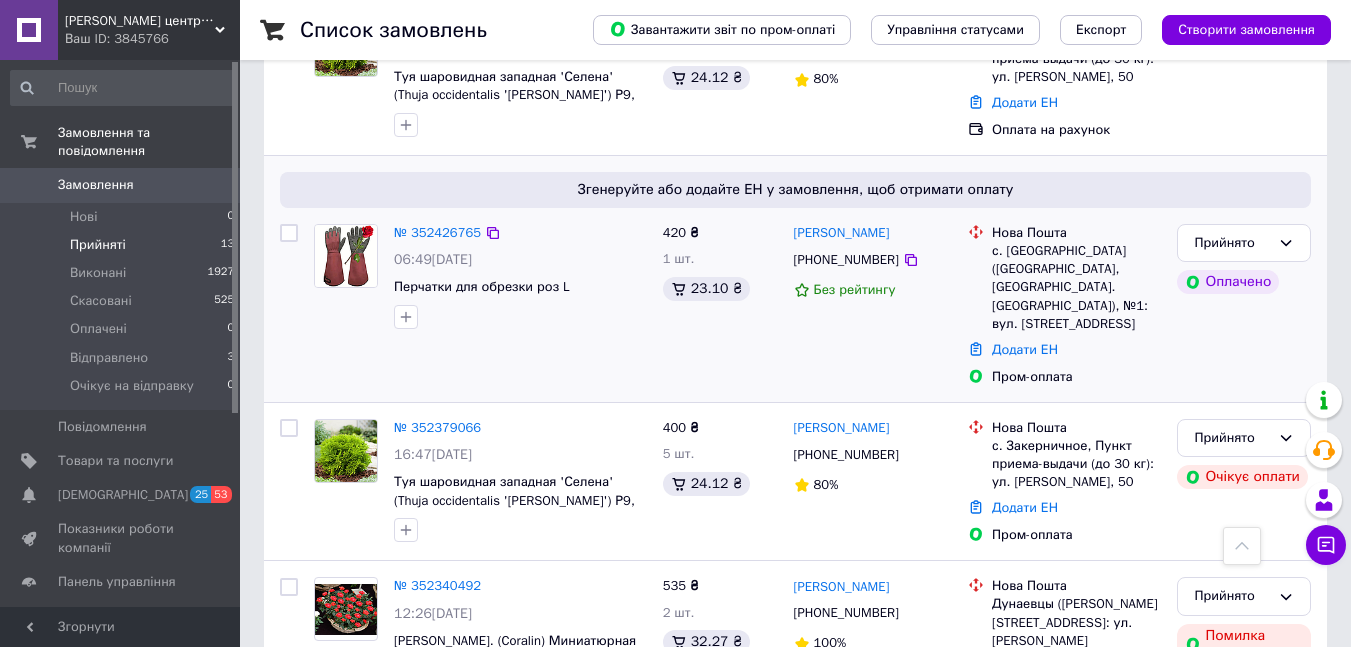 click 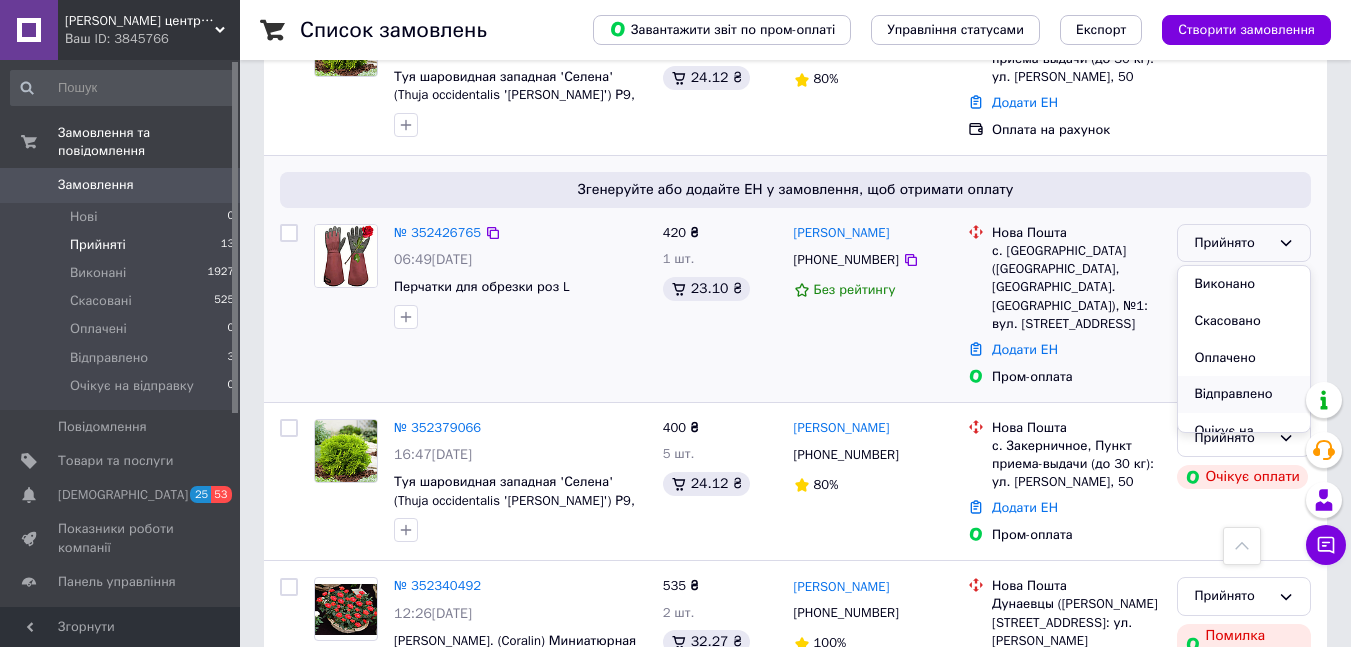 click on "Відправлено" at bounding box center [1244, 394] 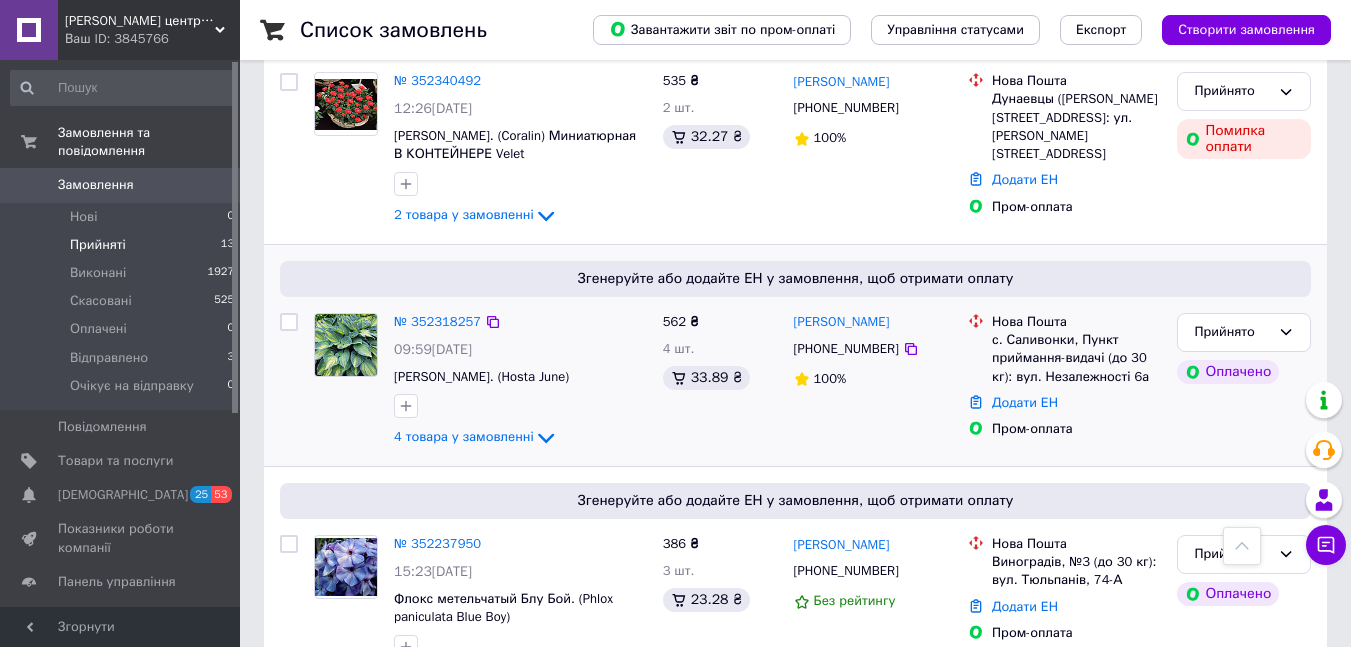 scroll, scrollTop: 1560, scrollLeft: 0, axis: vertical 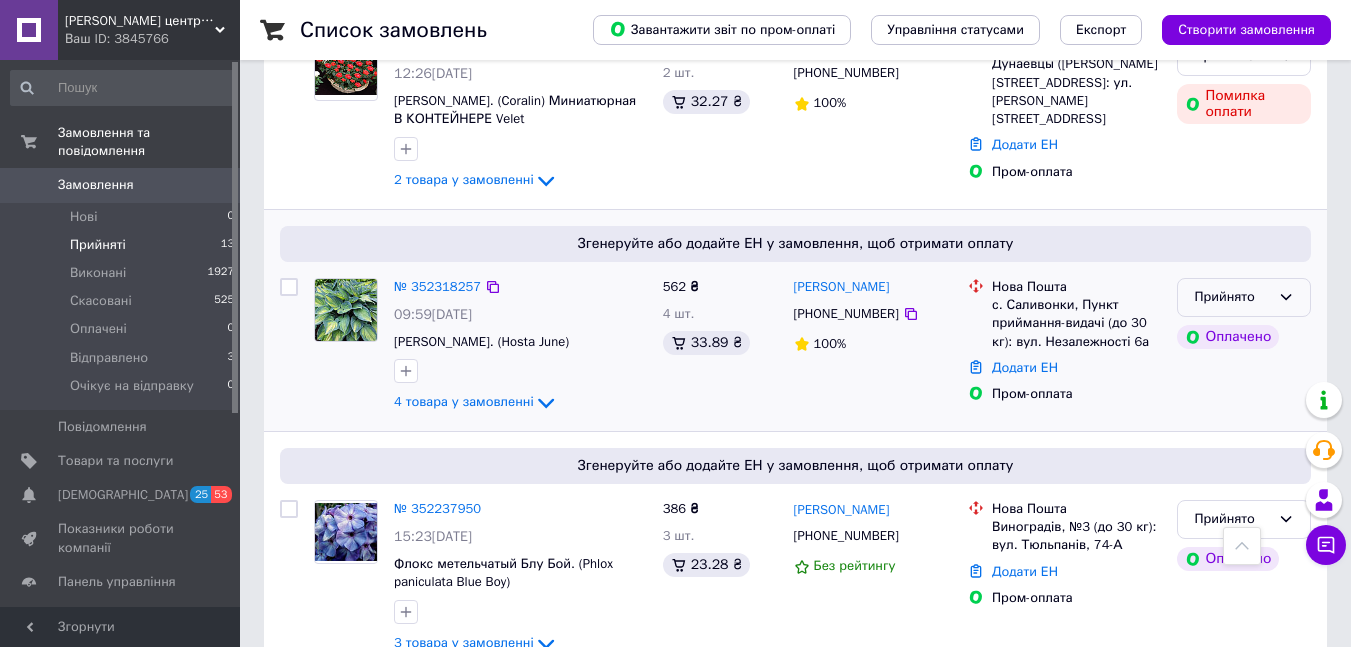 click 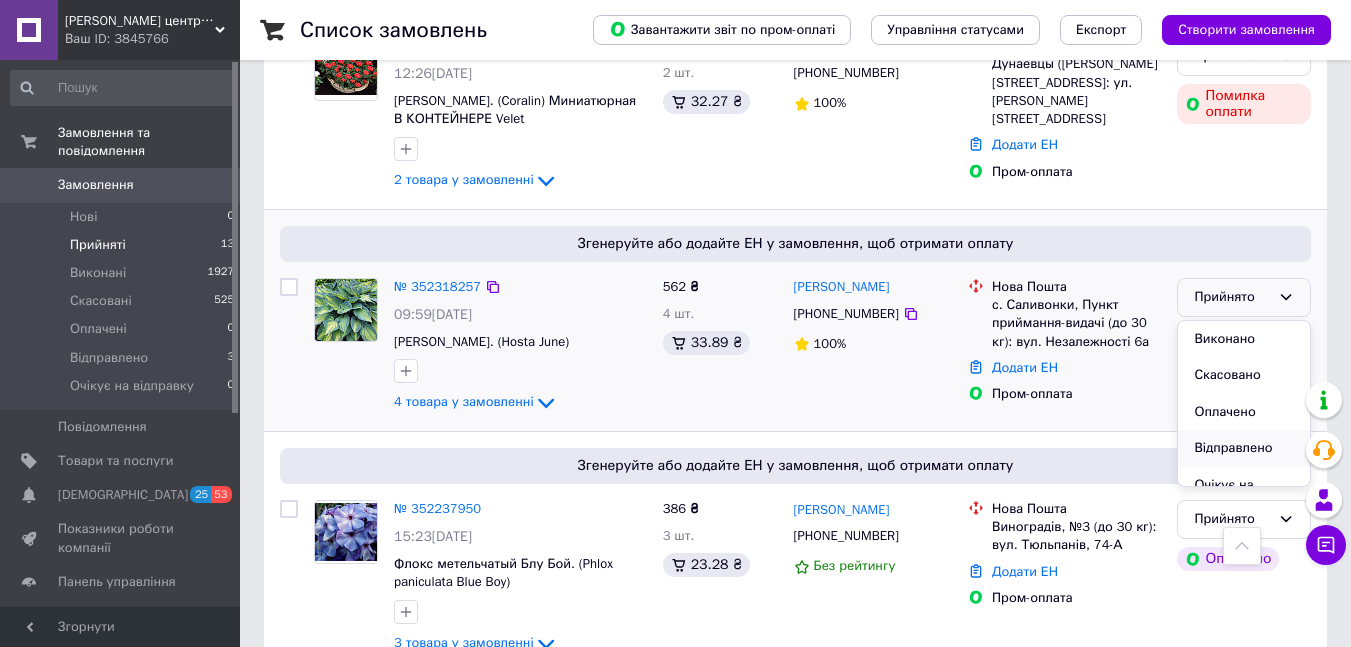 click on "Відправлено" at bounding box center [1244, 448] 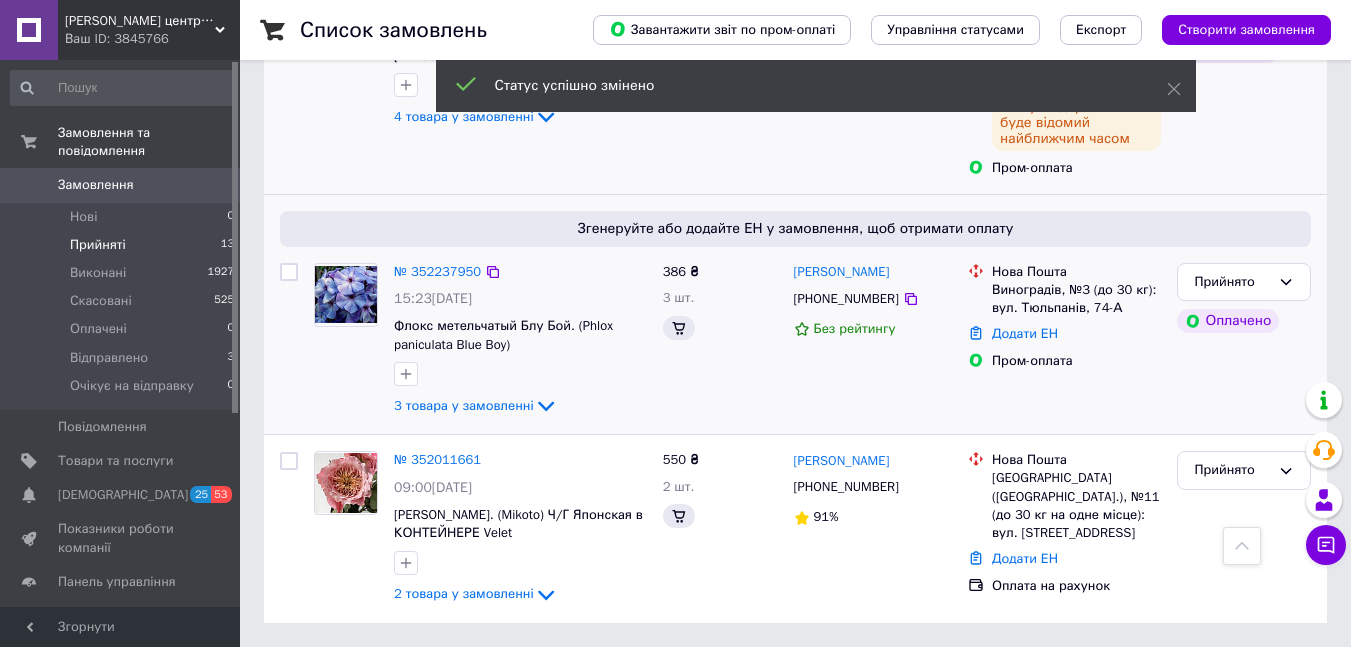 scroll, scrollTop: 1271, scrollLeft: 0, axis: vertical 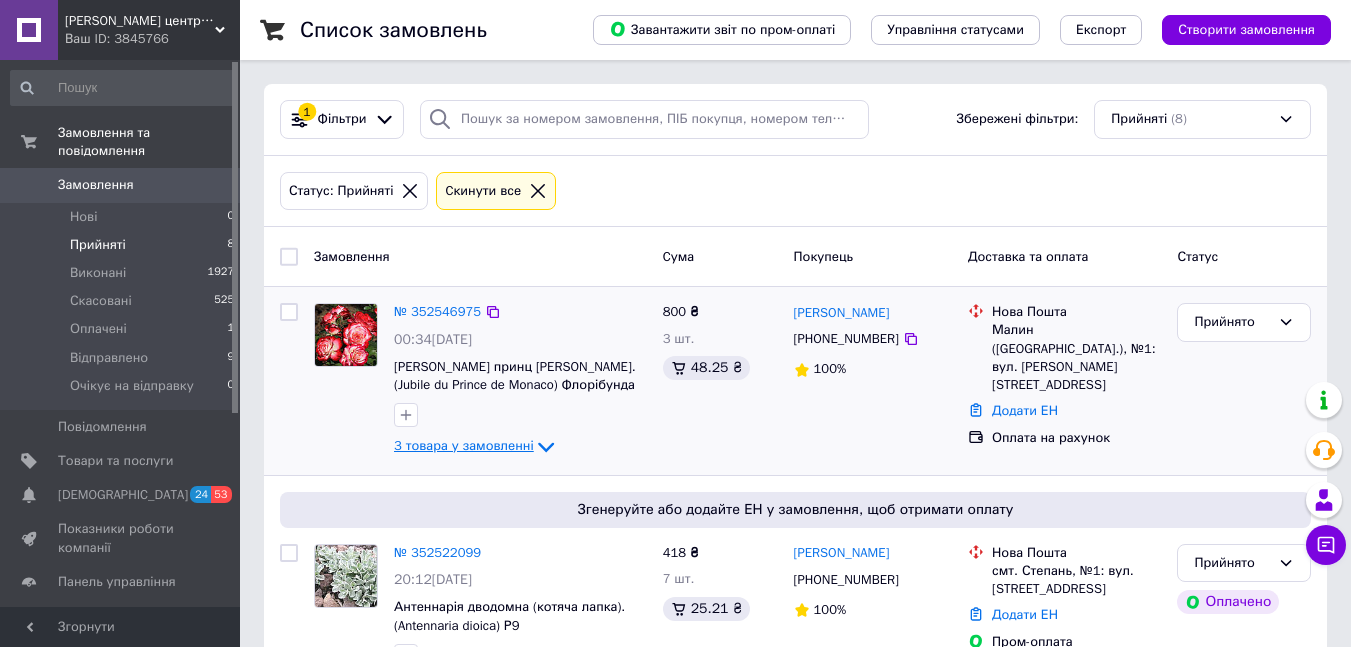 click on "3 товара у замовленні" at bounding box center [464, 446] 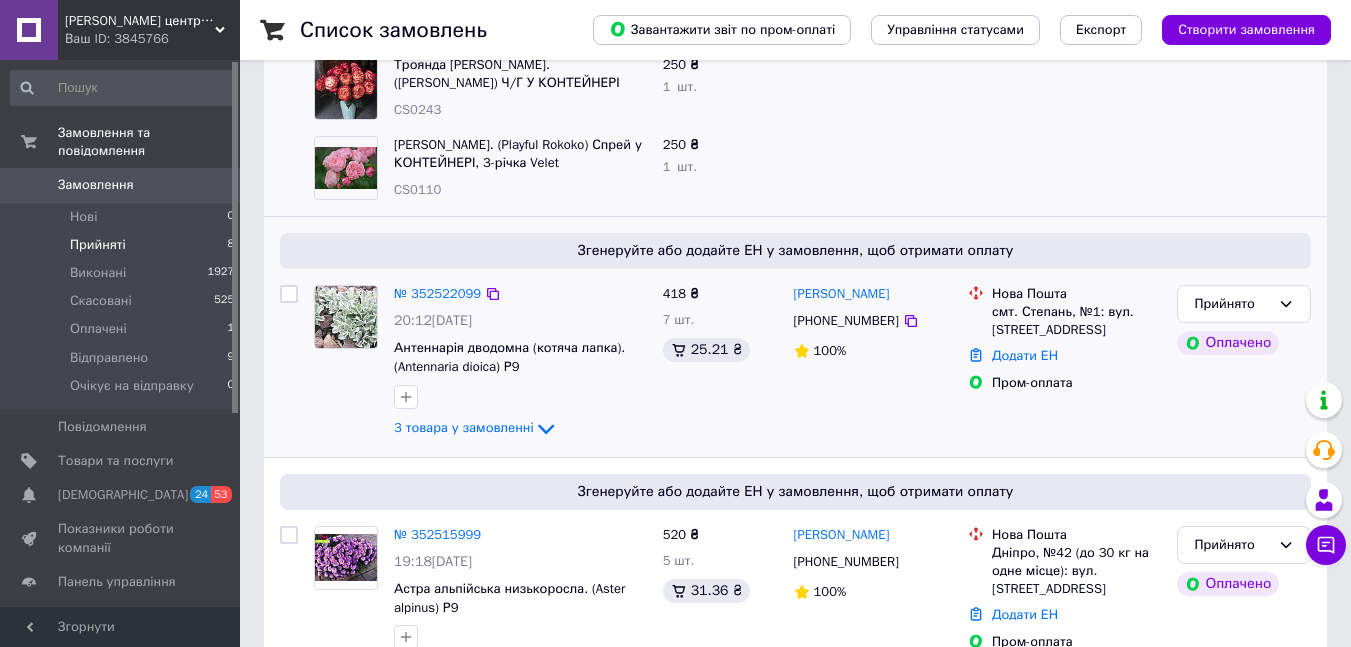 scroll, scrollTop: 500, scrollLeft: 0, axis: vertical 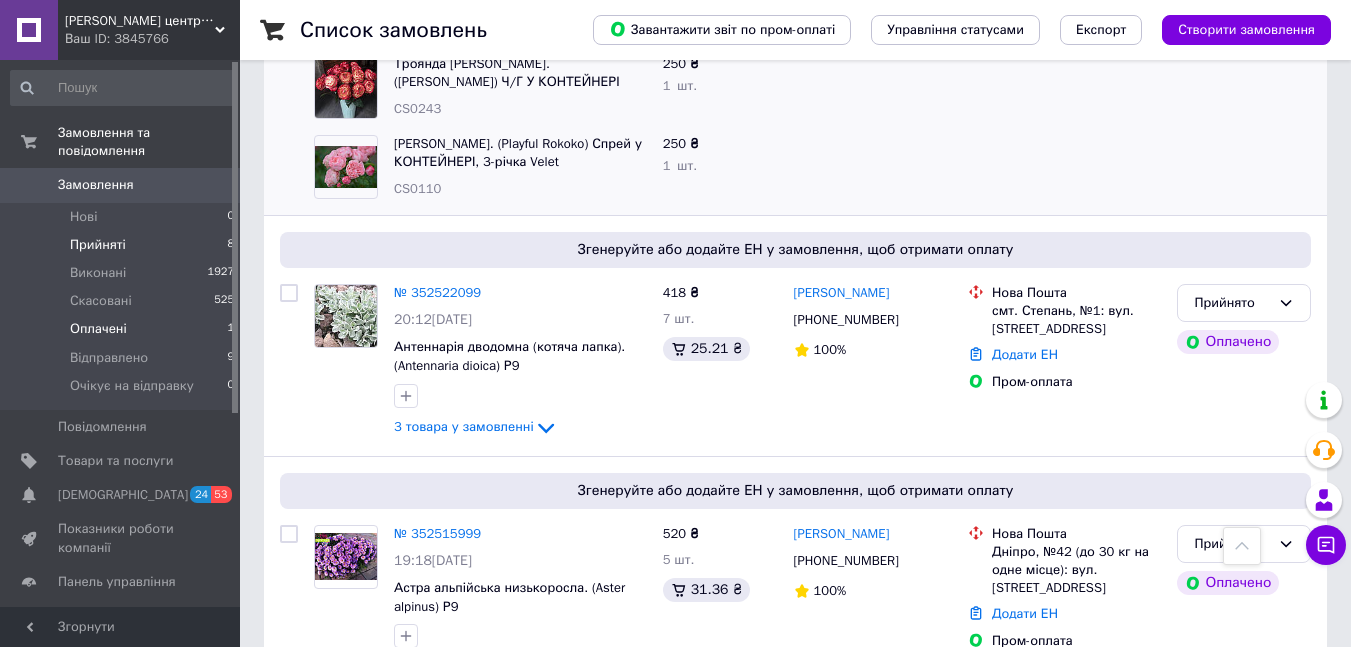 click on "Оплачені 1" at bounding box center [123, 329] 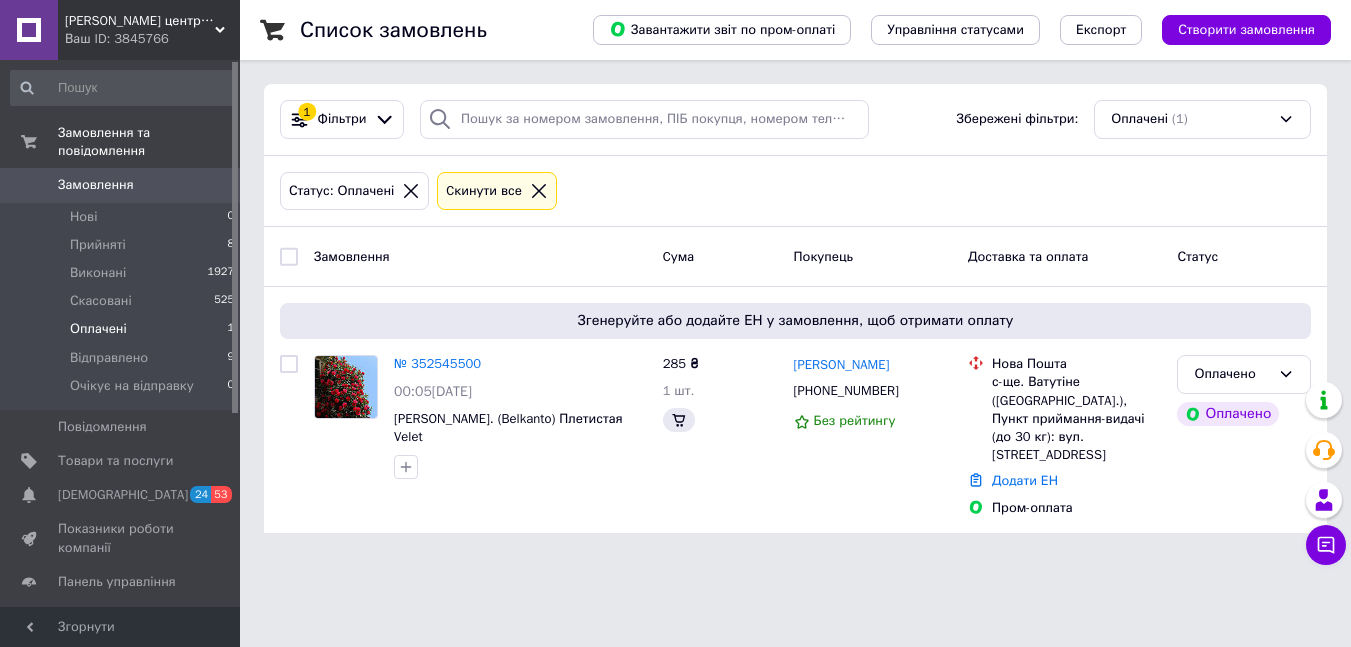 scroll, scrollTop: 0, scrollLeft: 0, axis: both 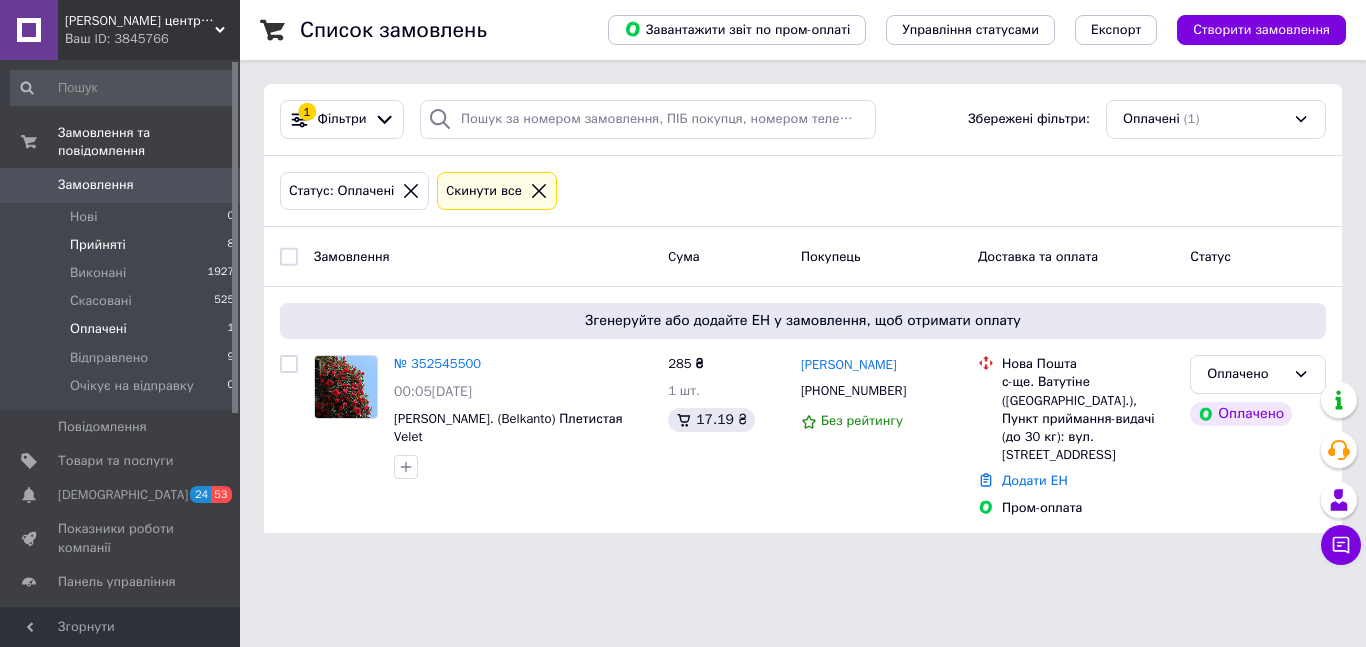 click on "Прийняті" at bounding box center (98, 245) 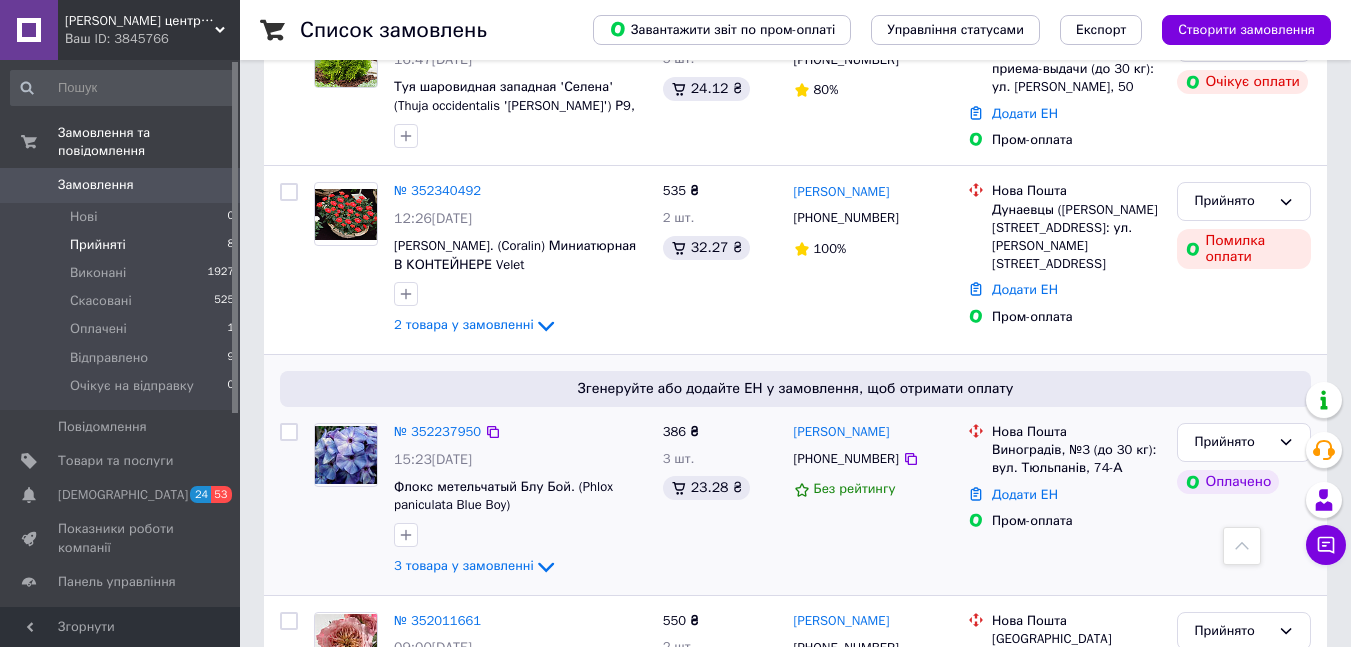 scroll, scrollTop: 1309, scrollLeft: 0, axis: vertical 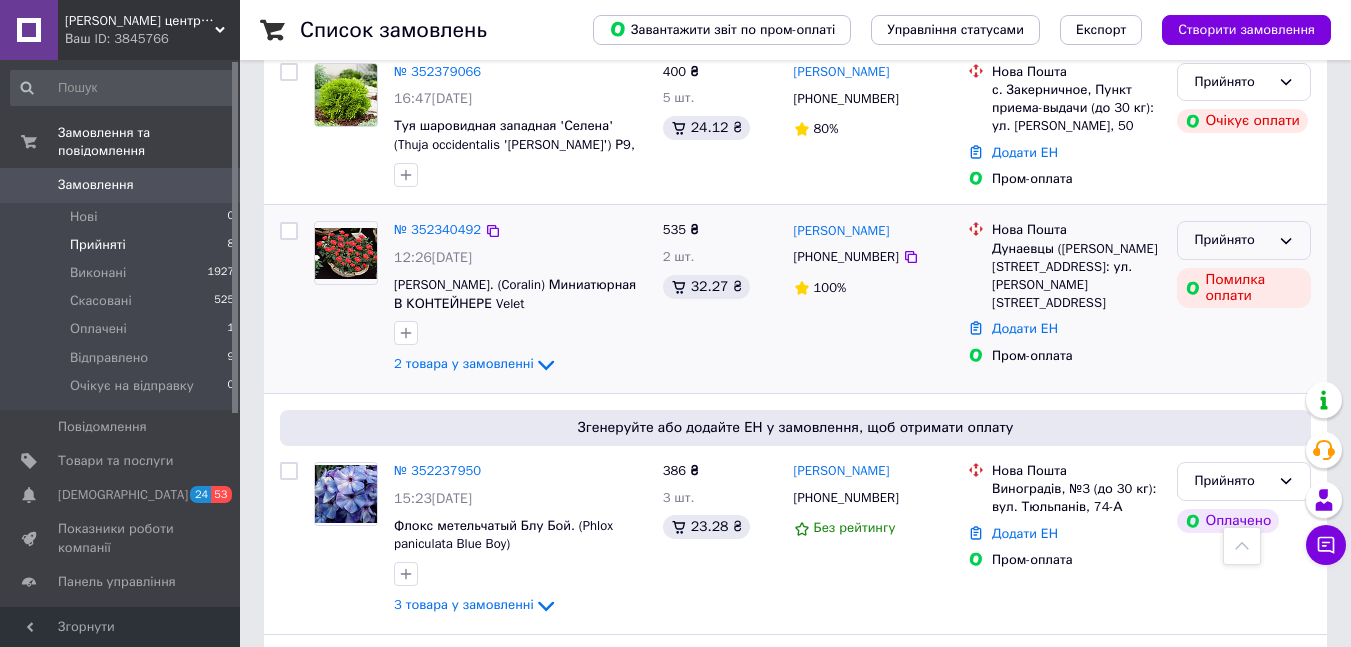 click 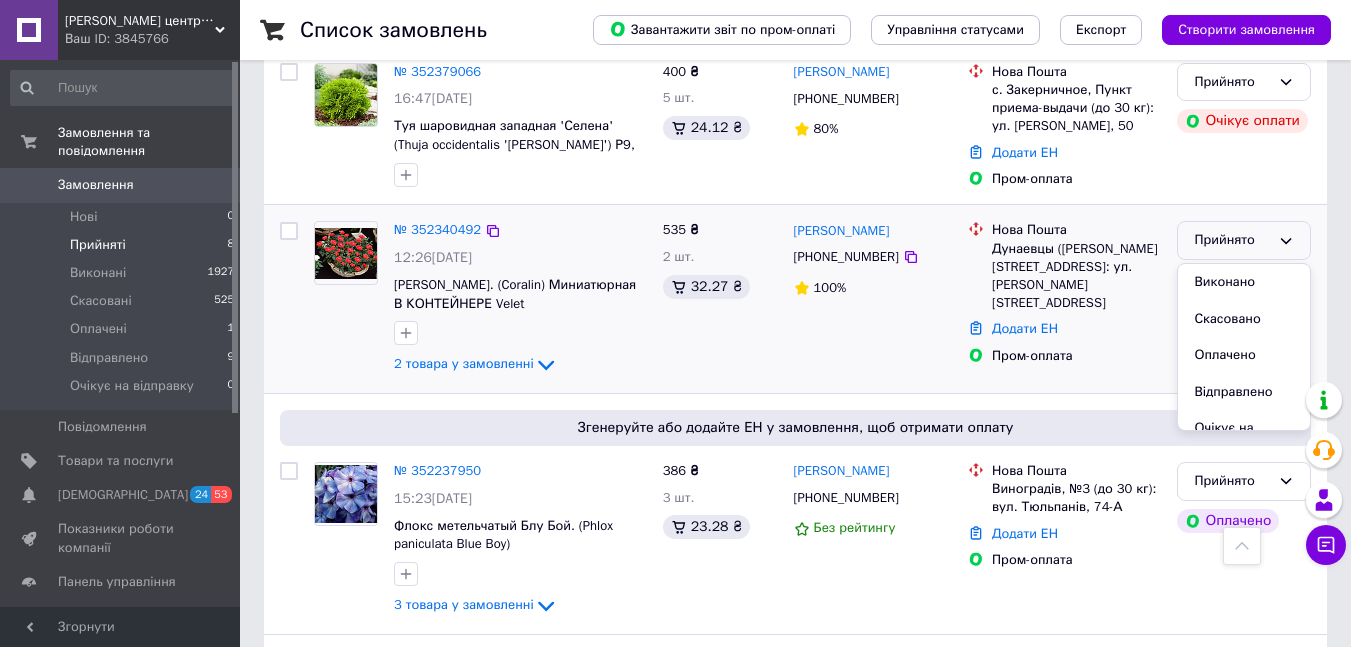 click on "Скасовано" at bounding box center [1244, 319] 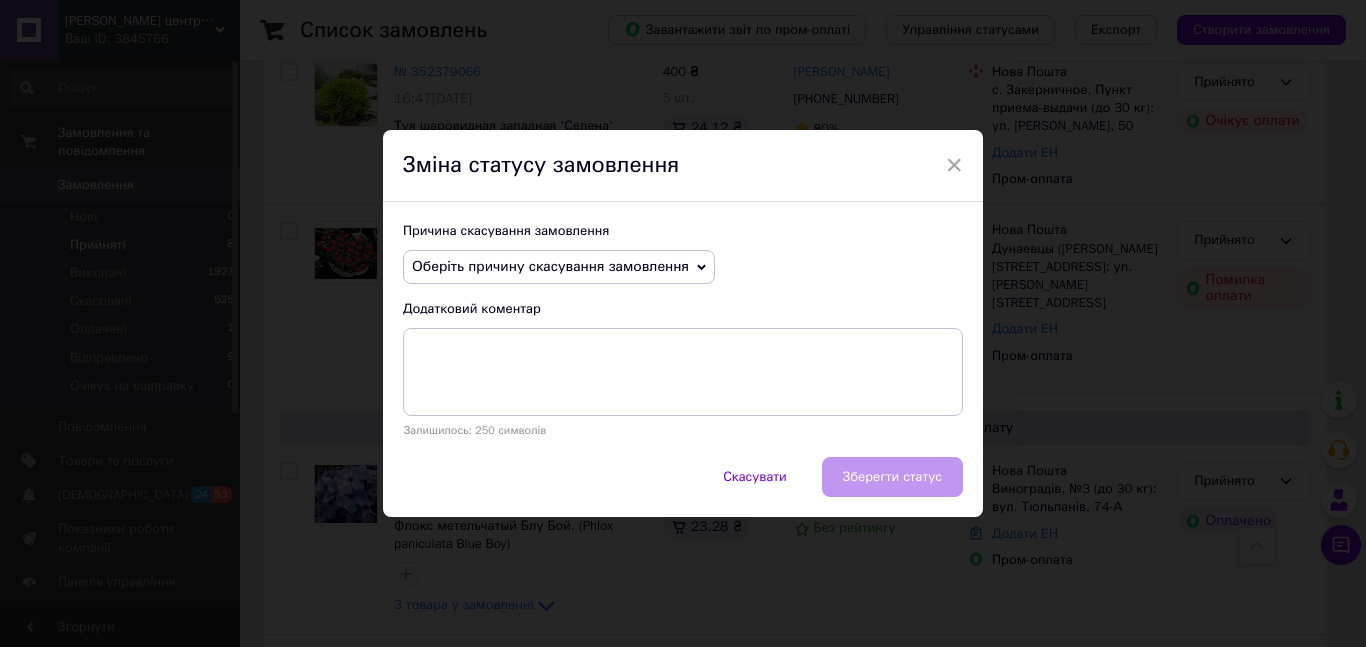 click on "Оберіть причину скасування замовлення" at bounding box center (559, 267) 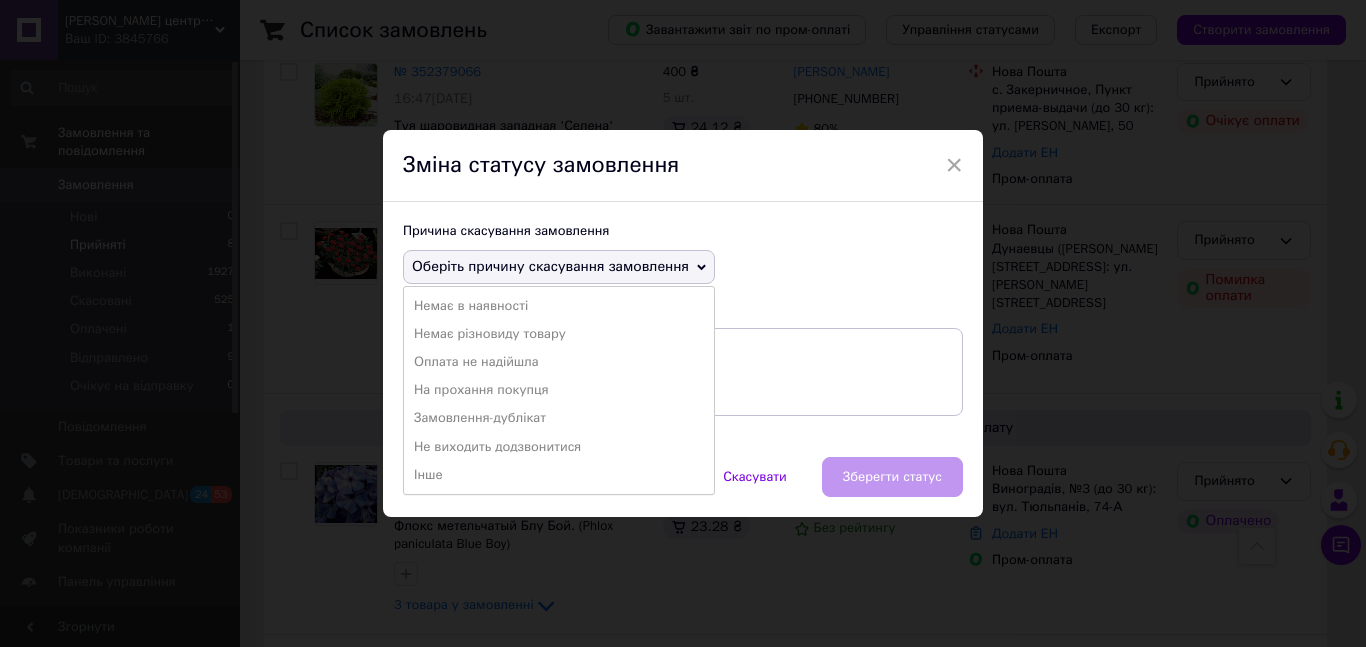 click on "На прохання покупця" at bounding box center [559, 390] 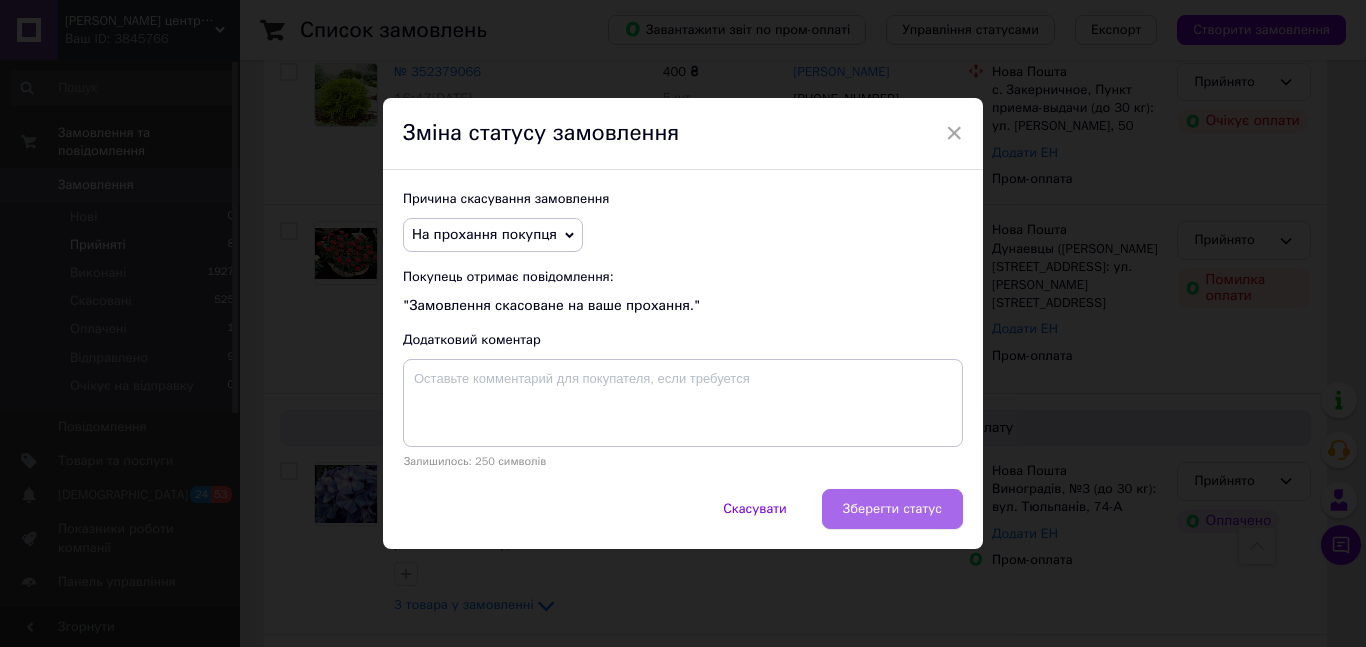click on "Зберегти статус" at bounding box center [892, 509] 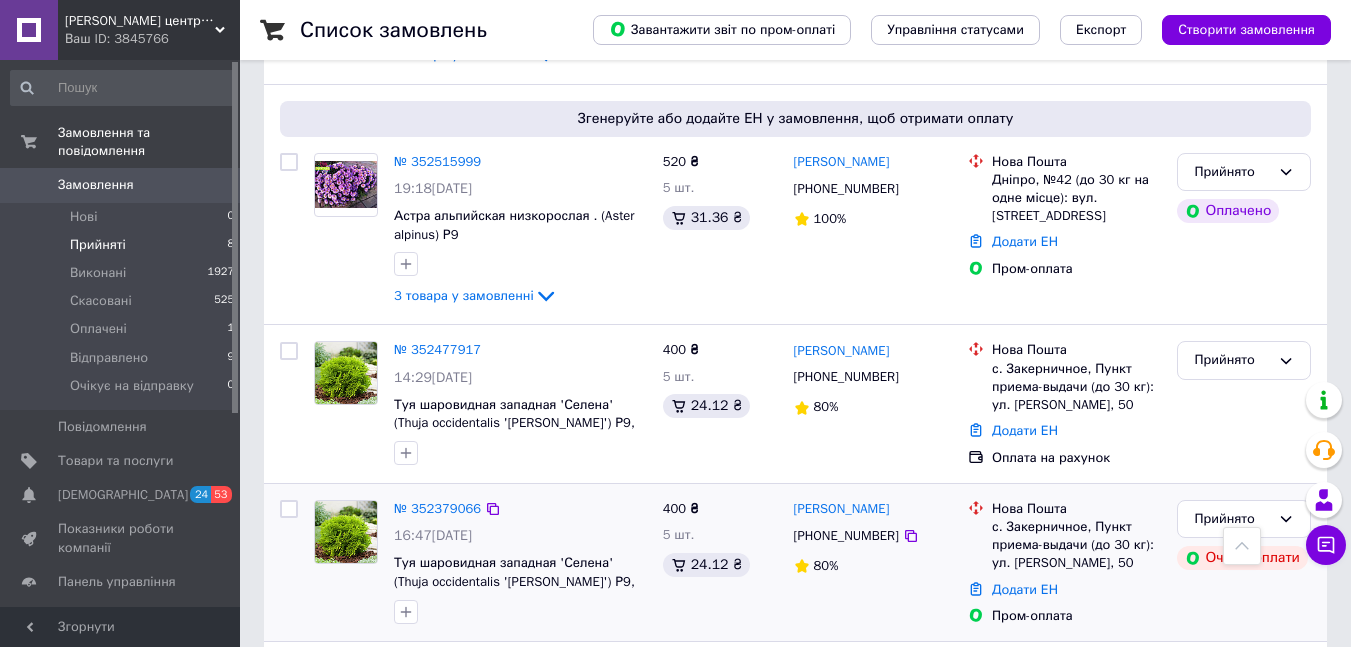 scroll, scrollTop: 900, scrollLeft: 0, axis: vertical 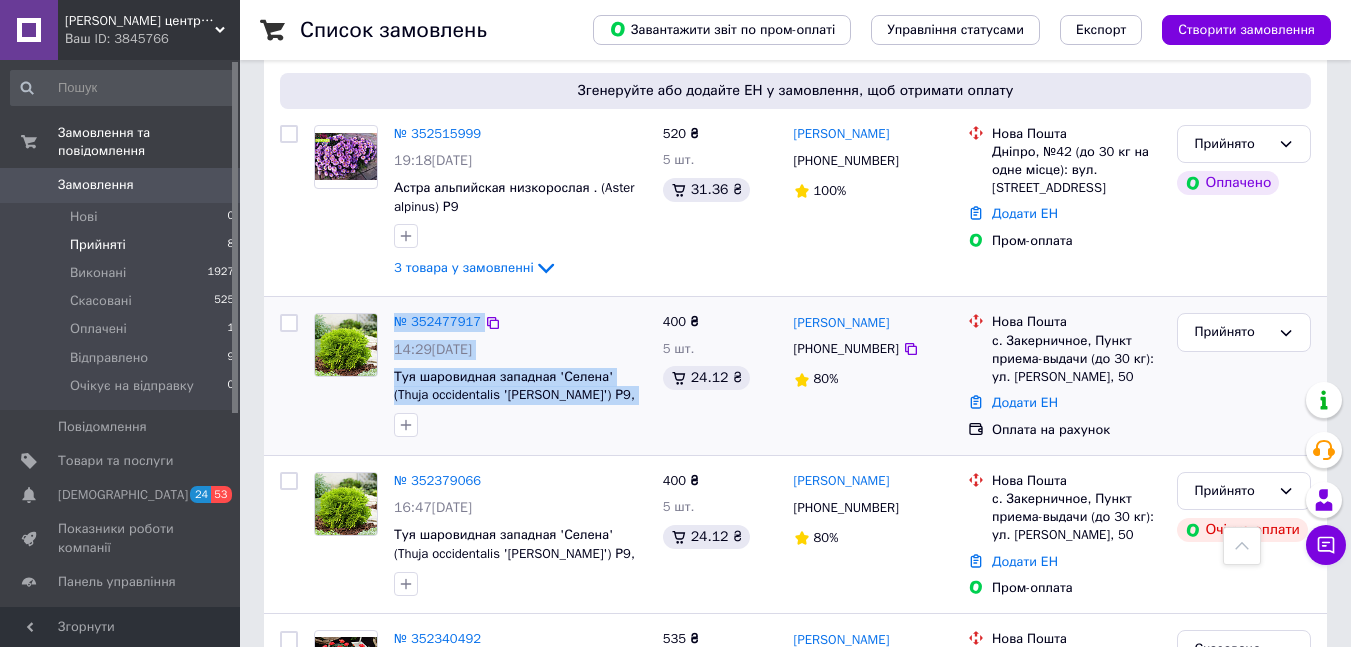 drag, startPoint x: 592, startPoint y: 397, endPoint x: 384, endPoint y: 372, distance: 209.49701 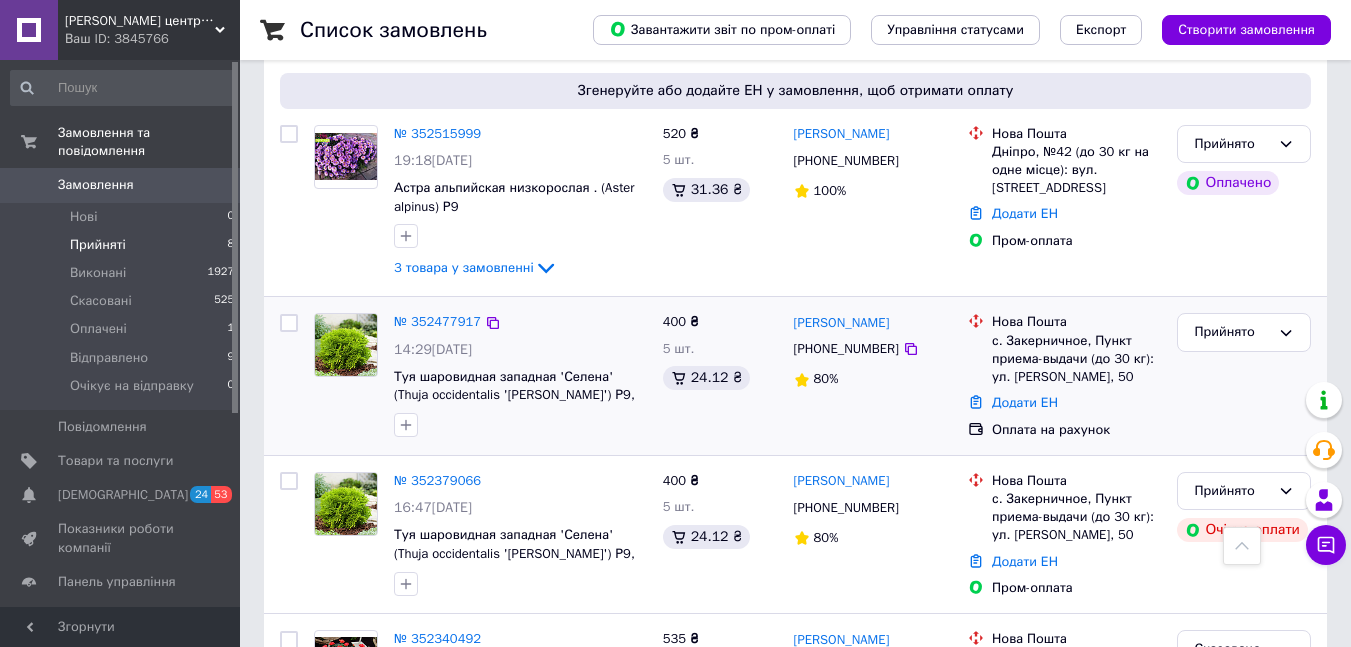 click at bounding box center [520, 425] 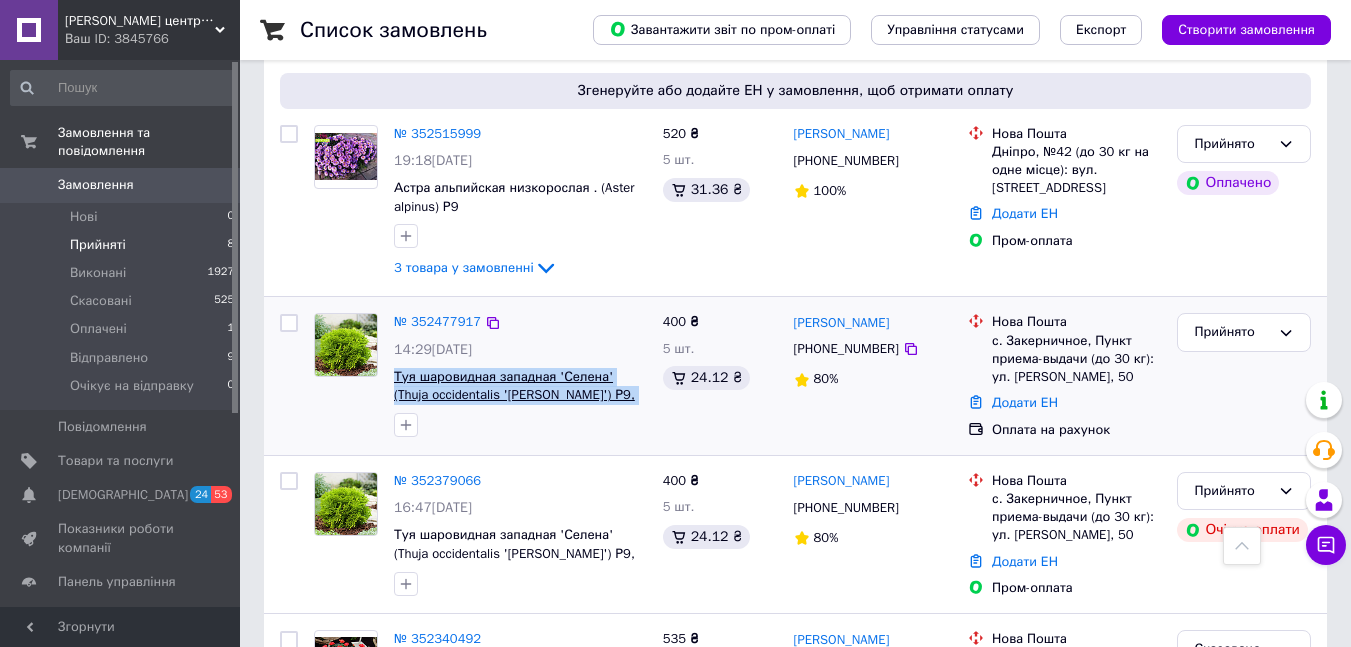 drag, startPoint x: 601, startPoint y: 394, endPoint x: 394, endPoint y: 374, distance: 207.96394 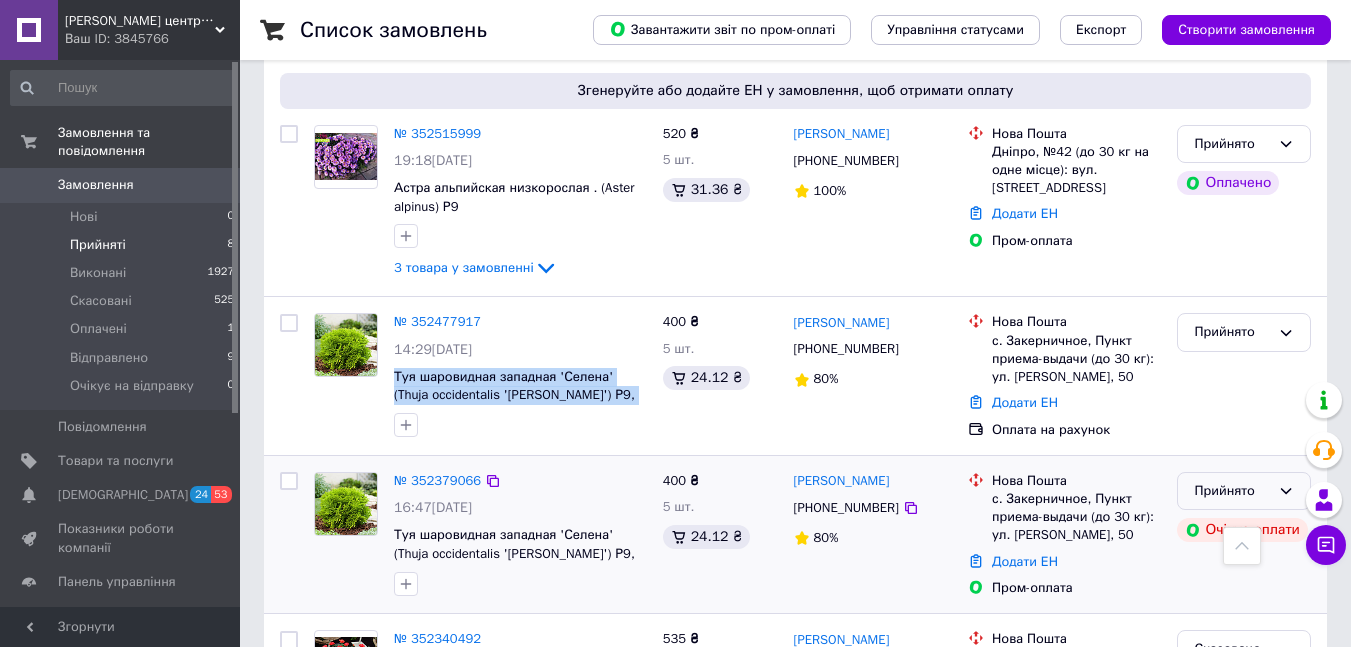 click 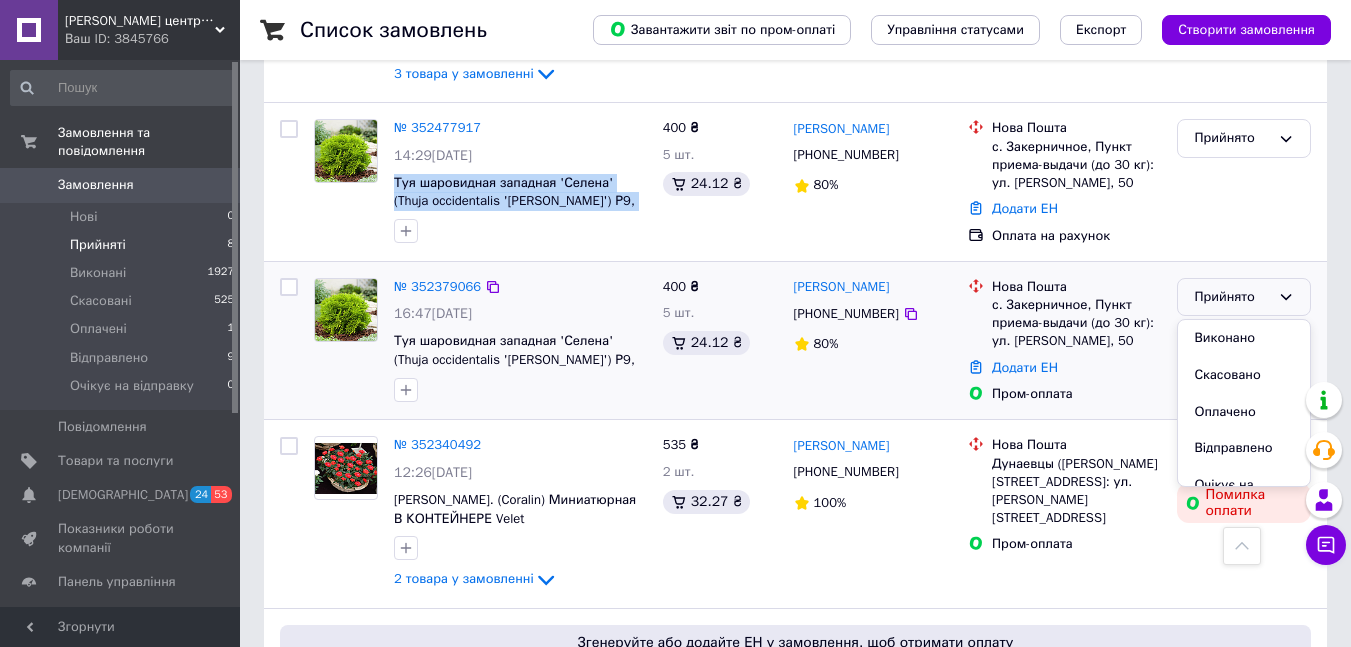 scroll, scrollTop: 1100, scrollLeft: 0, axis: vertical 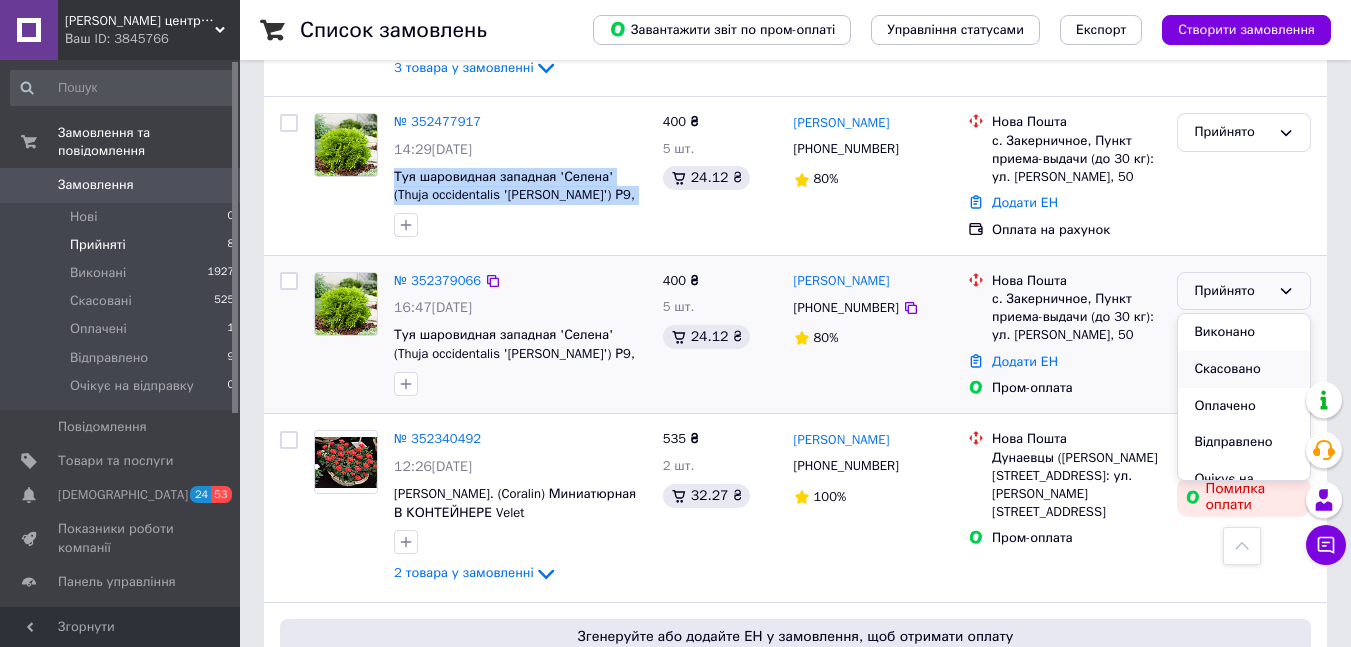 click on "Скасовано" at bounding box center (1244, 369) 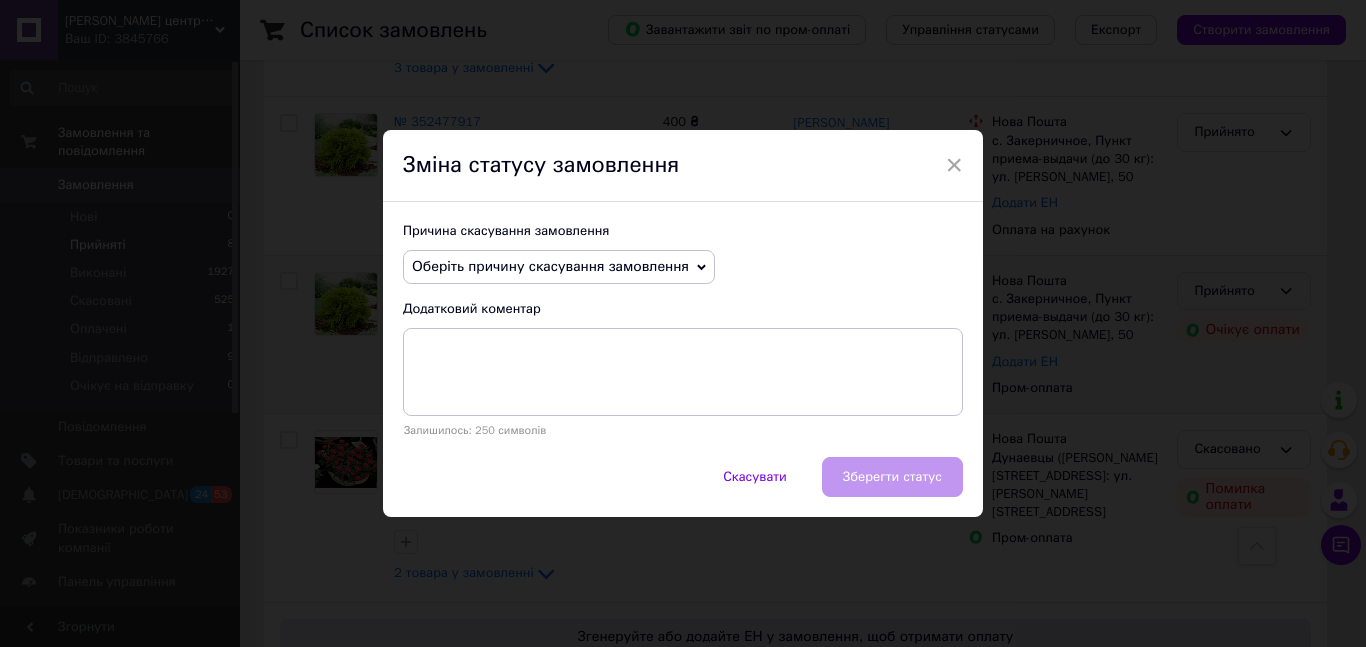 click on "Оберіть причину скасування замовлення" at bounding box center (559, 267) 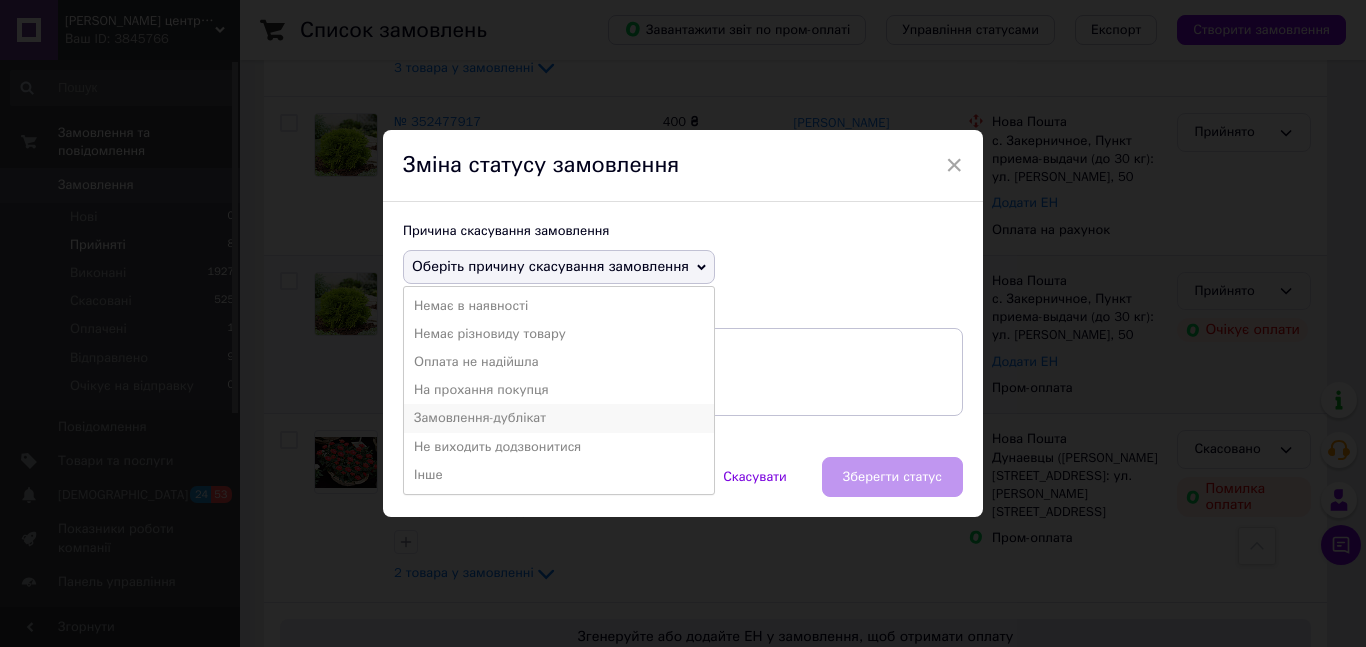 click on "Замовлення-дублікат" at bounding box center [559, 418] 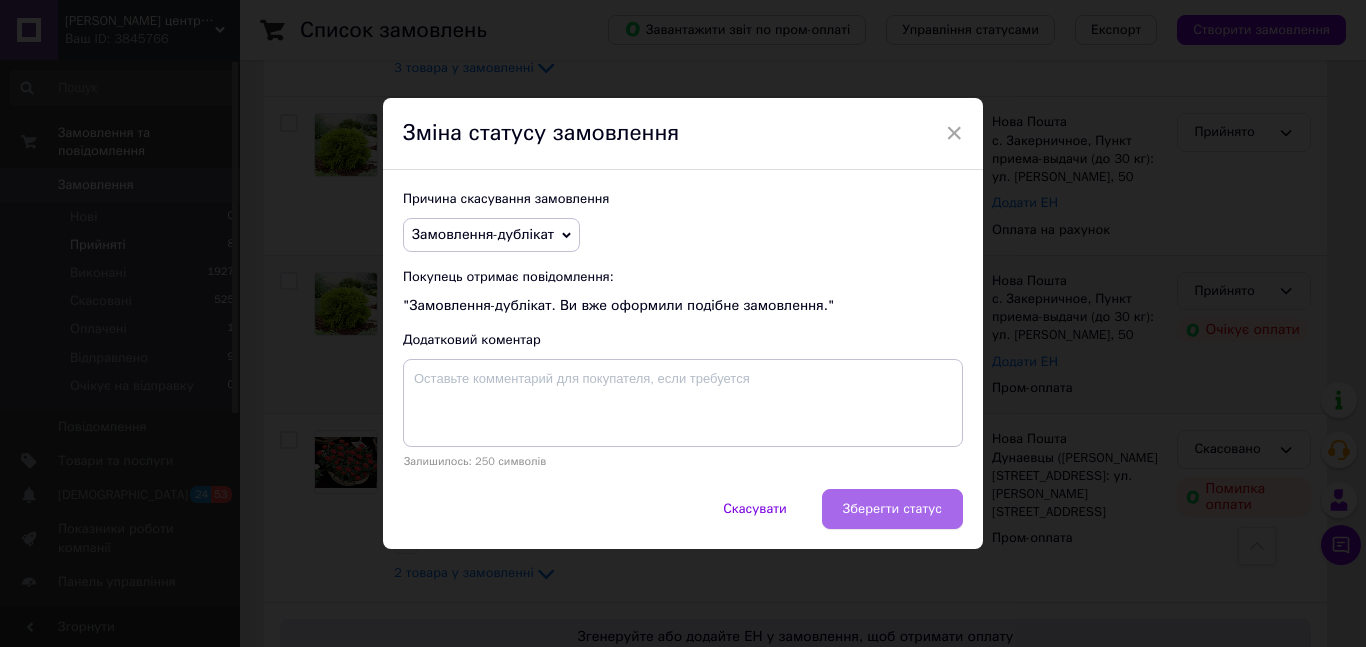 click on "Зберегти статус" at bounding box center [892, 509] 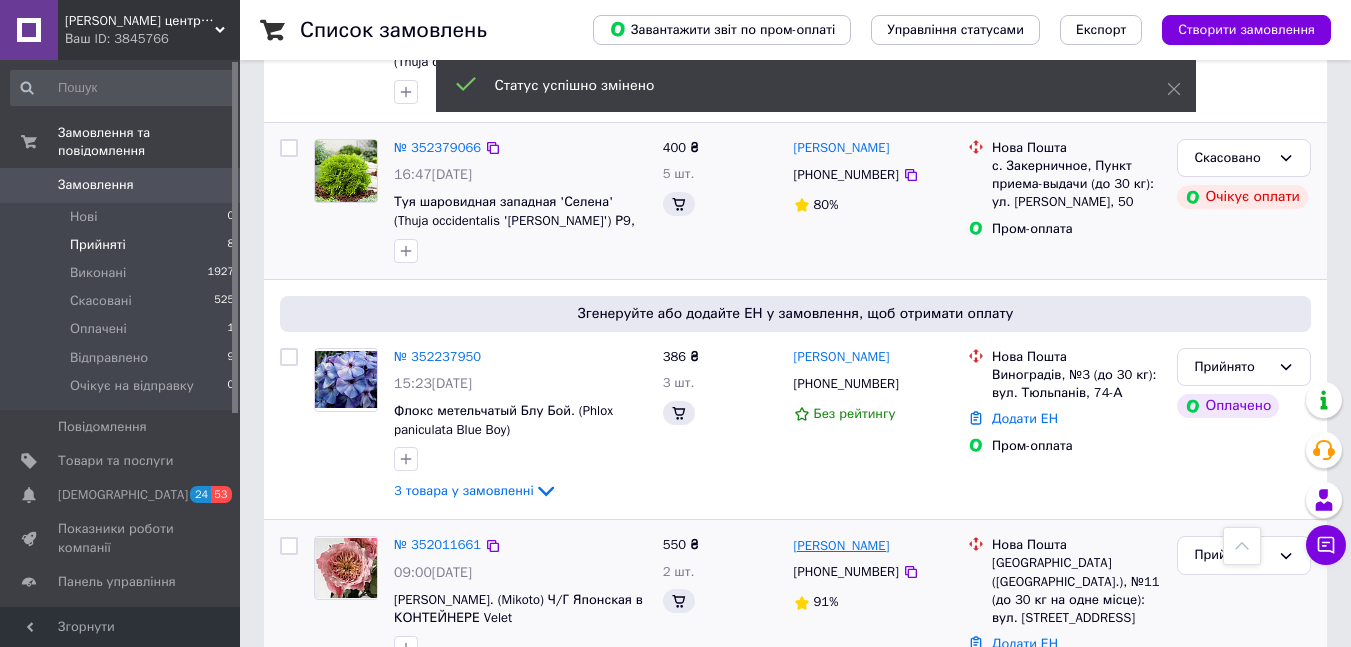 scroll, scrollTop: 1318, scrollLeft: 0, axis: vertical 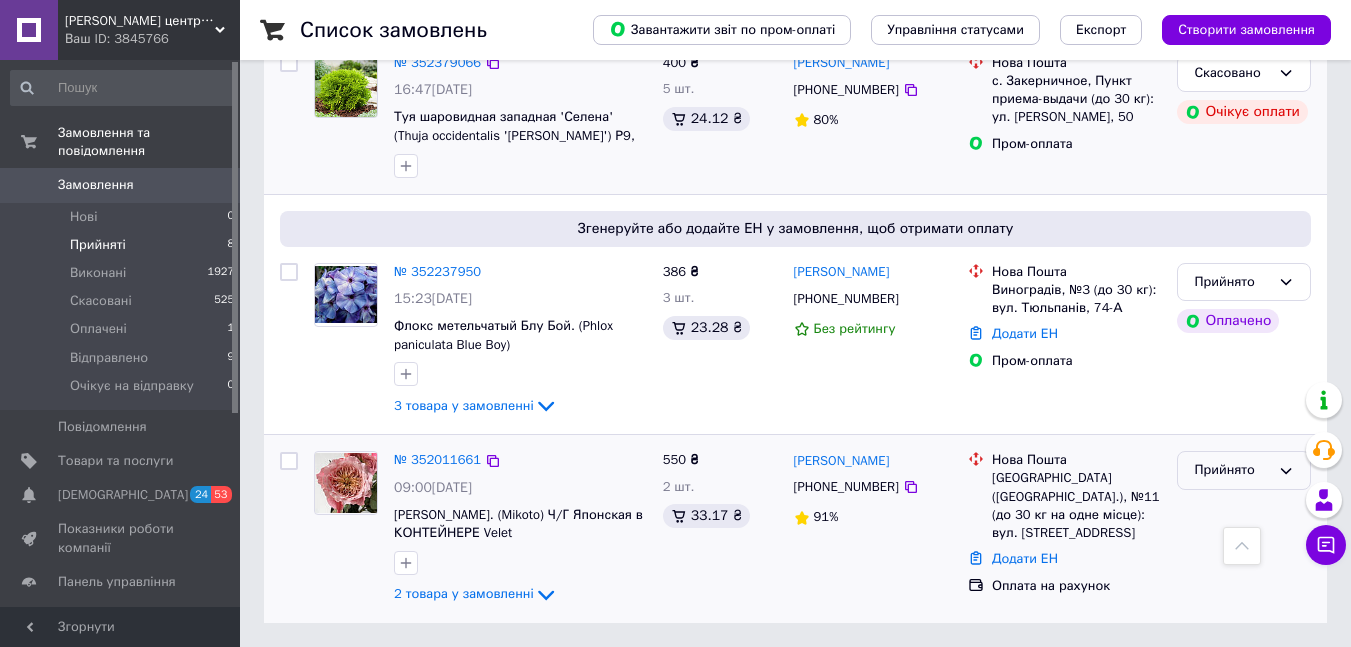 click 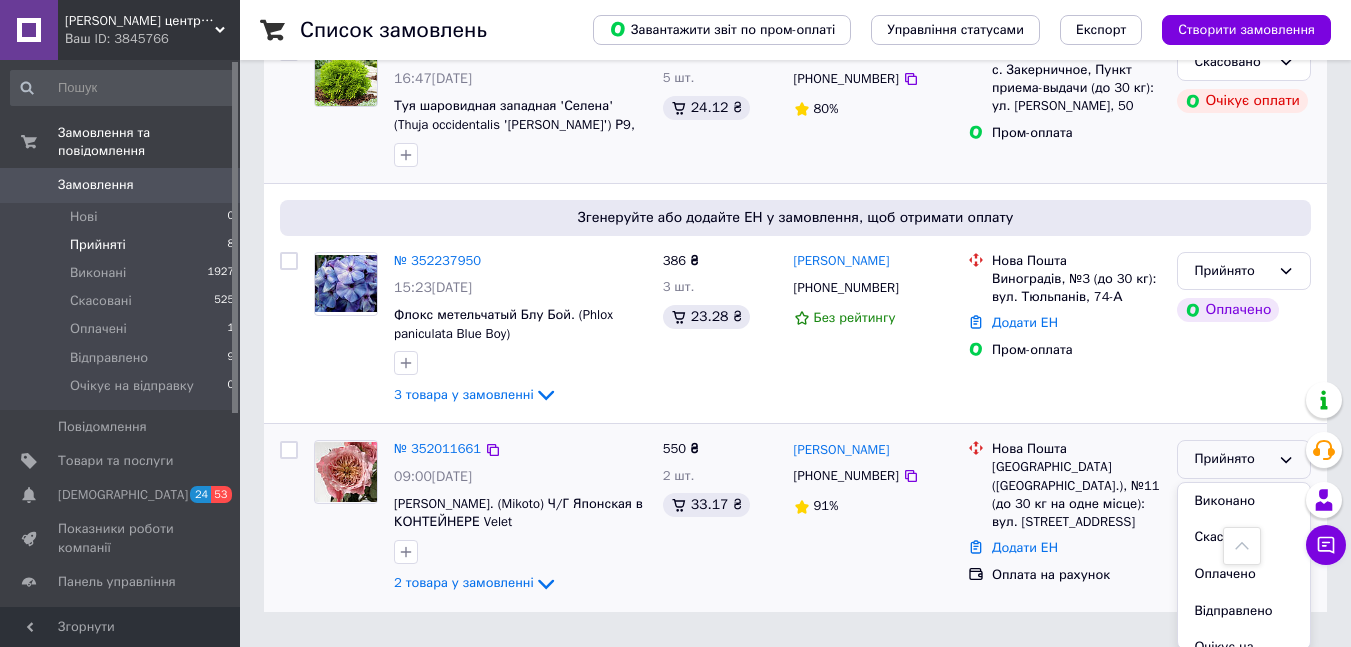 scroll, scrollTop: 1332, scrollLeft: 0, axis: vertical 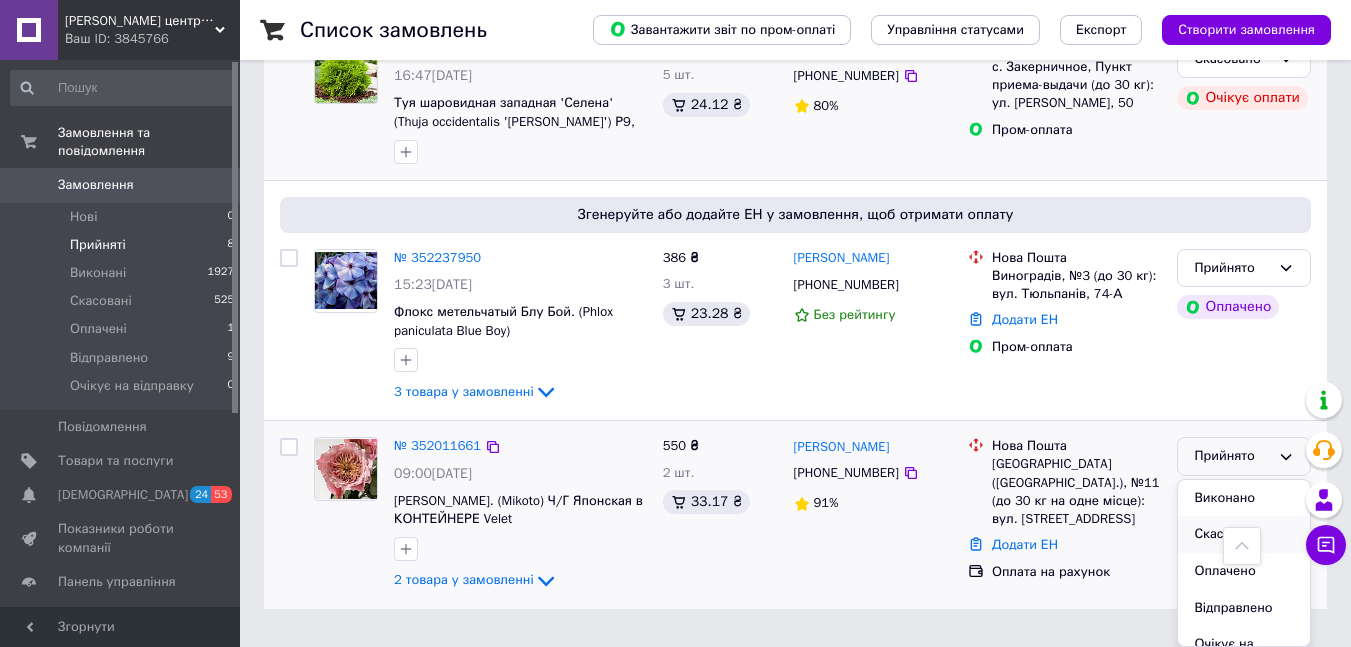 click on "Скасовано" at bounding box center [1244, 534] 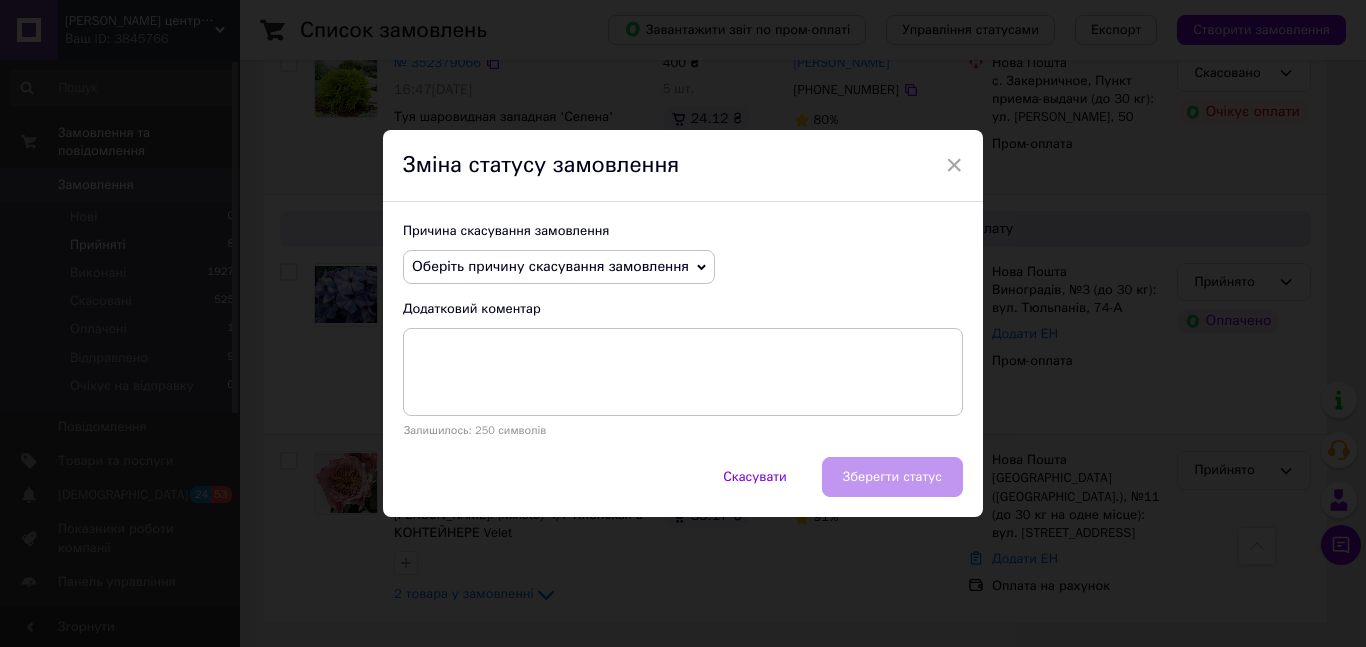 click on "Оберіть причину скасування замовлення" at bounding box center (550, 266) 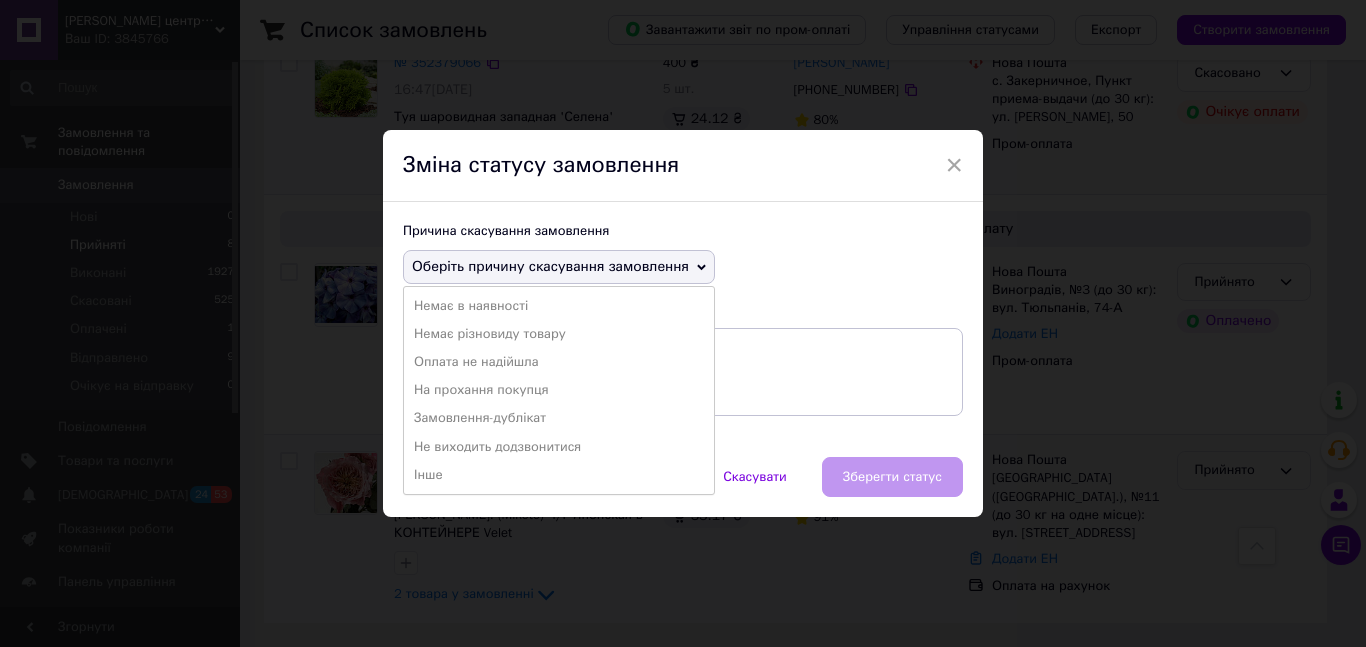 click on "Оплата не надійшла" at bounding box center (559, 362) 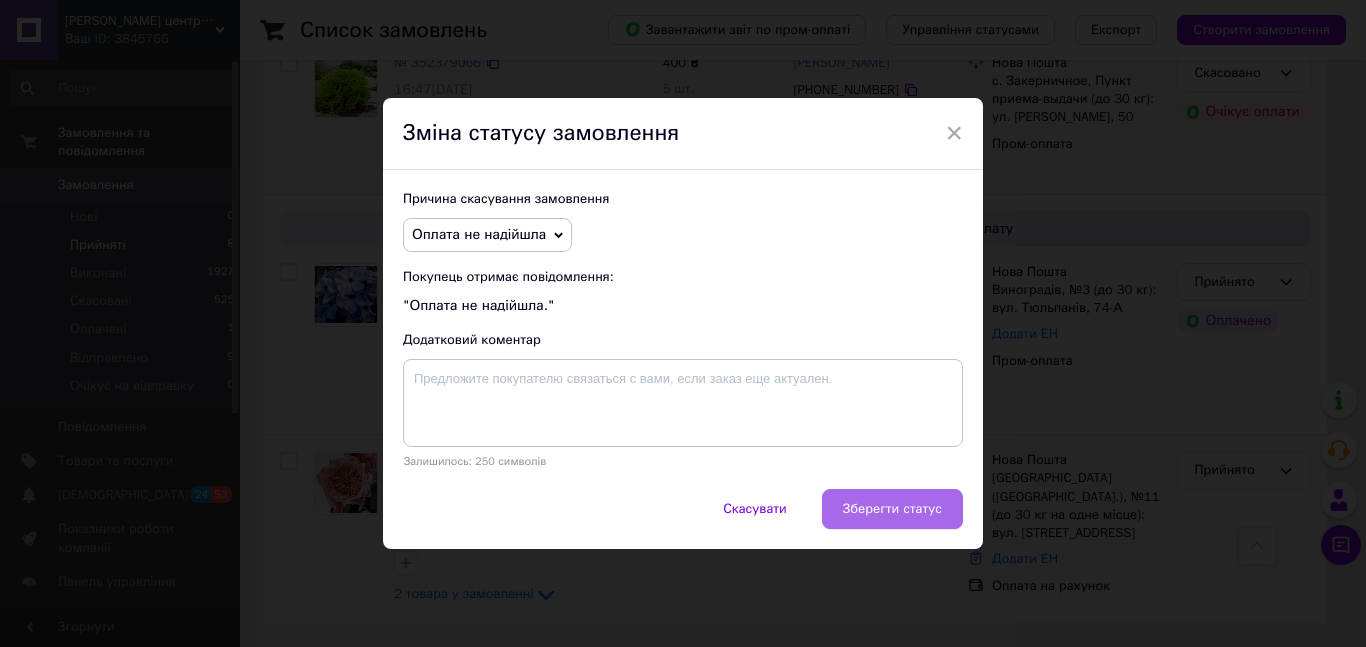 click on "Зберегти статус" at bounding box center (892, 509) 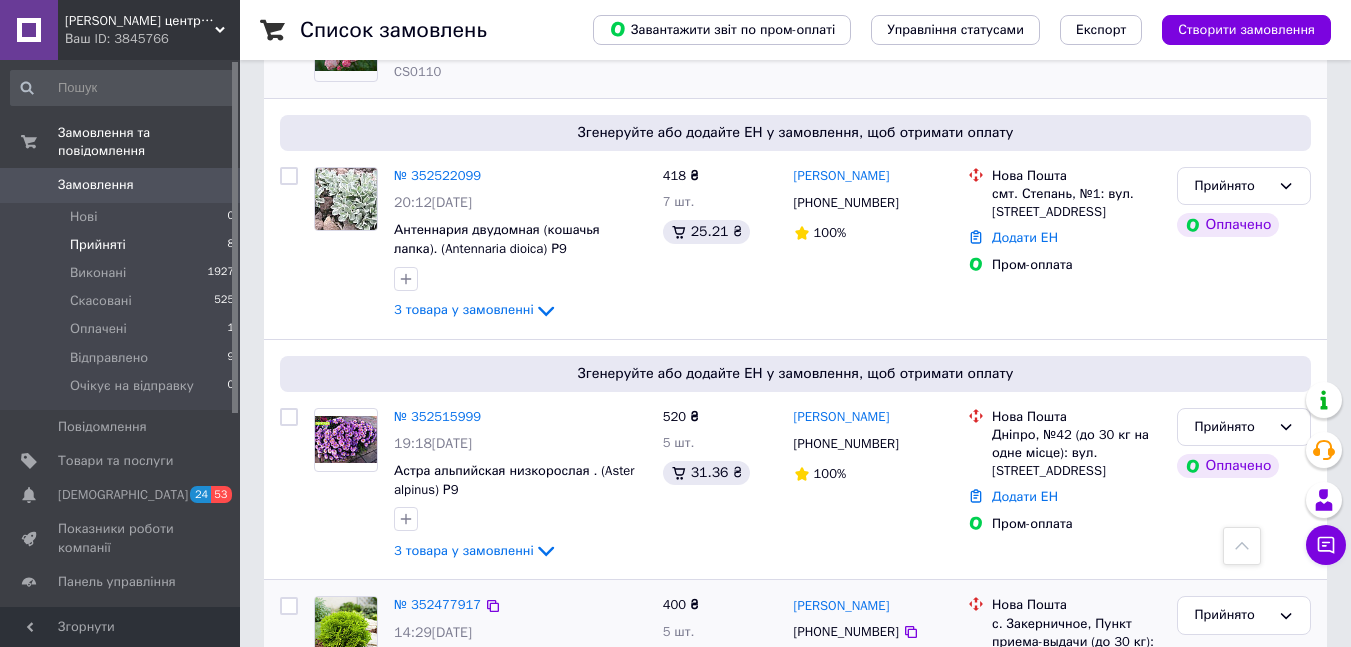 scroll, scrollTop: 618, scrollLeft: 0, axis: vertical 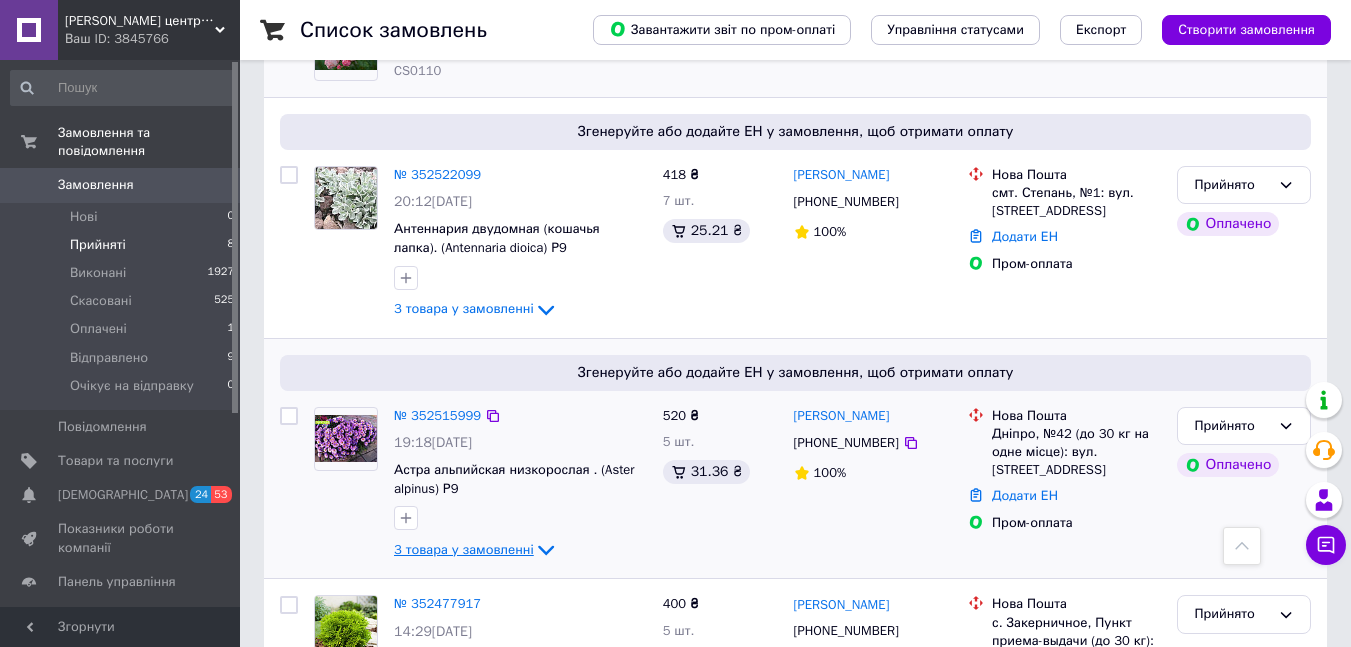 click on "3 товара у замовленні" at bounding box center [464, 549] 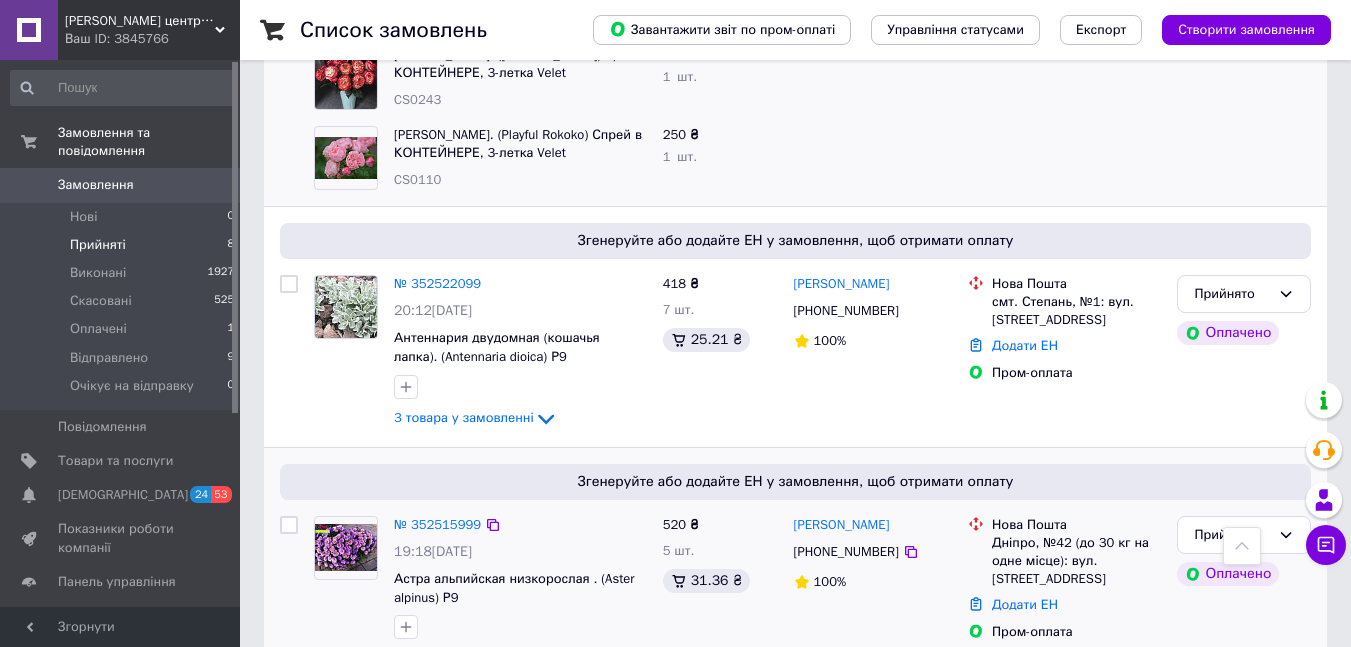 scroll, scrollTop: 418, scrollLeft: 0, axis: vertical 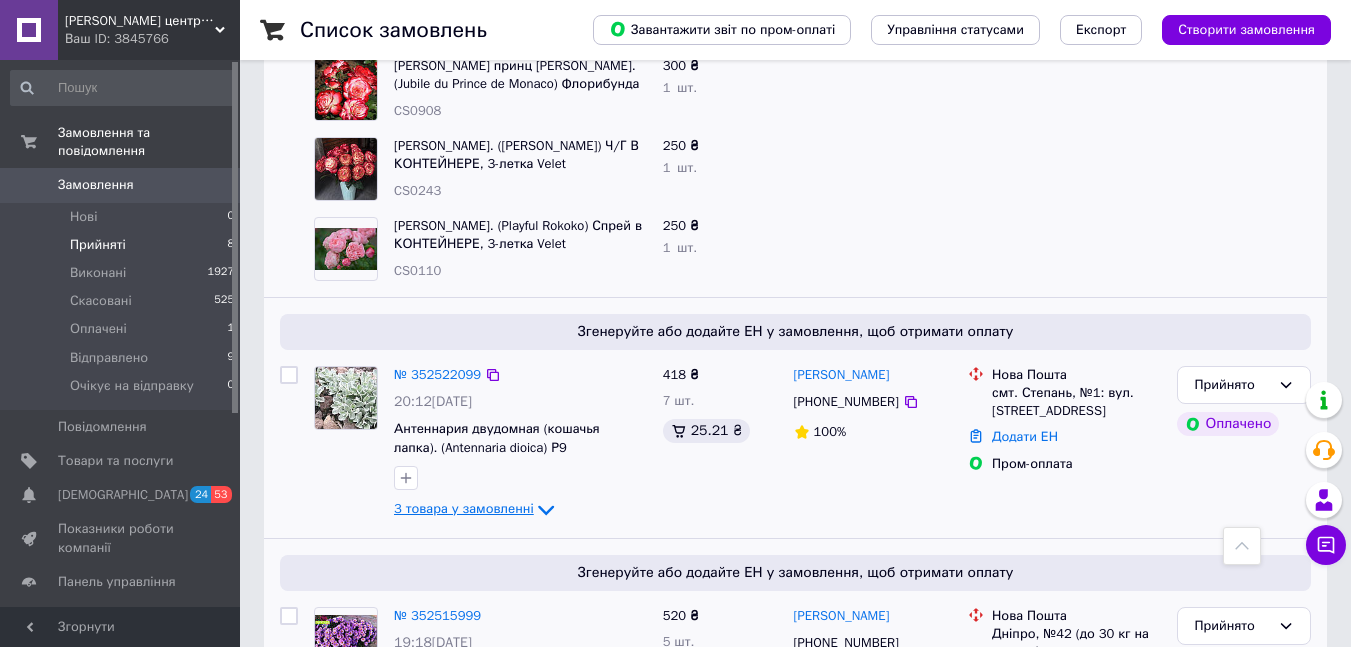 click on "3 товара у замовленні" at bounding box center [464, 508] 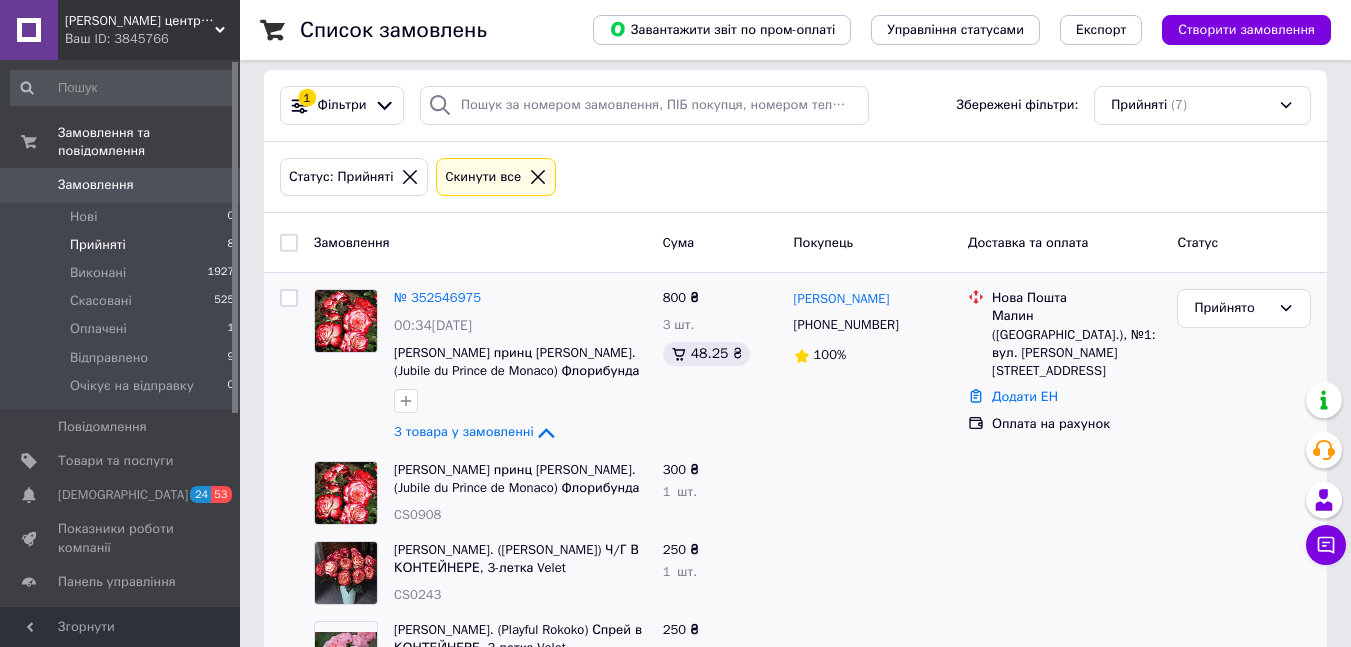 scroll, scrollTop: 0, scrollLeft: 0, axis: both 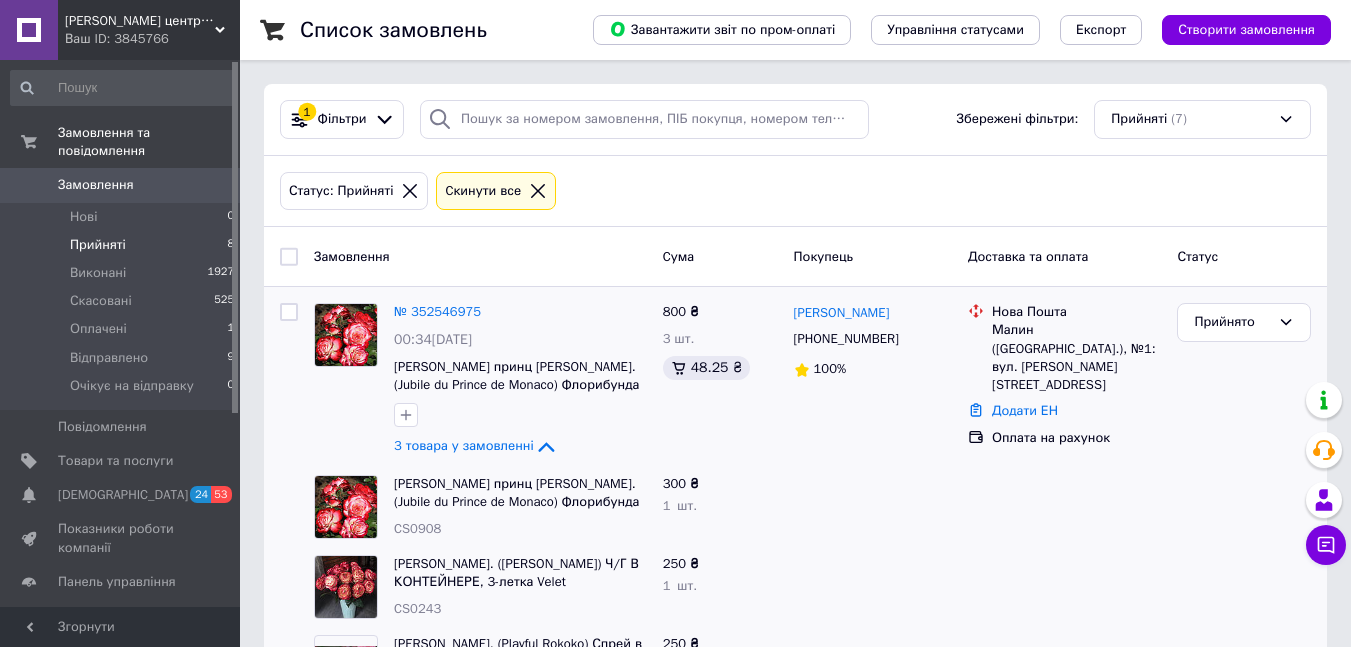 click on "Прийняті" at bounding box center [98, 245] 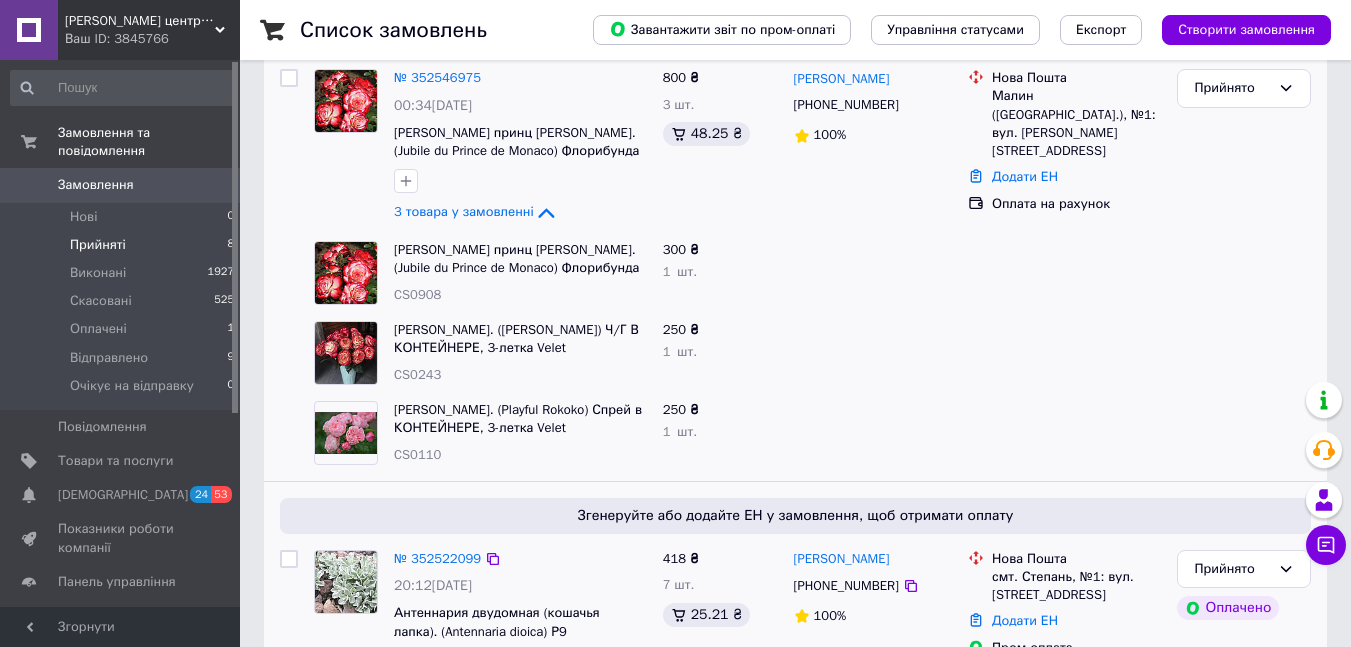 scroll, scrollTop: 300, scrollLeft: 0, axis: vertical 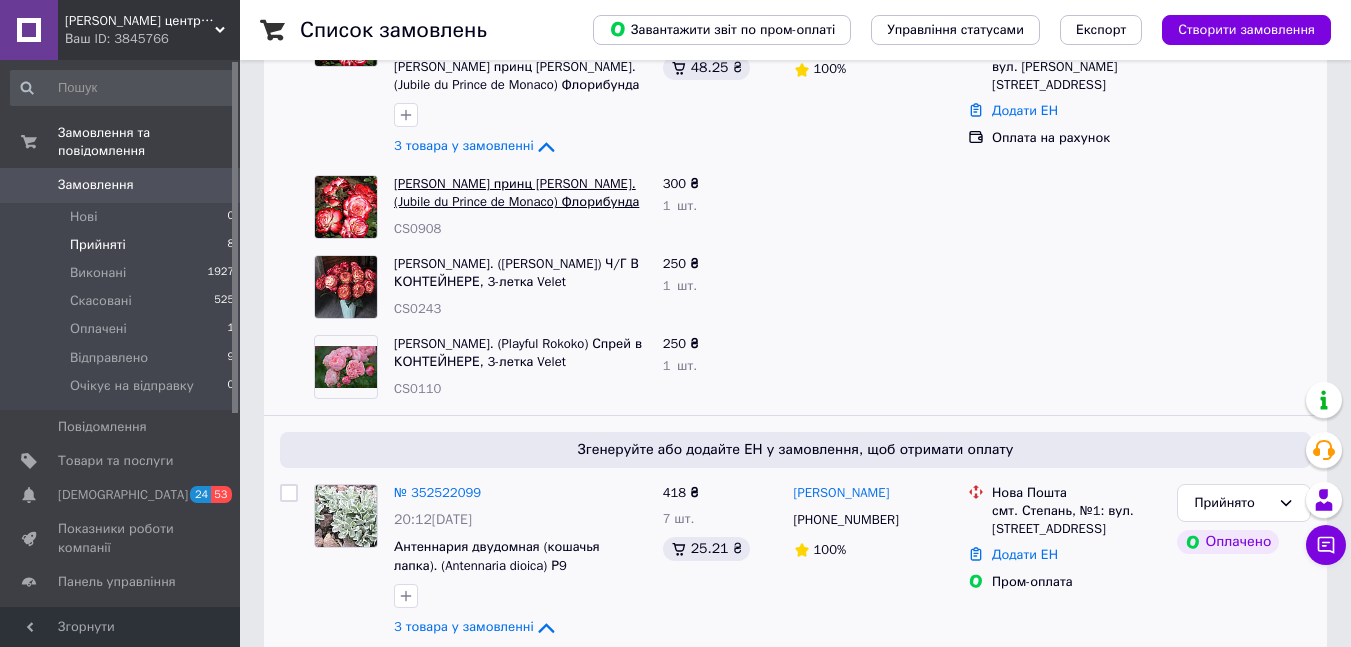 drag, startPoint x: 625, startPoint y: 369, endPoint x: 397, endPoint y: 185, distance: 292.98465 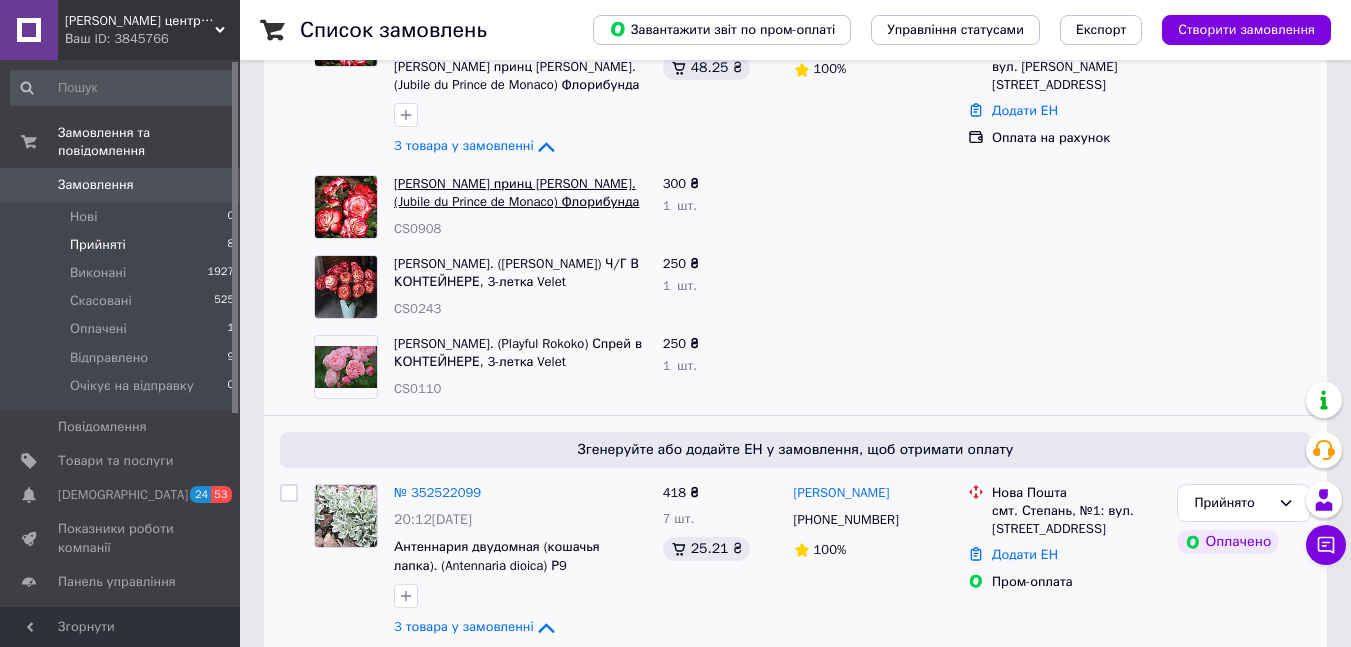 copy on "[PERSON_NAME] принц [PERSON_NAME]. (Jubile du Prince de Monaco) Флорибунда CS0908 300 ₴ 1   шт. [PERSON_NAME]. ([PERSON_NAME]) Ч/Г В КОНТЕЙНЕРЕ, 3-летка Velet CS0243 250 ₴ 1   шт. [PERSON_NAME]. (Playful Rokoko) Спрей в КОНТЕЙНЕРЕ, 3-летка Velet" 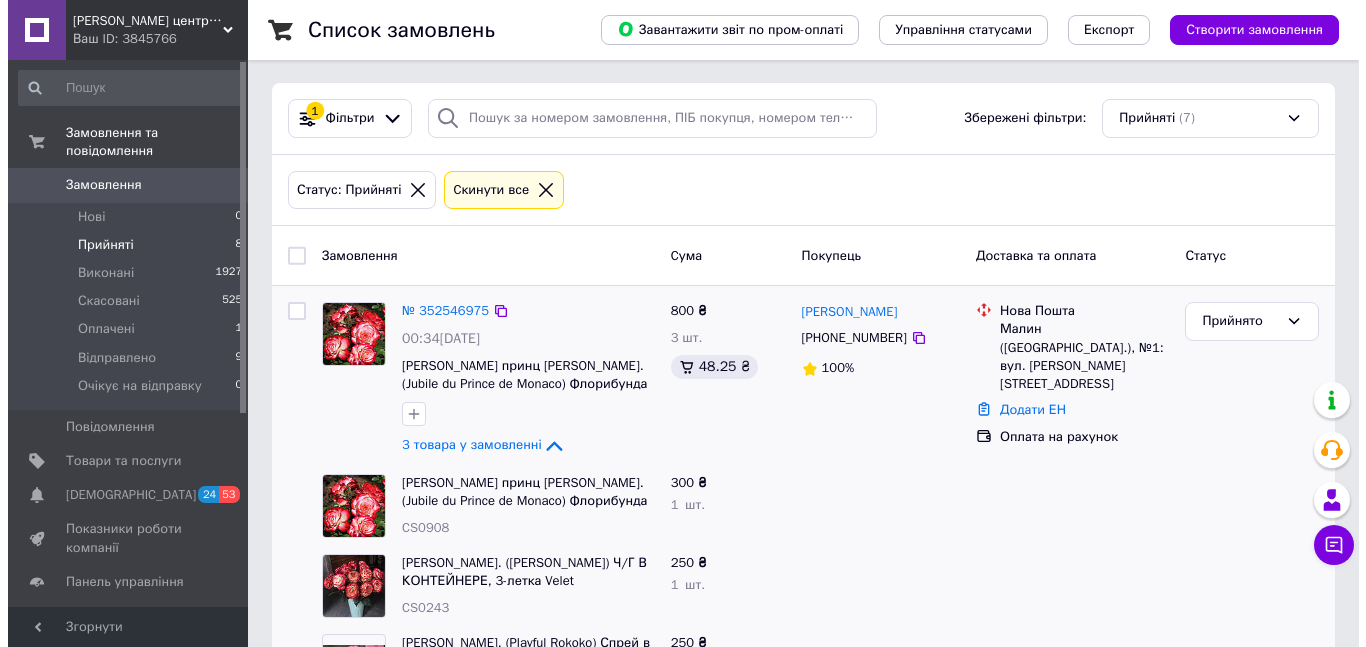 scroll, scrollTop: 0, scrollLeft: 0, axis: both 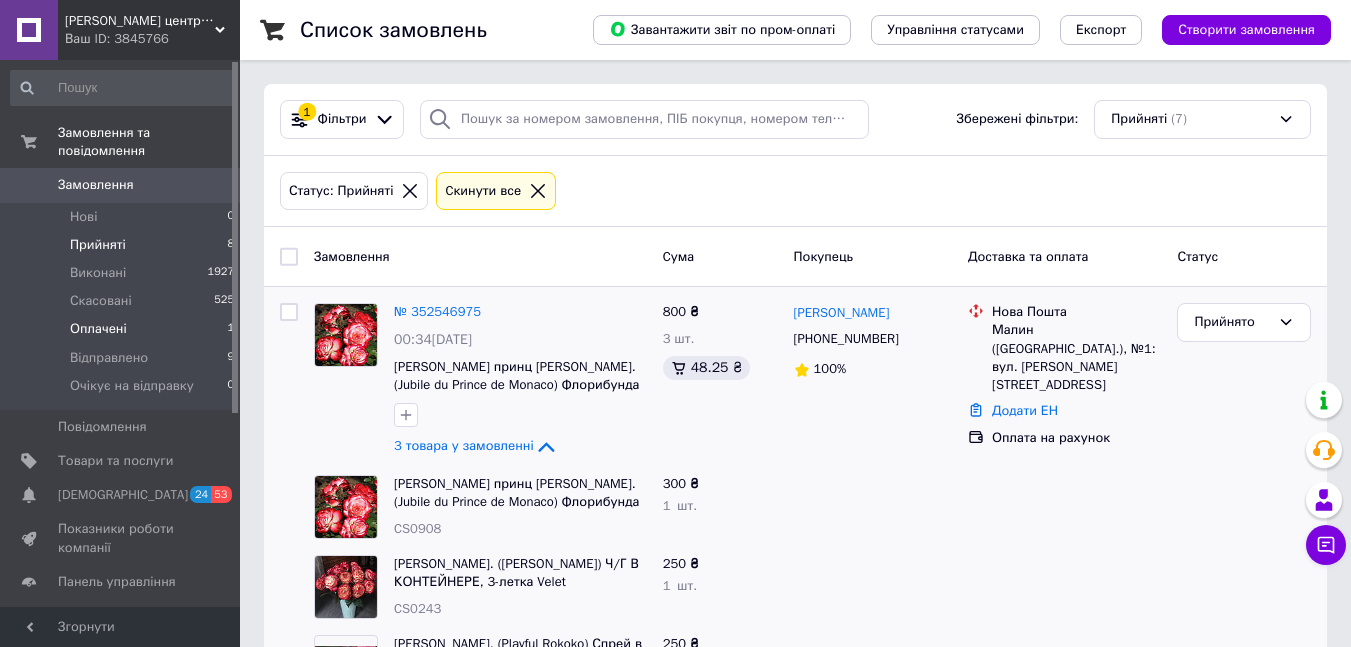 click on "Оплачені" at bounding box center [98, 329] 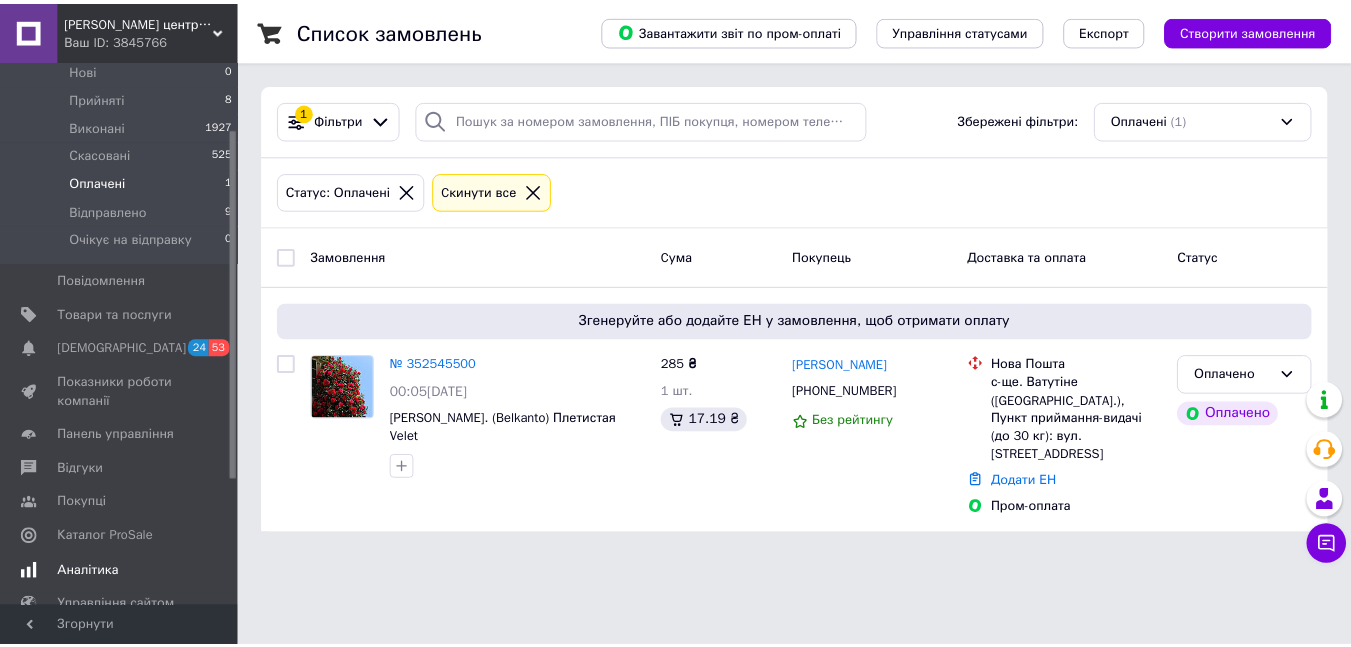scroll, scrollTop: 200, scrollLeft: 0, axis: vertical 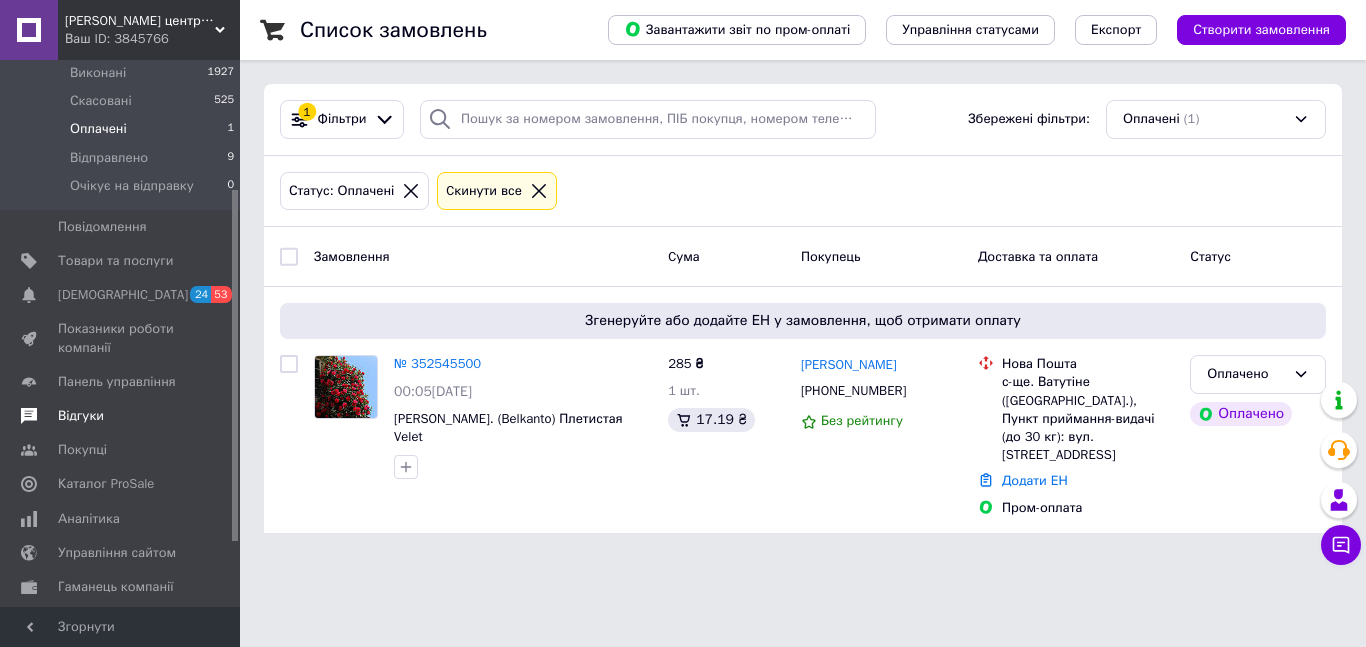 click on "Відгуки" at bounding box center (81, 416) 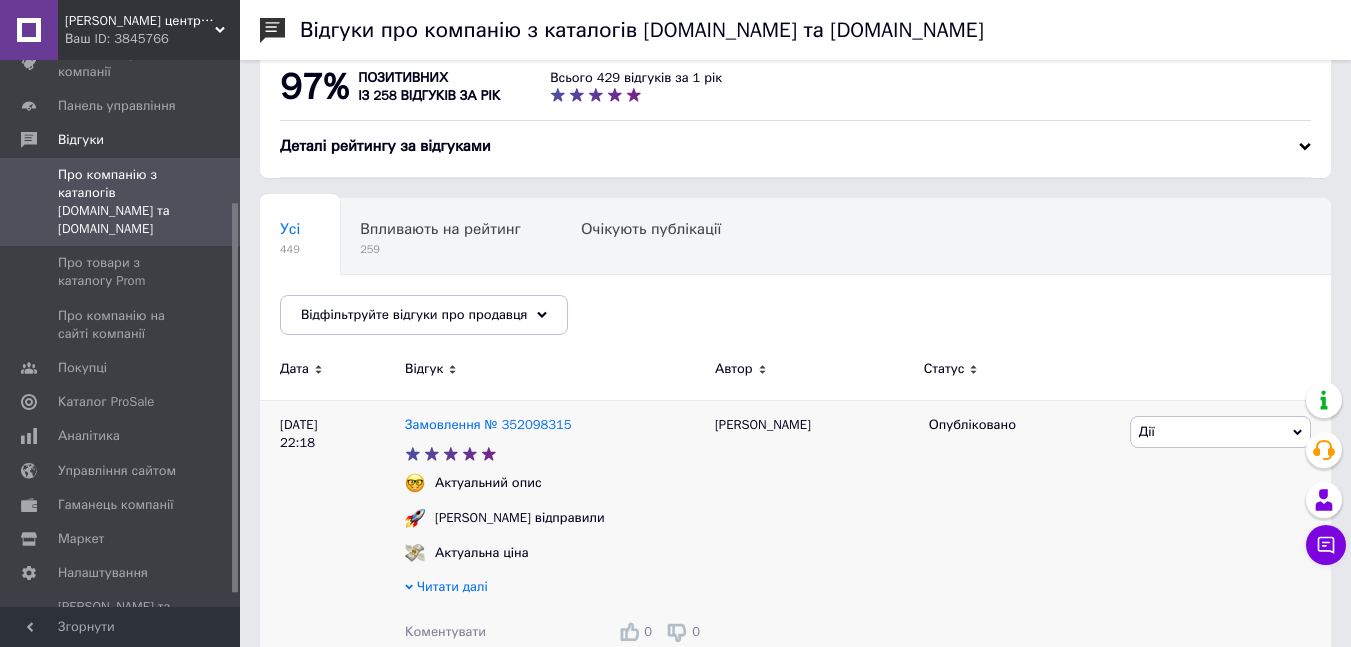 scroll, scrollTop: 0, scrollLeft: 0, axis: both 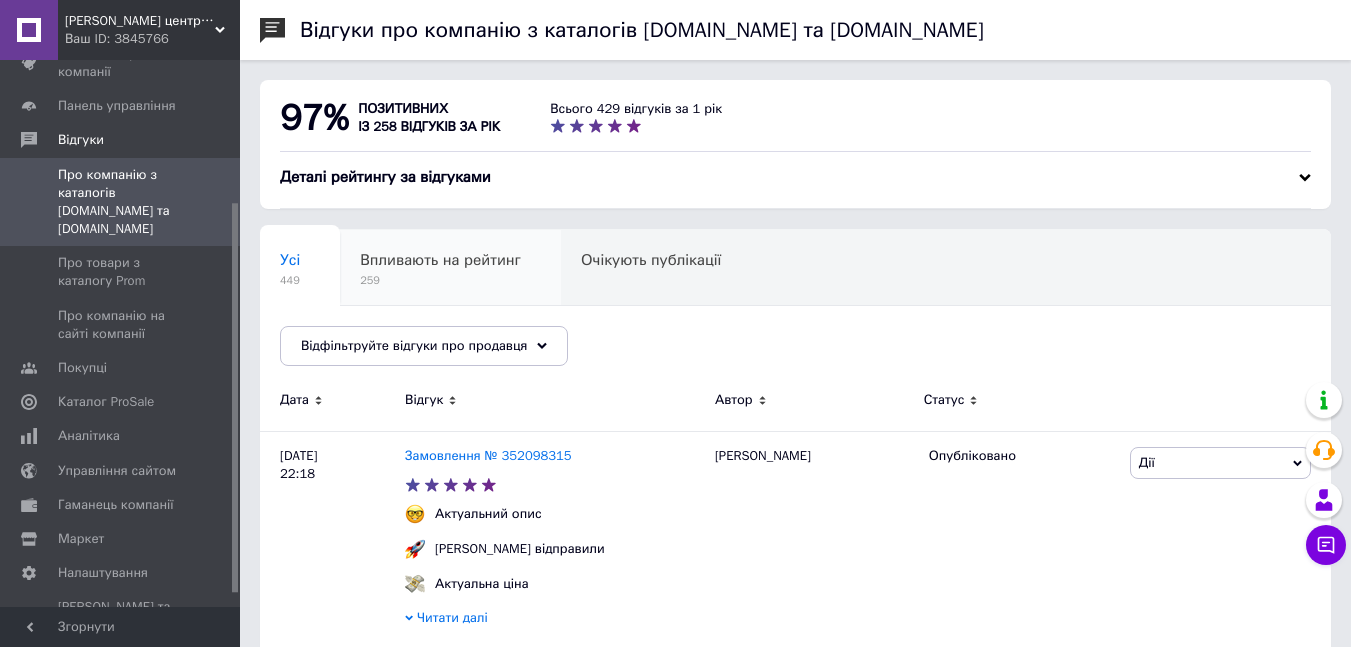 click on "Впливають на рейтинг 259" at bounding box center [450, 268] 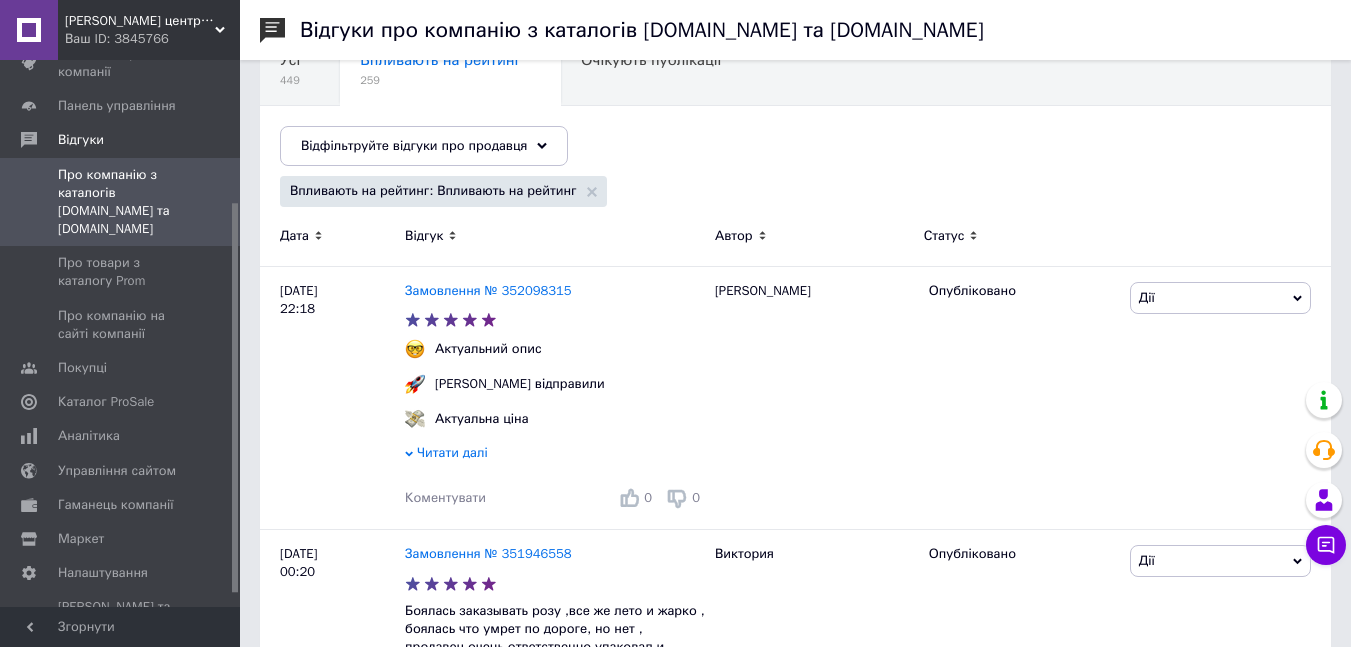 scroll, scrollTop: 0, scrollLeft: 0, axis: both 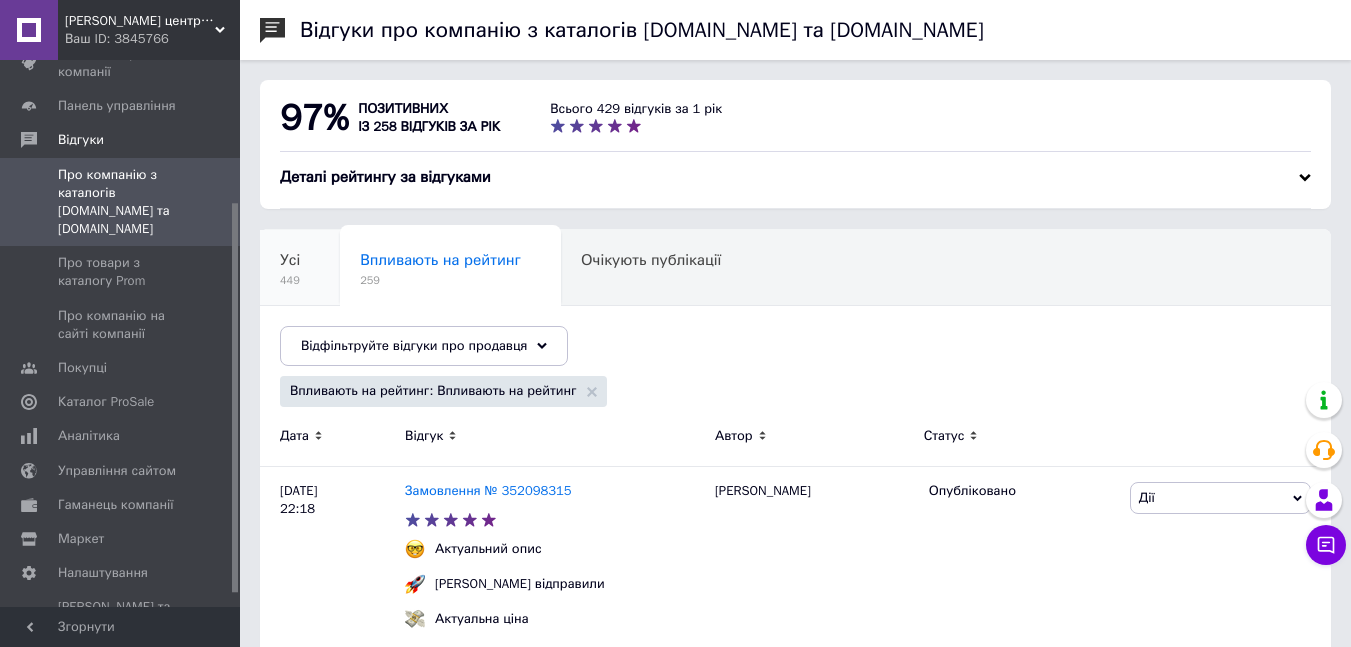 click on "Усі" at bounding box center (290, 260) 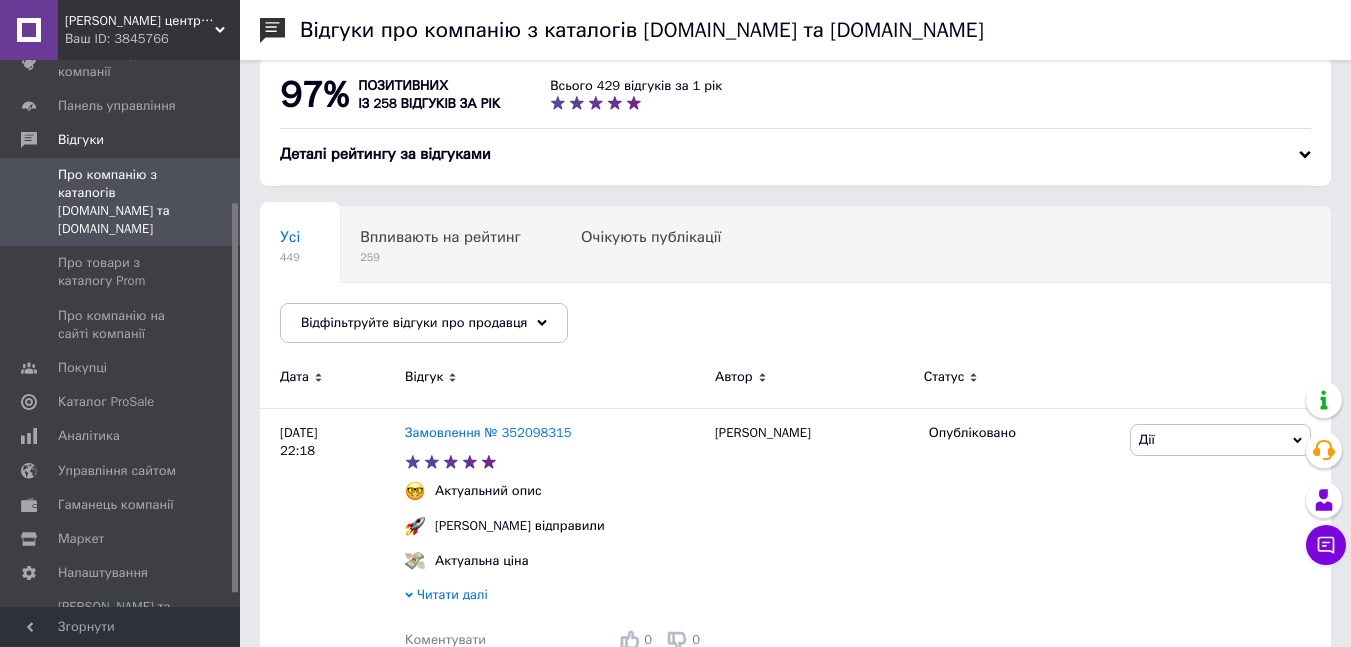 scroll, scrollTop: 0, scrollLeft: 0, axis: both 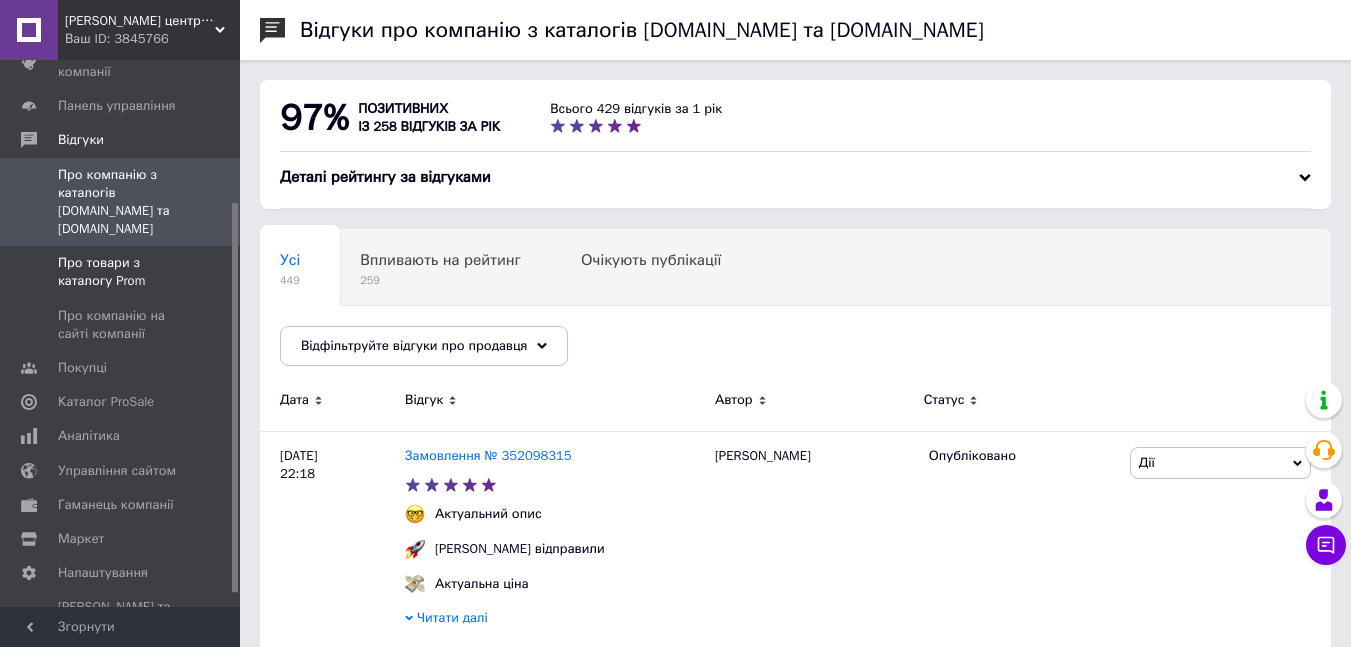 click on "Про товари з каталогу Prom" at bounding box center [121, 272] 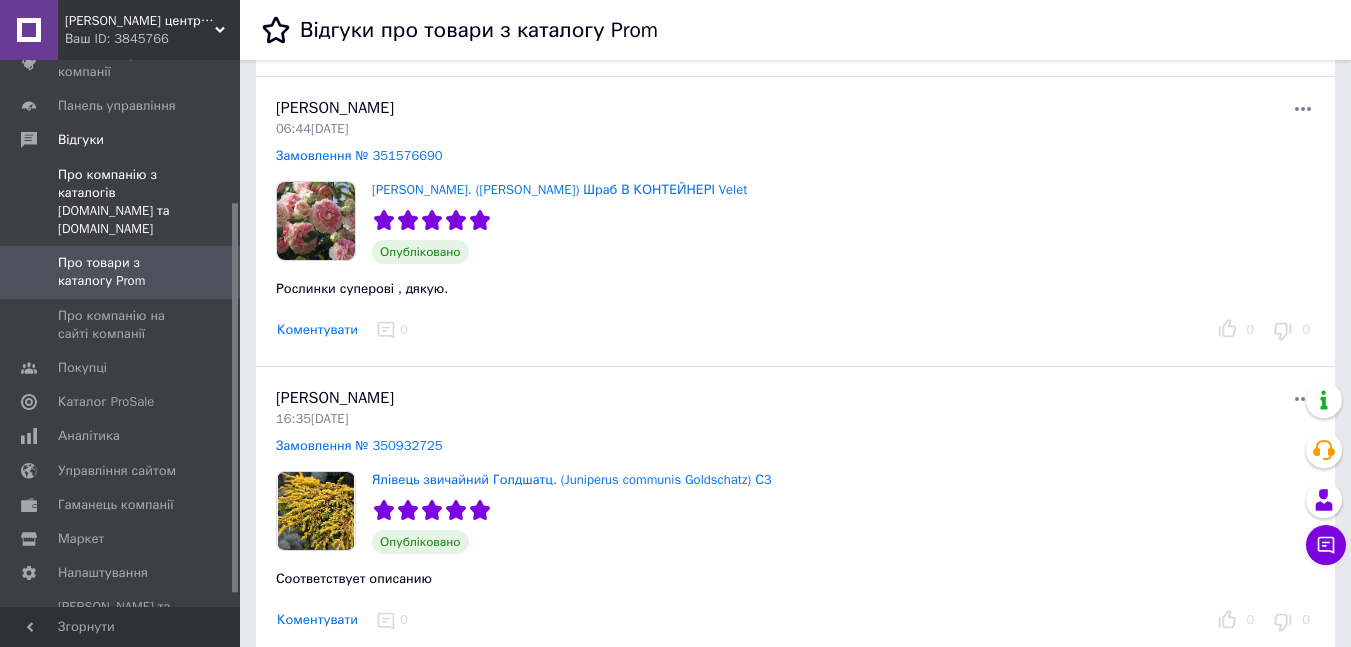 scroll, scrollTop: 1500, scrollLeft: 0, axis: vertical 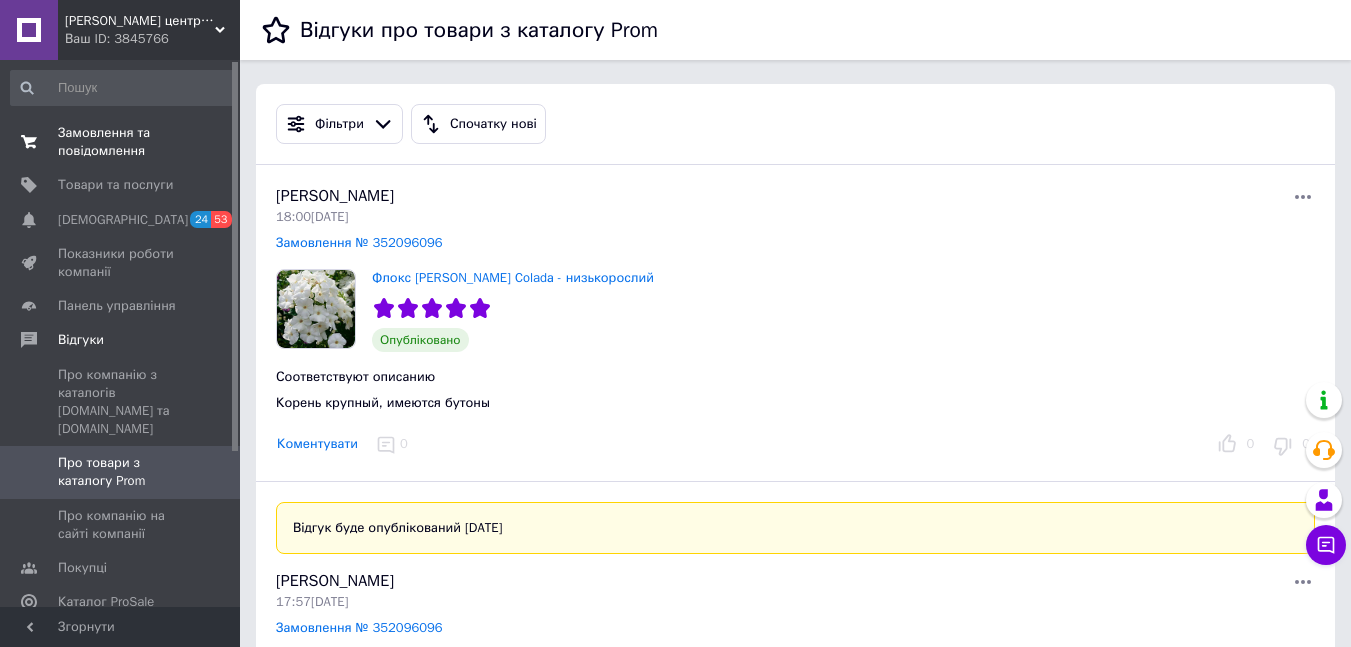 click on "Замовлення та повідомлення" at bounding box center (121, 142) 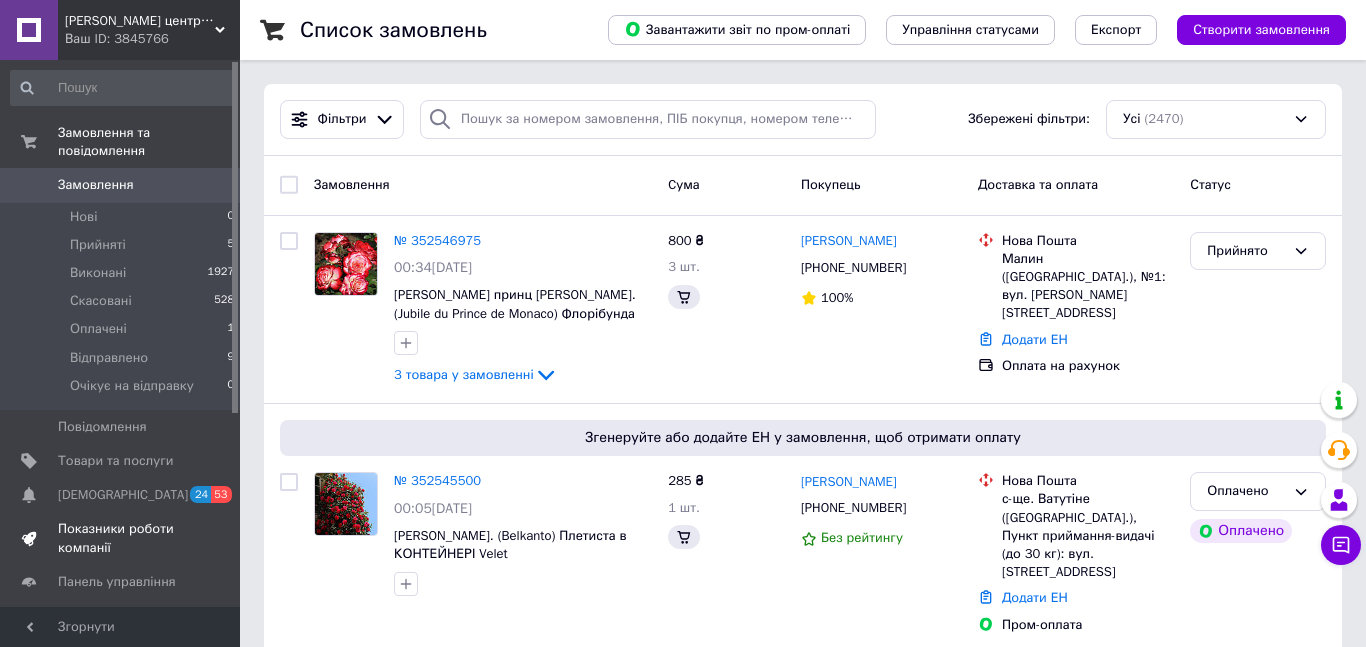 click on "Показники роботи компанії" at bounding box center [121, 538] 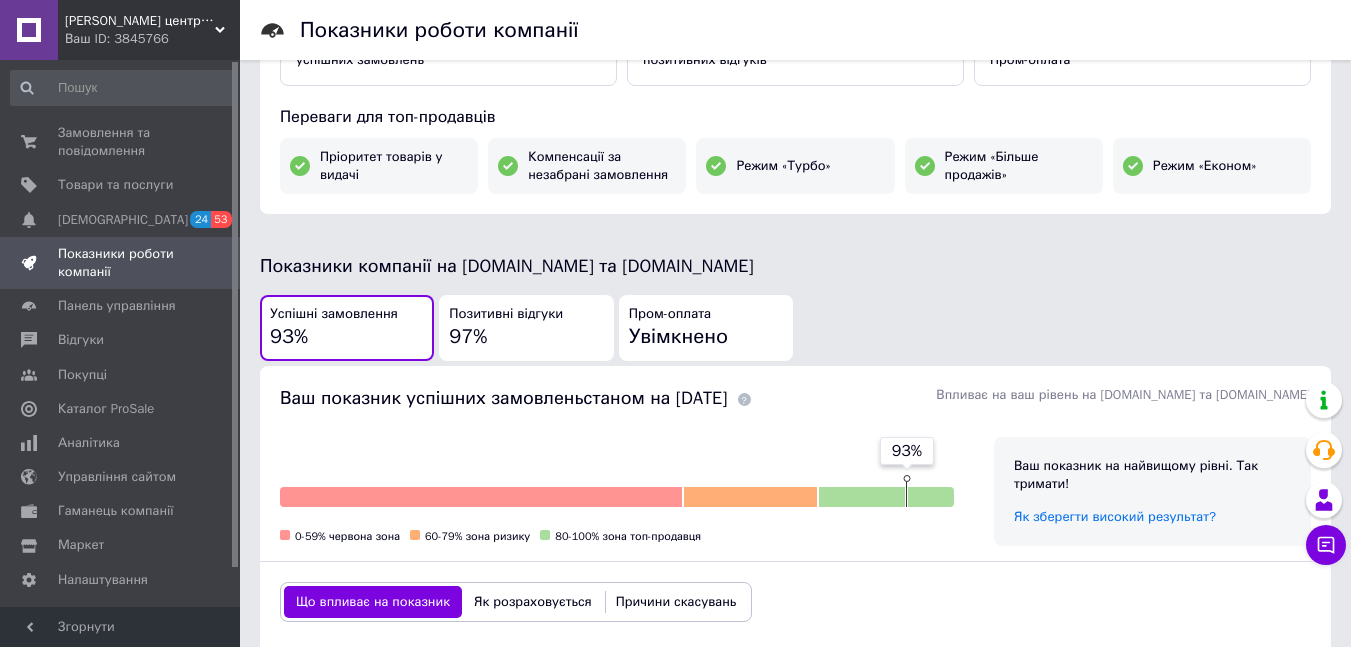 scroll, scrollTop: 400, scrollLeft: 0, axis: vertical 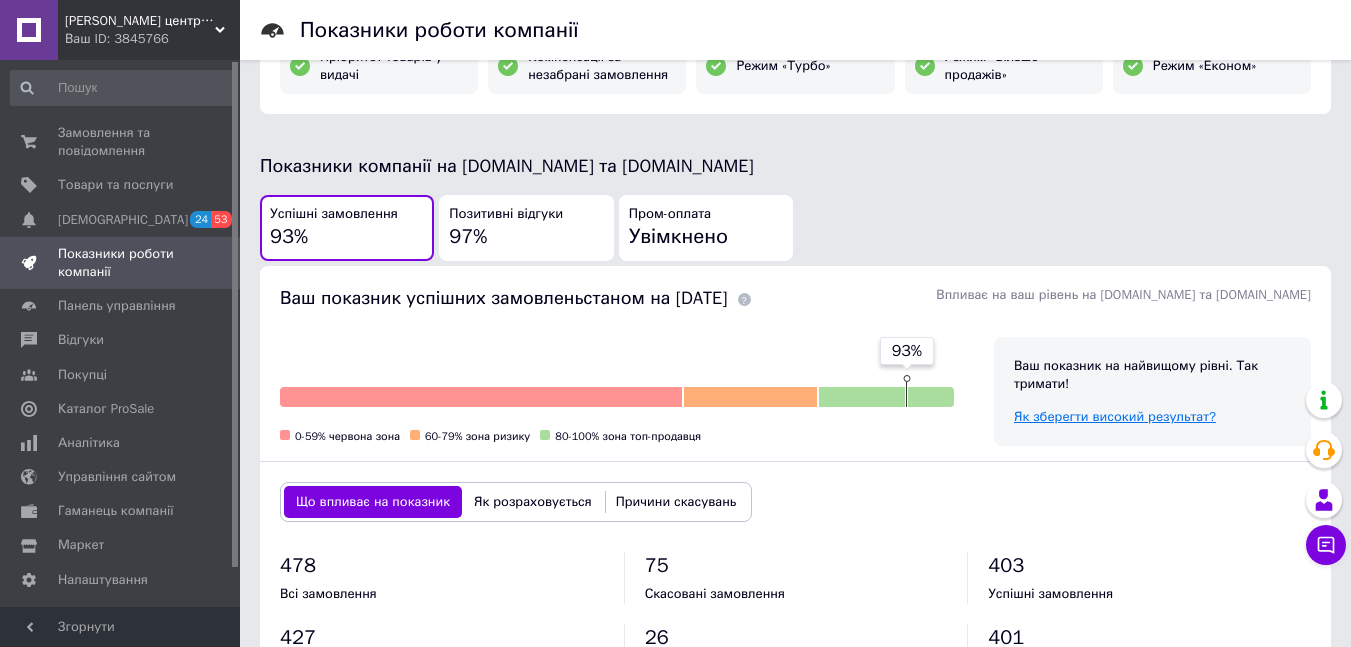 click on "Як зберегти високий результат?" at bounding box center (1115, 416) 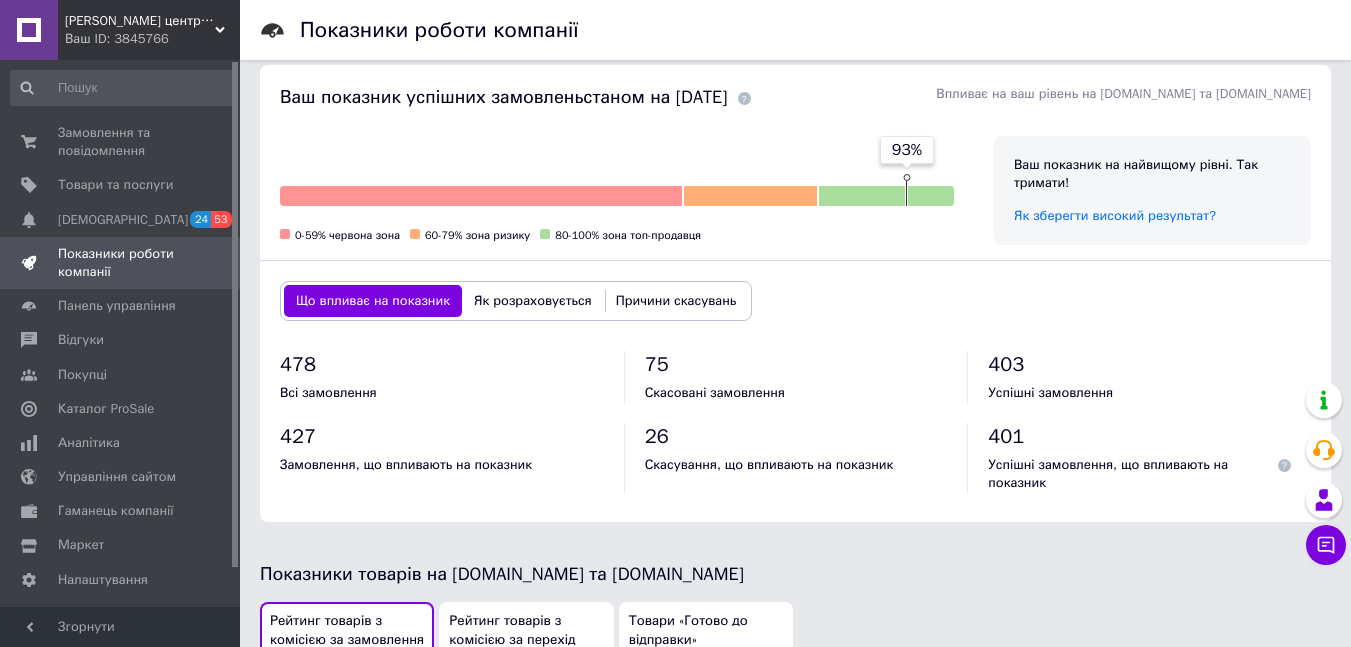 scroll, scrollTop: 600, scrollLeft: 0, axis: vertical 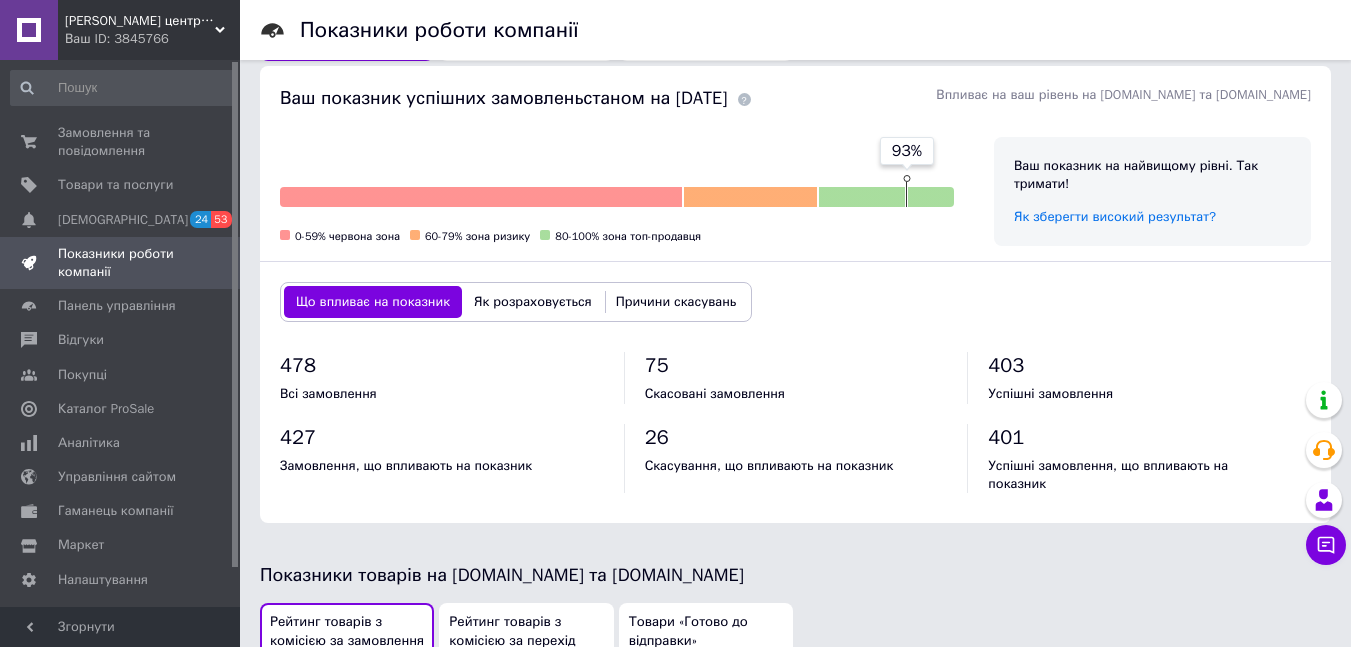 click on "Як розраховується" at bounding box center [533, 302] 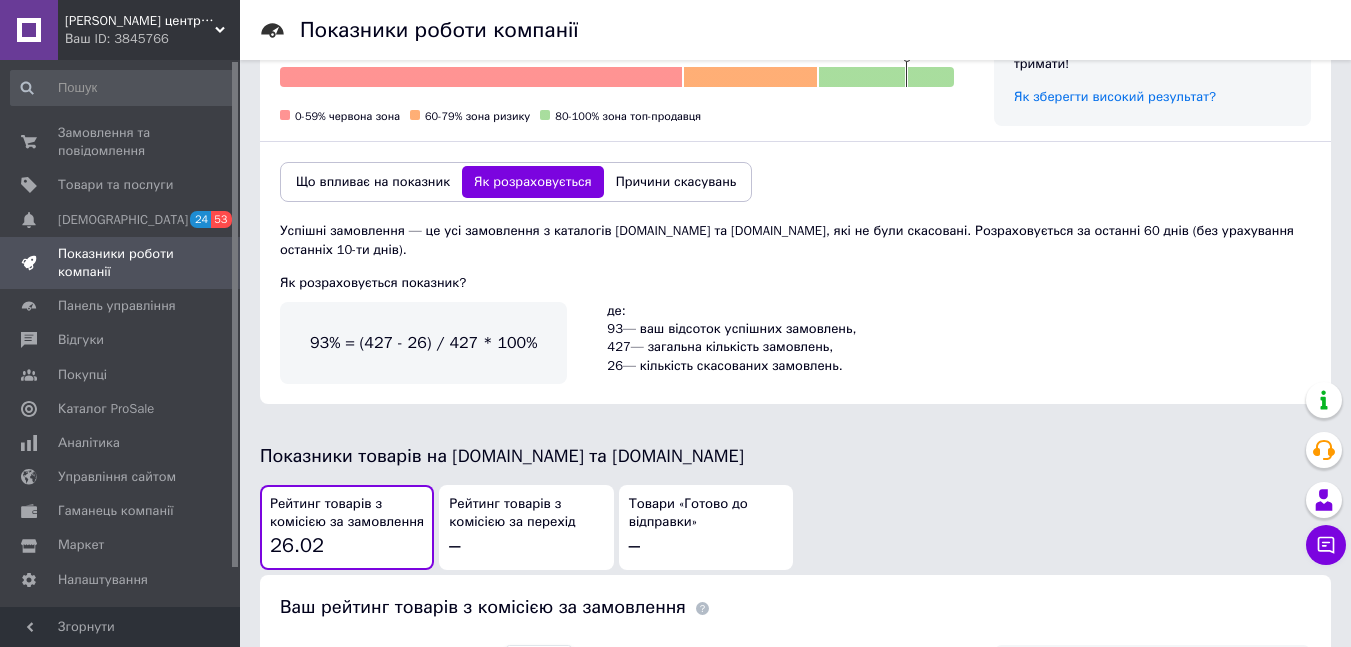 scroll, scrollTop: 644, scrollLeft: 0, axis: vertical 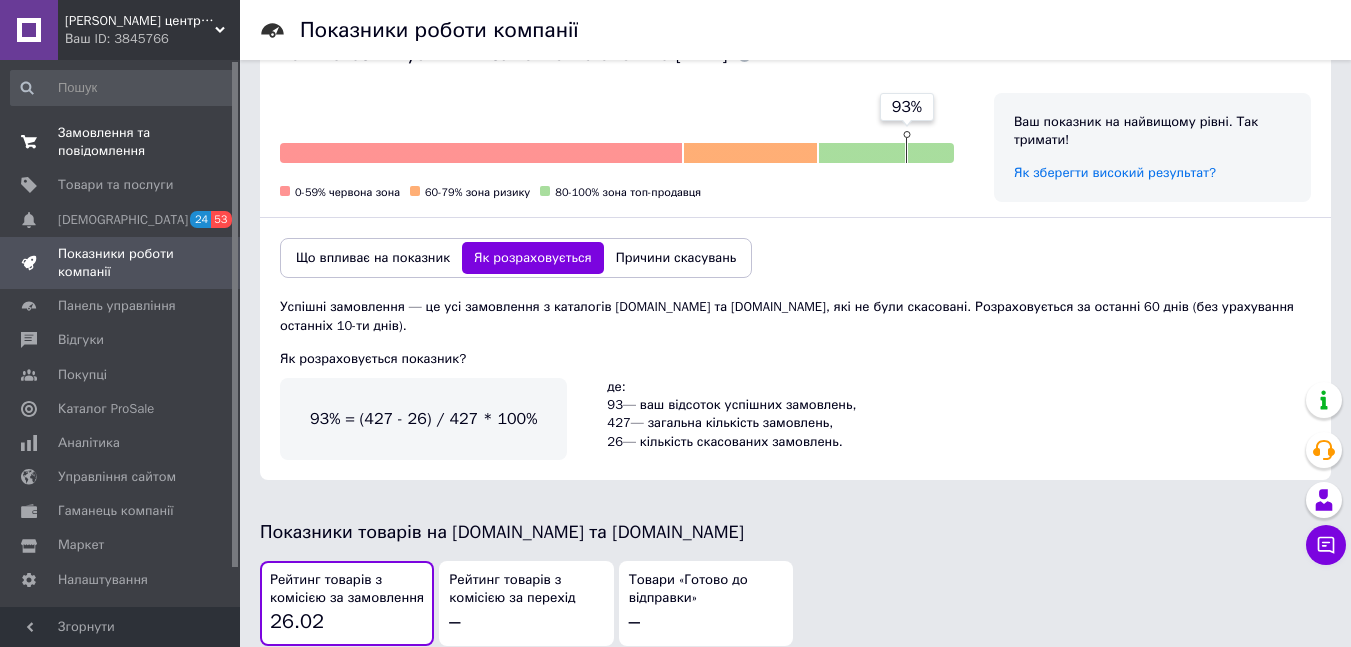 click on "Замовлення та повідомлення" at bounding box center (121, 142) 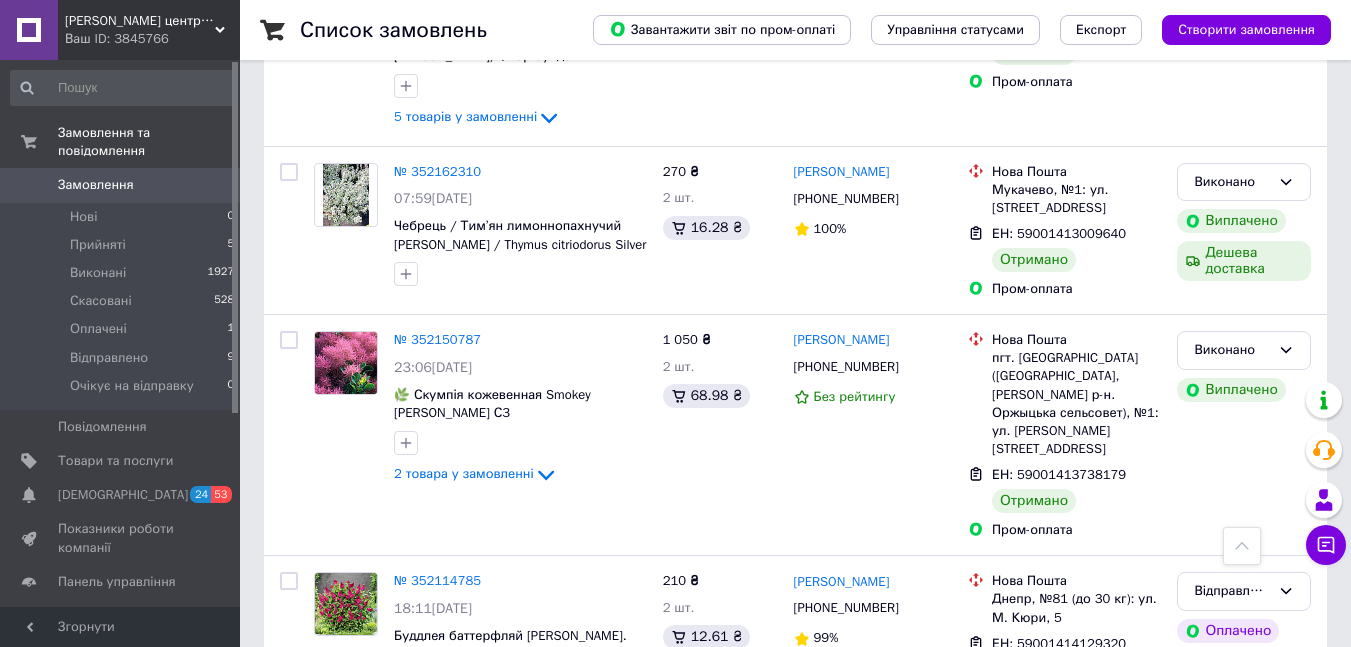 scroll, scrollTop: 3100, scrollLeft: 0, axis: vertical 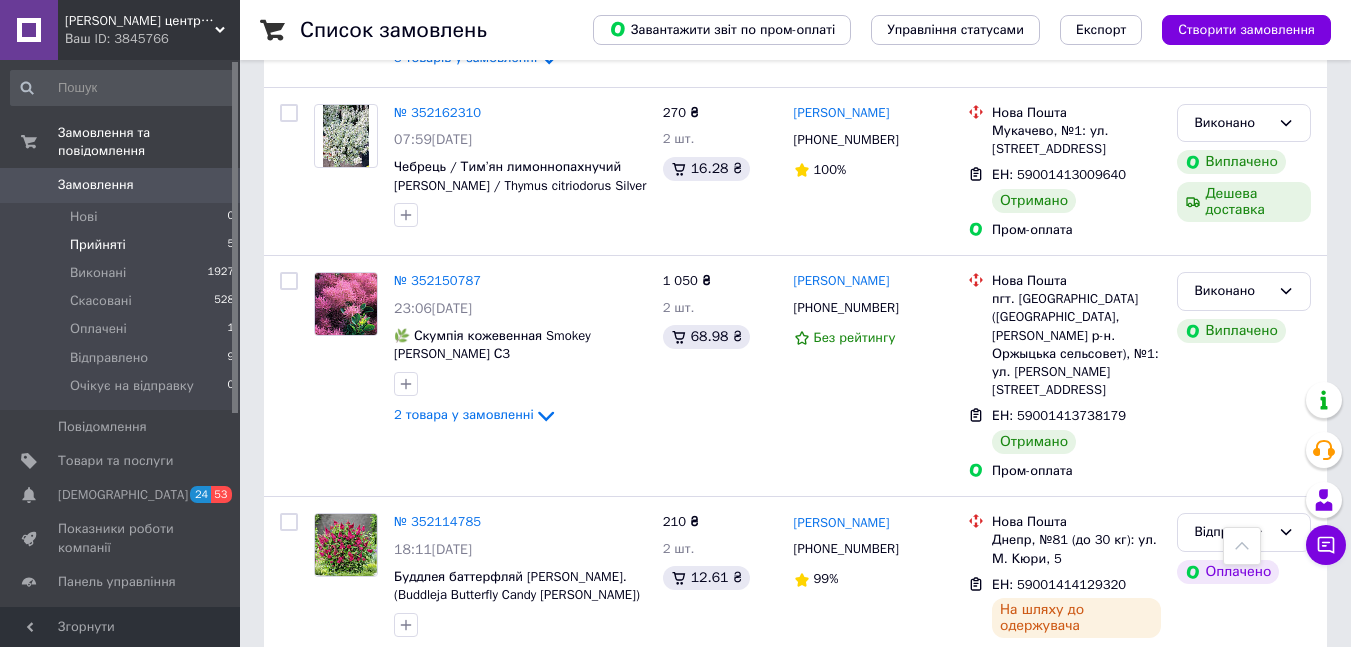 click on "Прийняті" at bounding box center [98, 245] 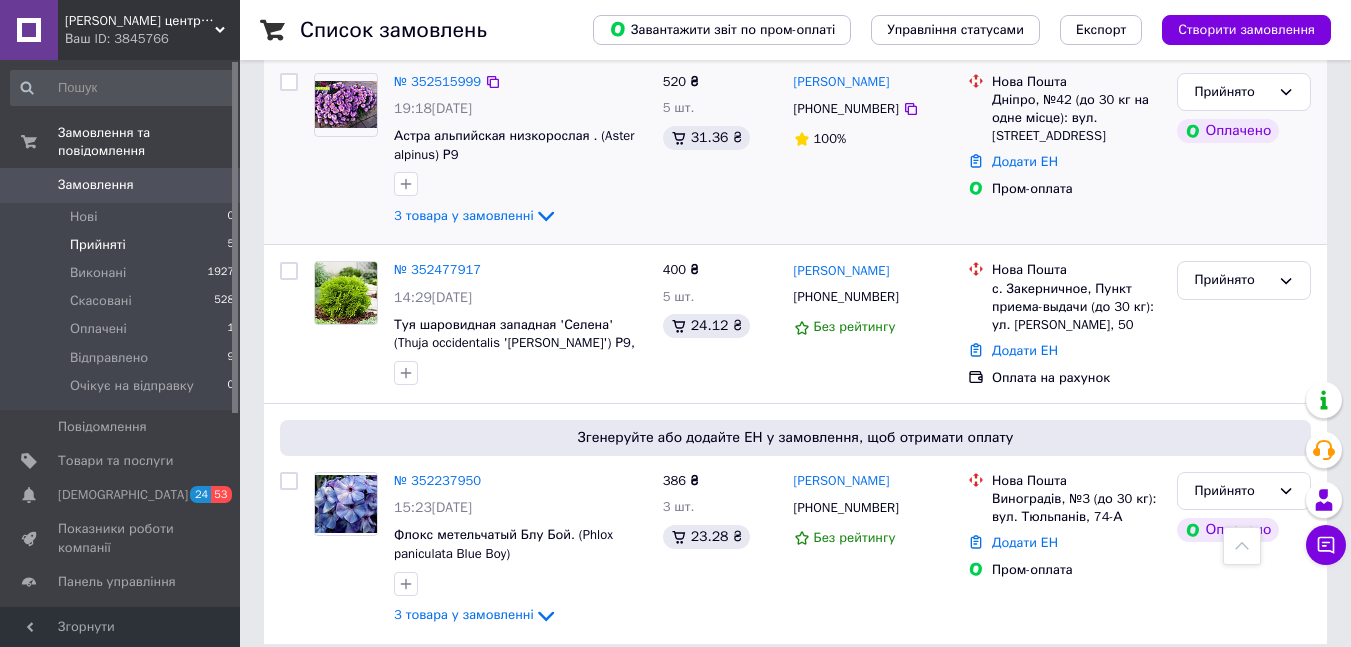 scroll, scrollTop: 733, scrollLeft: 0, axis: vertical 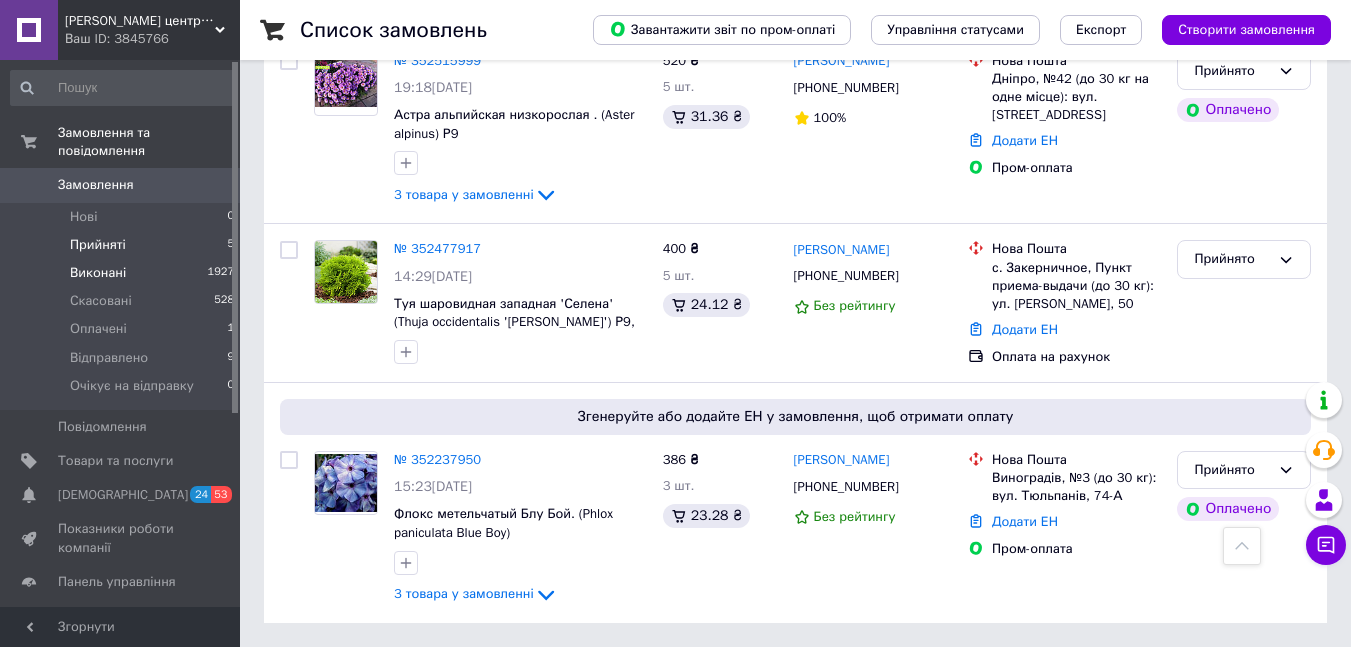 click on "Виконані" at bounding box center (98, 273) 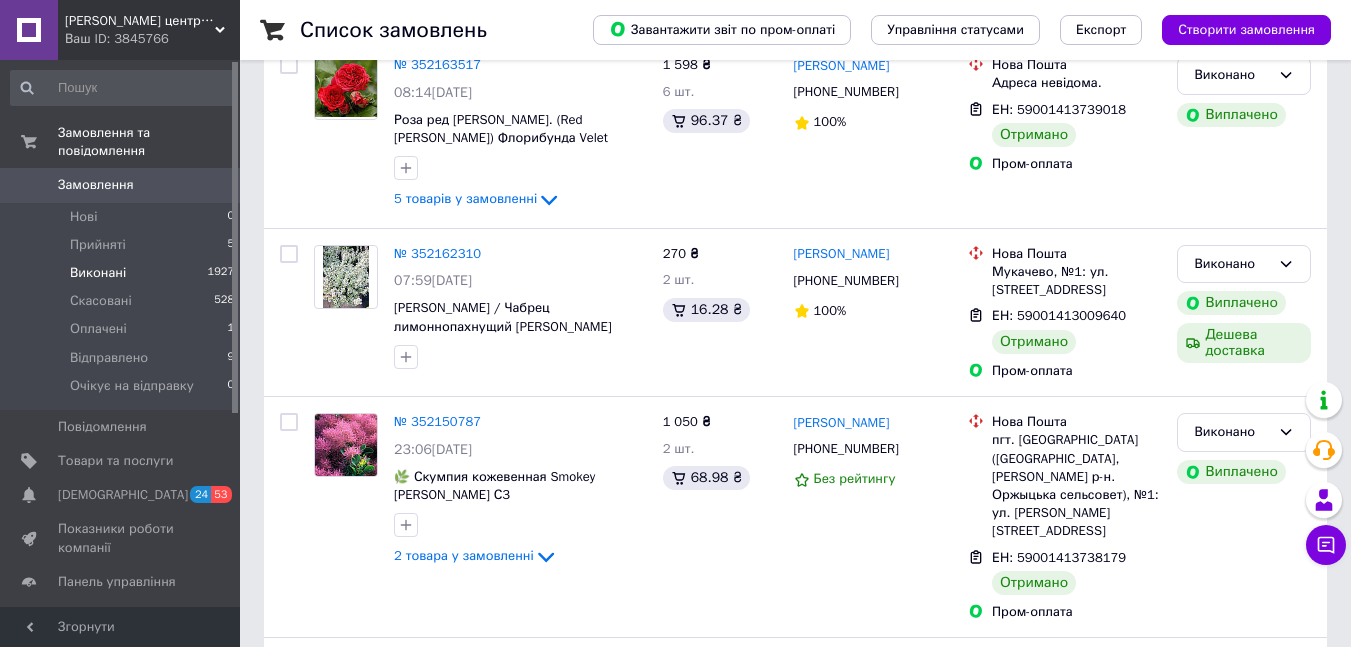 scroll, scrollTop: 300, scrollLeft: 0, axis: vertical 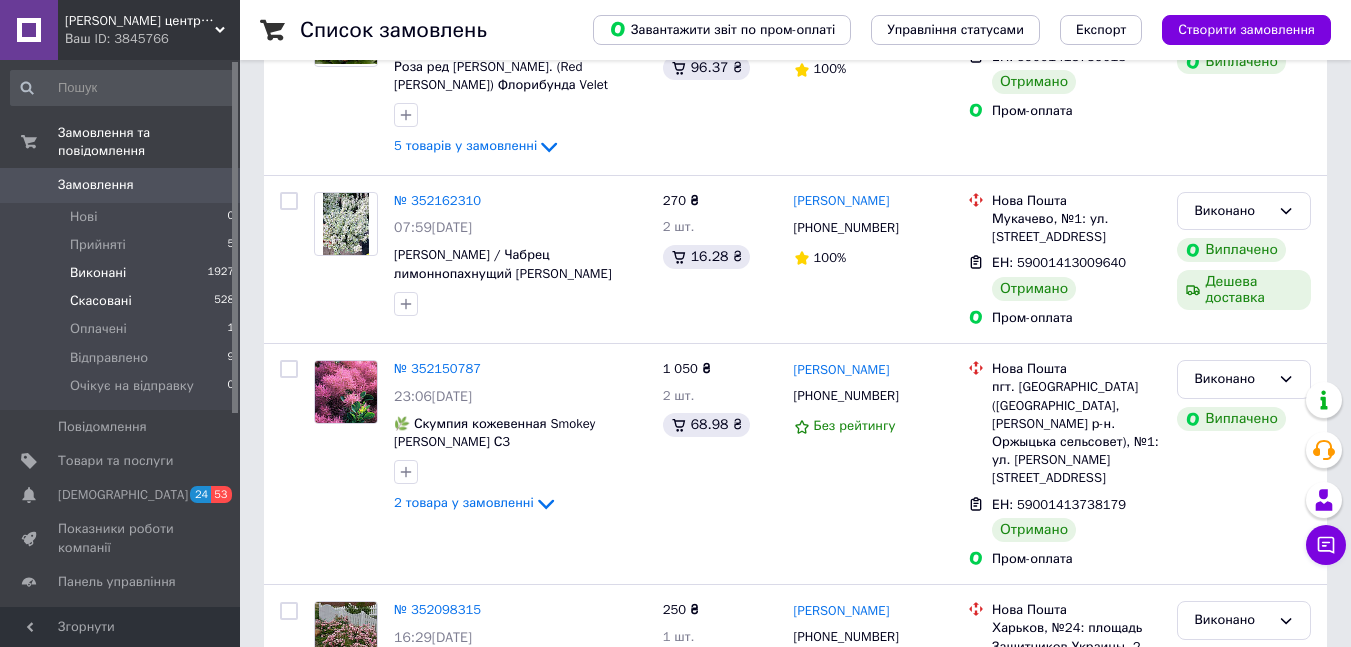 click on "Скасовані" at bounding box center [101, 301] 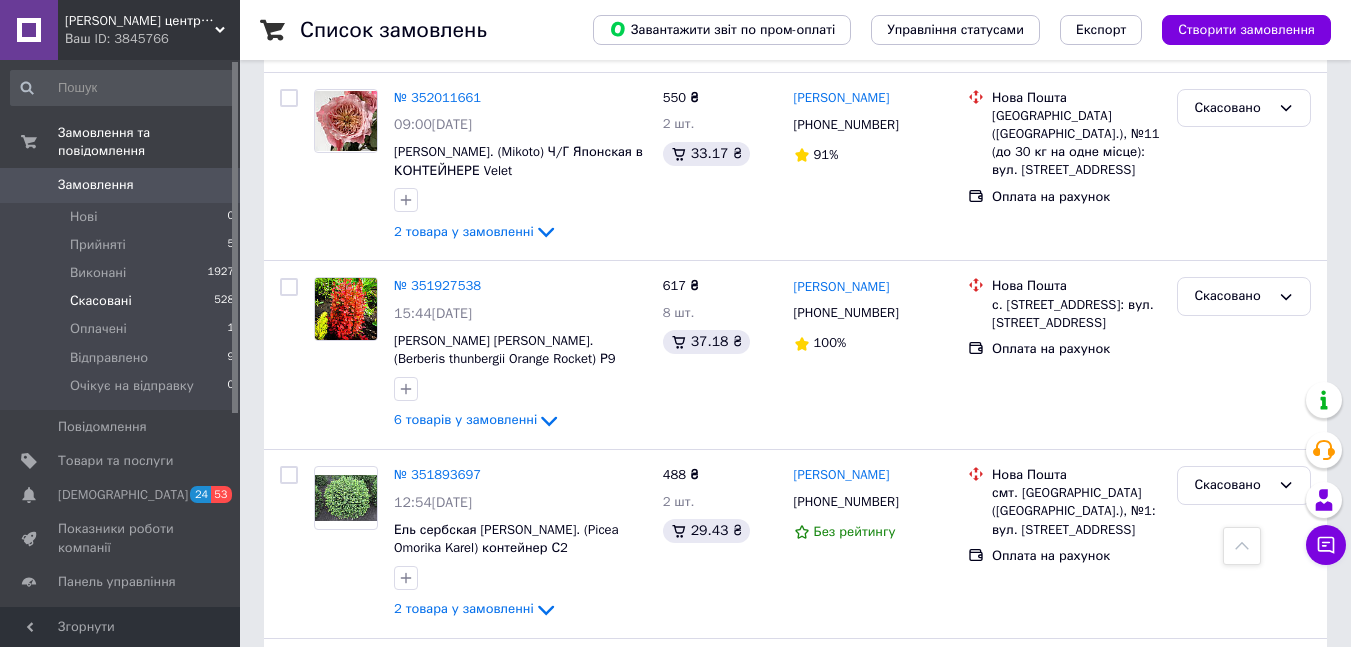 scroll, scrollTop: 600, scrollLeft: 0, axis: vertical 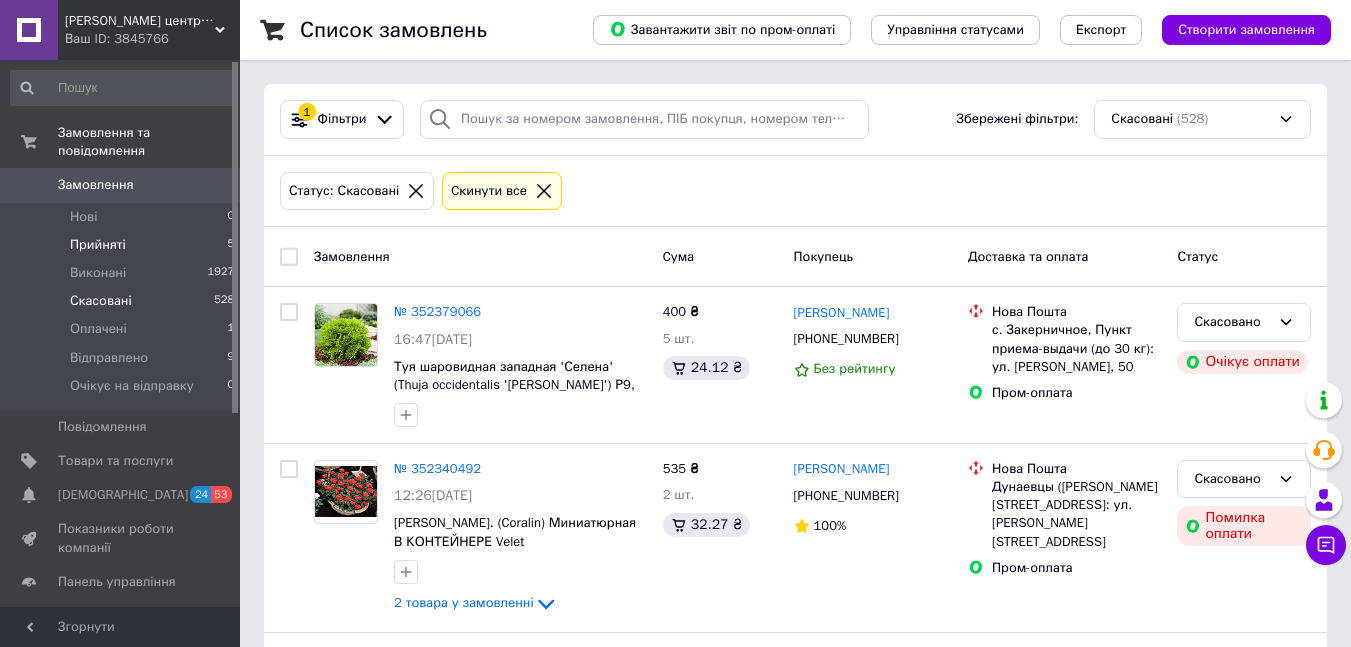 drag, startPoint x: 539, startPoint y: 183, endPoint x: 84, endPoint y: 227, distance: 457.12253 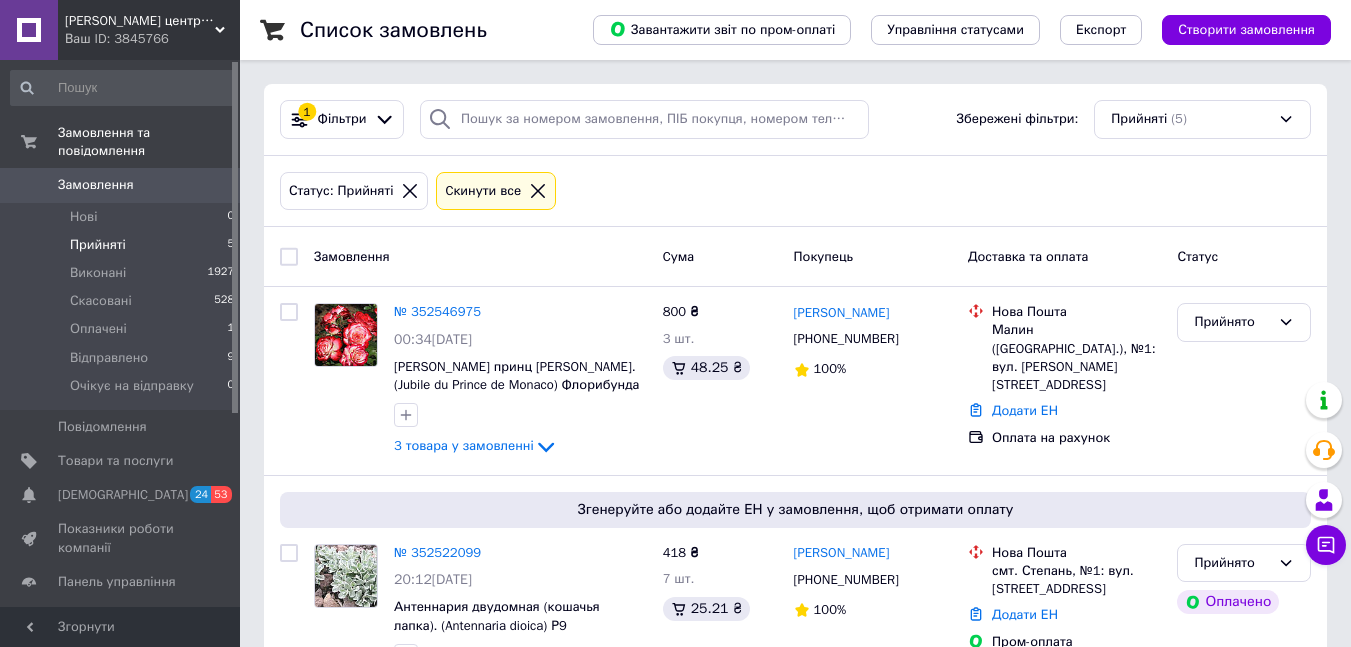 click on "Прийняті" at bounding box center (98, 245) 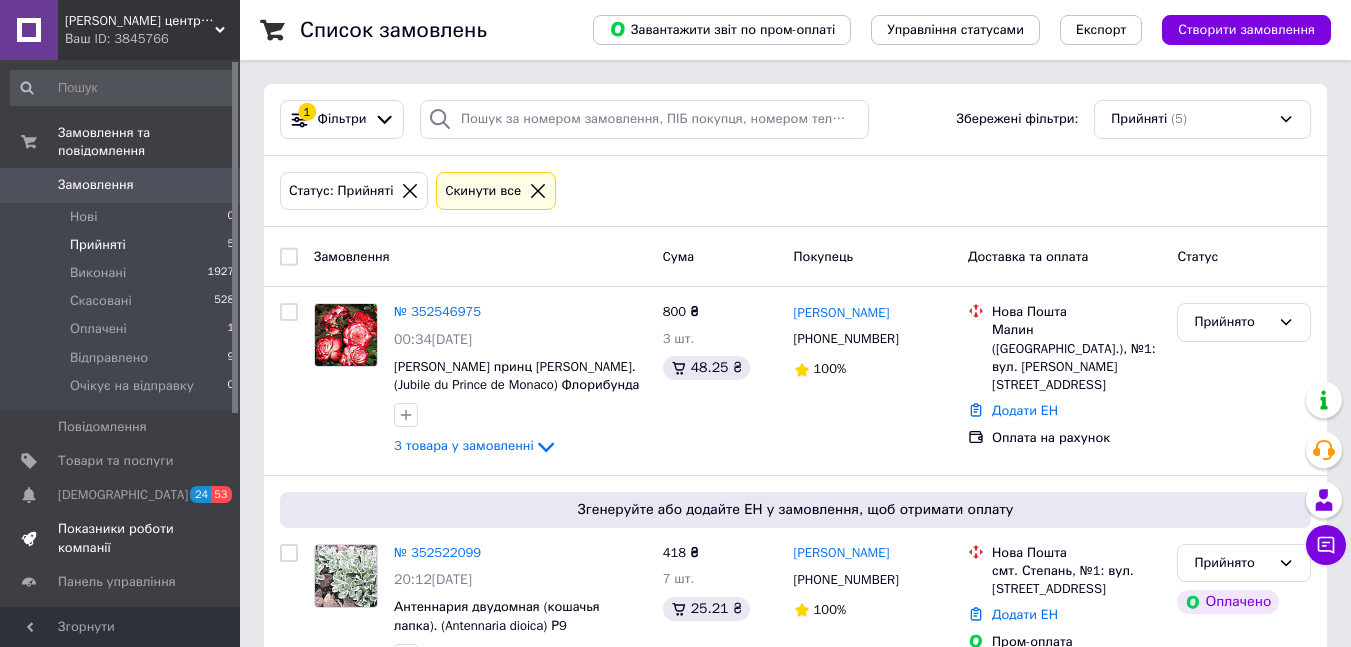 click on "Показники роботи компанії" at bounding box center [121, 538] 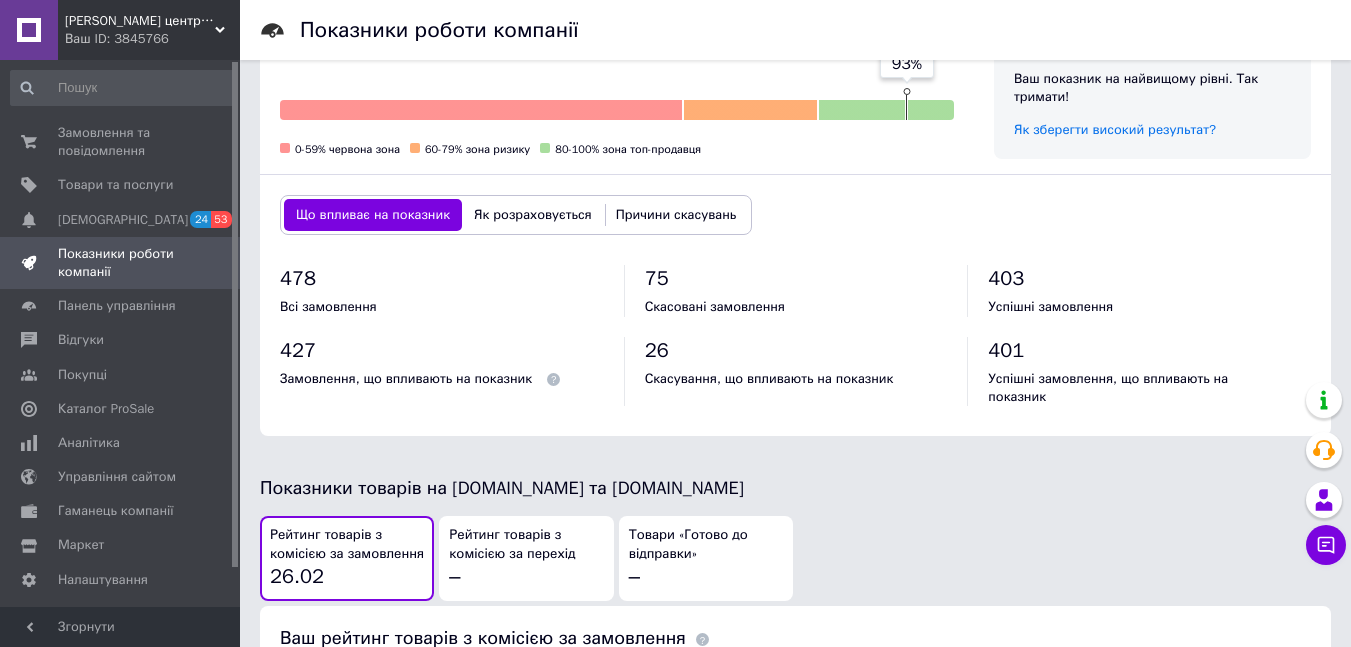 scroll, scrollTop: 700, scrollLeft: 0, axis: vertical 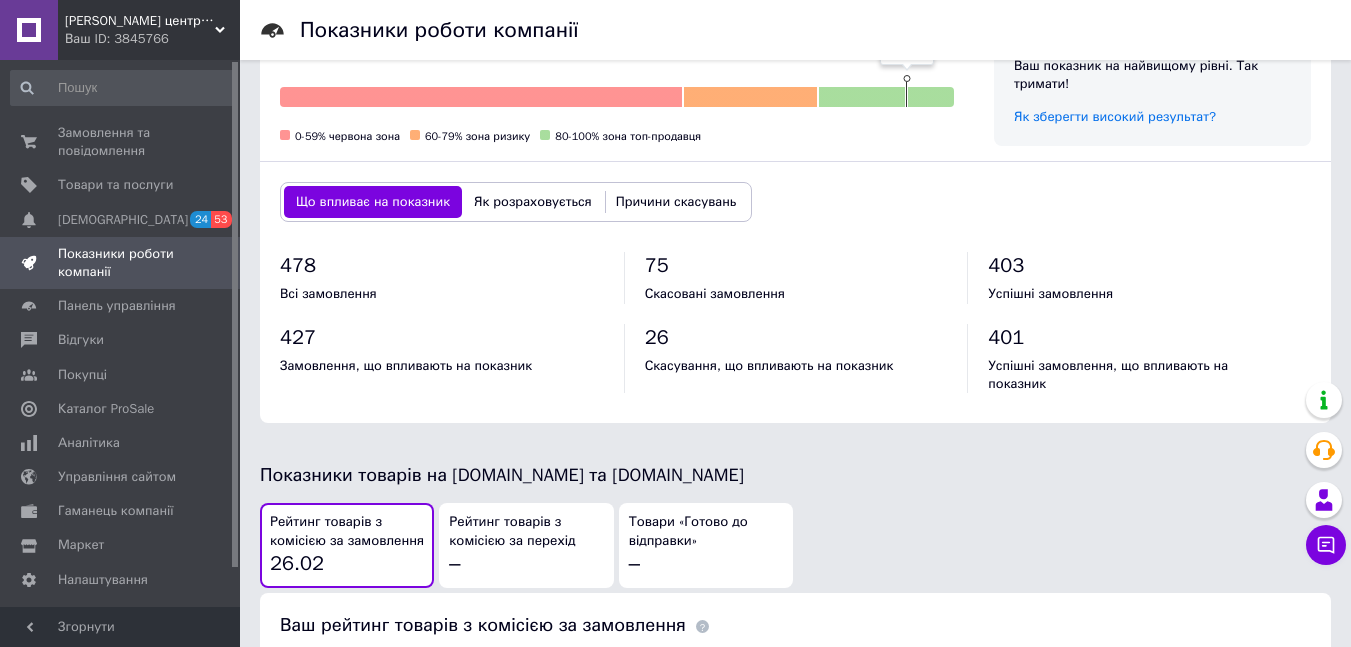 click on "Як розраховується" at bounding box center (533, 202) 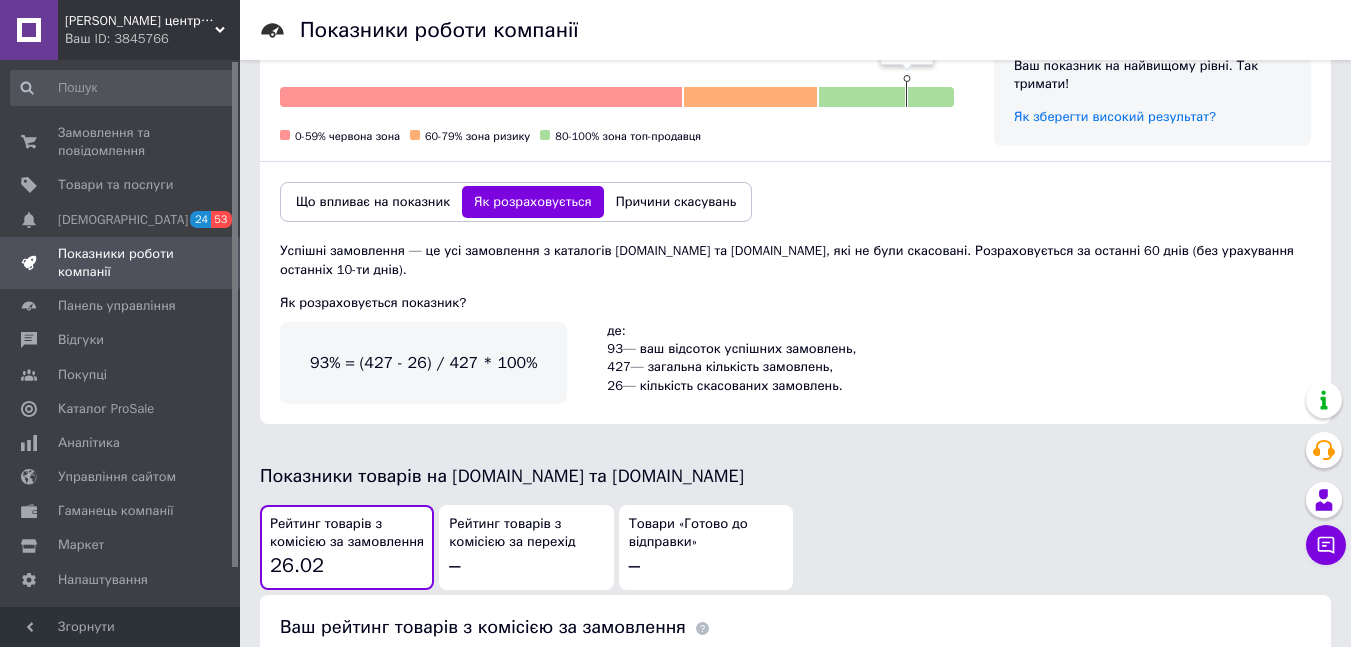 click on "Причини скасувань" at bounding box center (676, 202) 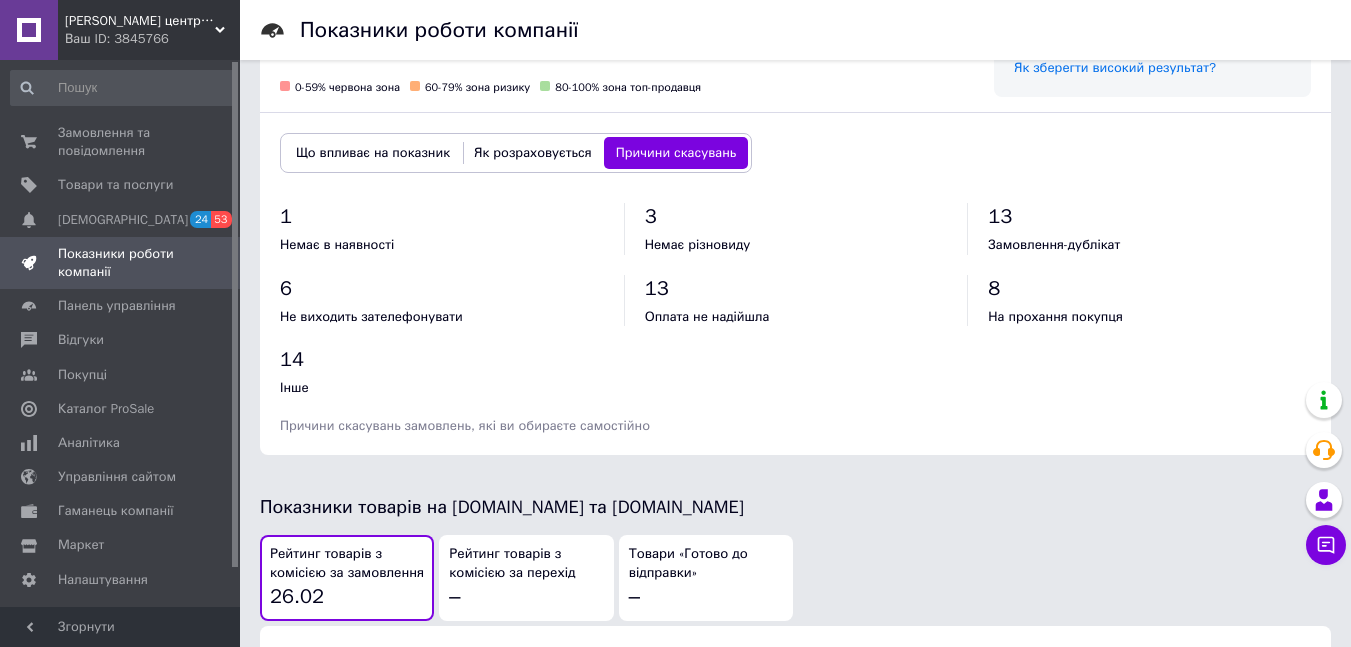 scroll, scrollTop: 700, scrollLeft: 0, axis: vertical 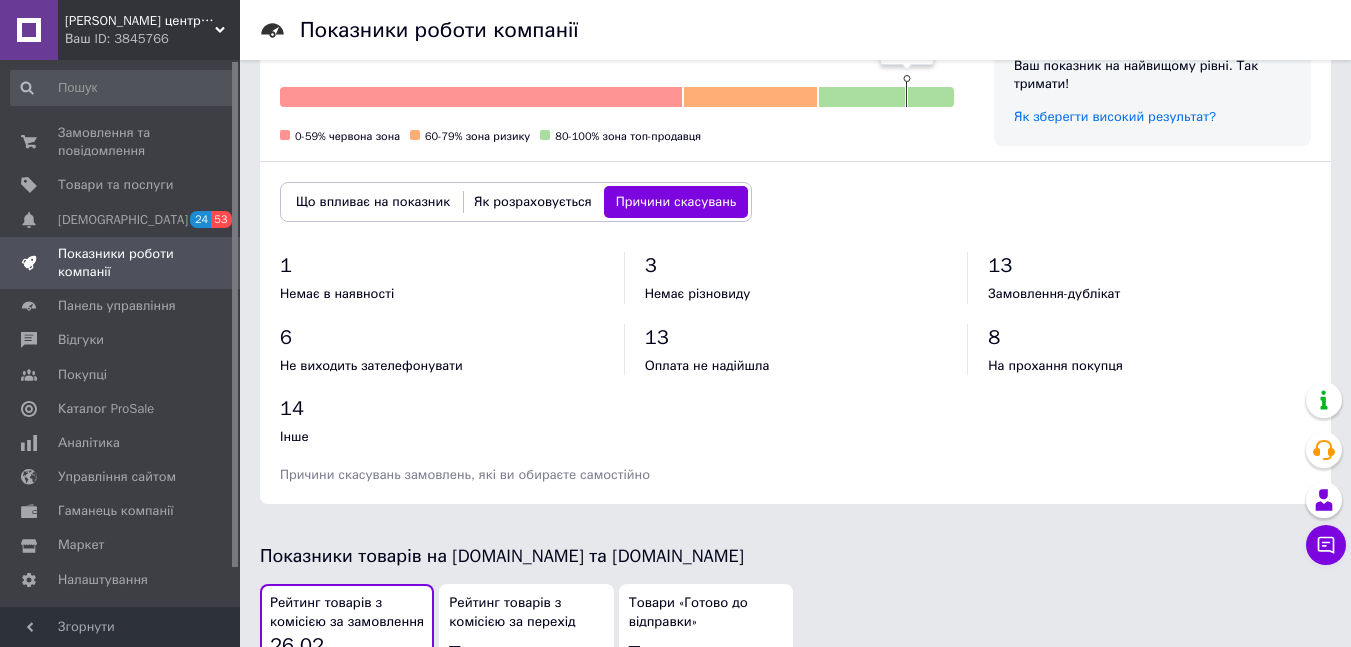 click on "Що впливає на показник" at bounding box center [373, 202] 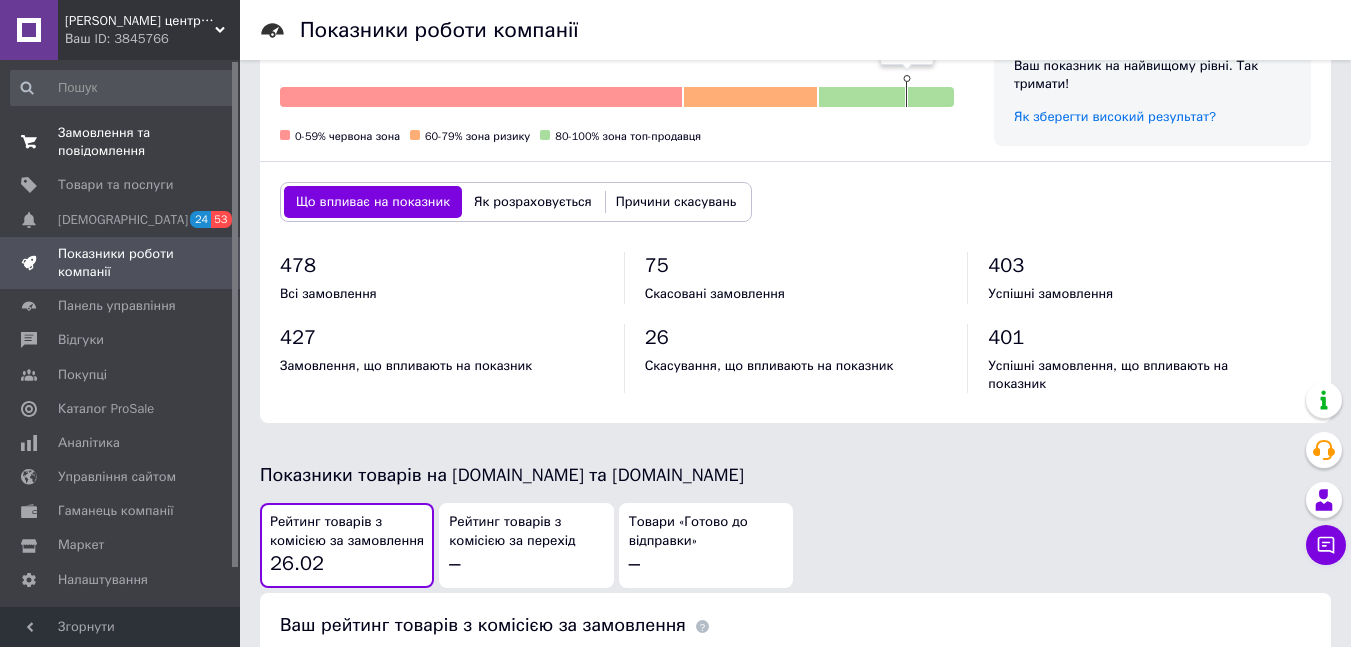 click on "Замовлення та повідомлення" at bounding box center (121, 142) 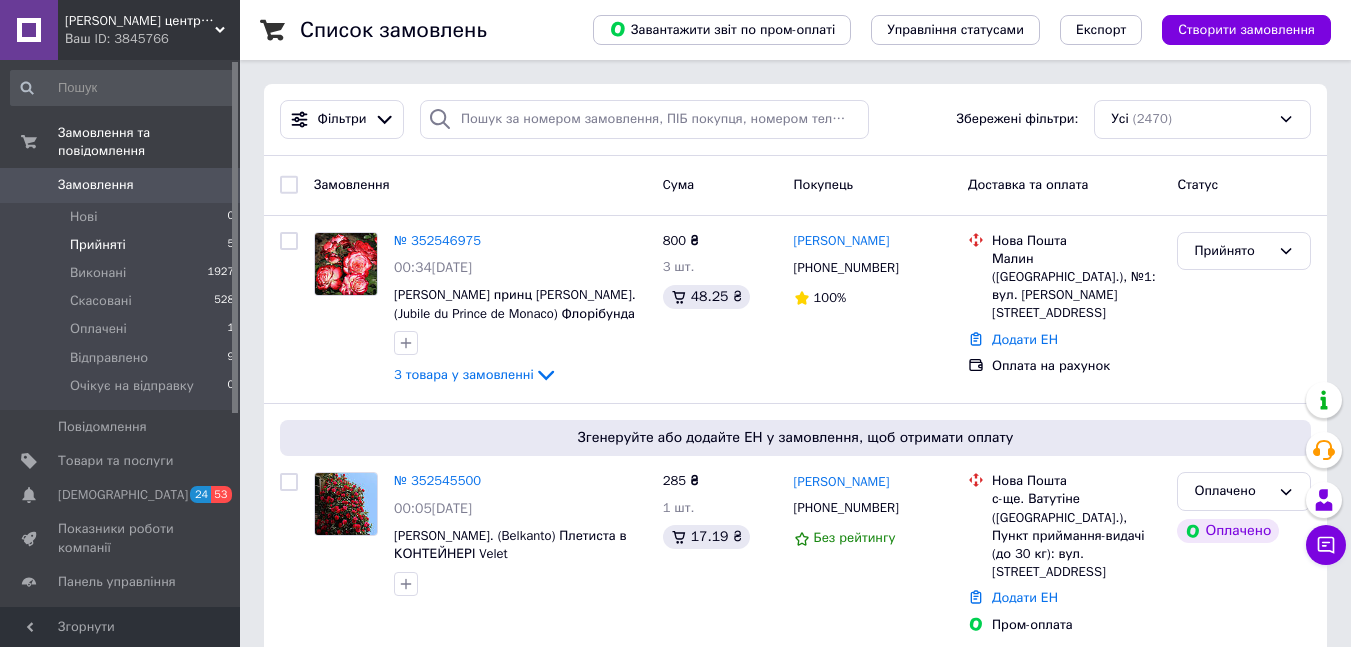 click on "Прийняті" at bounding box center (98, 245) 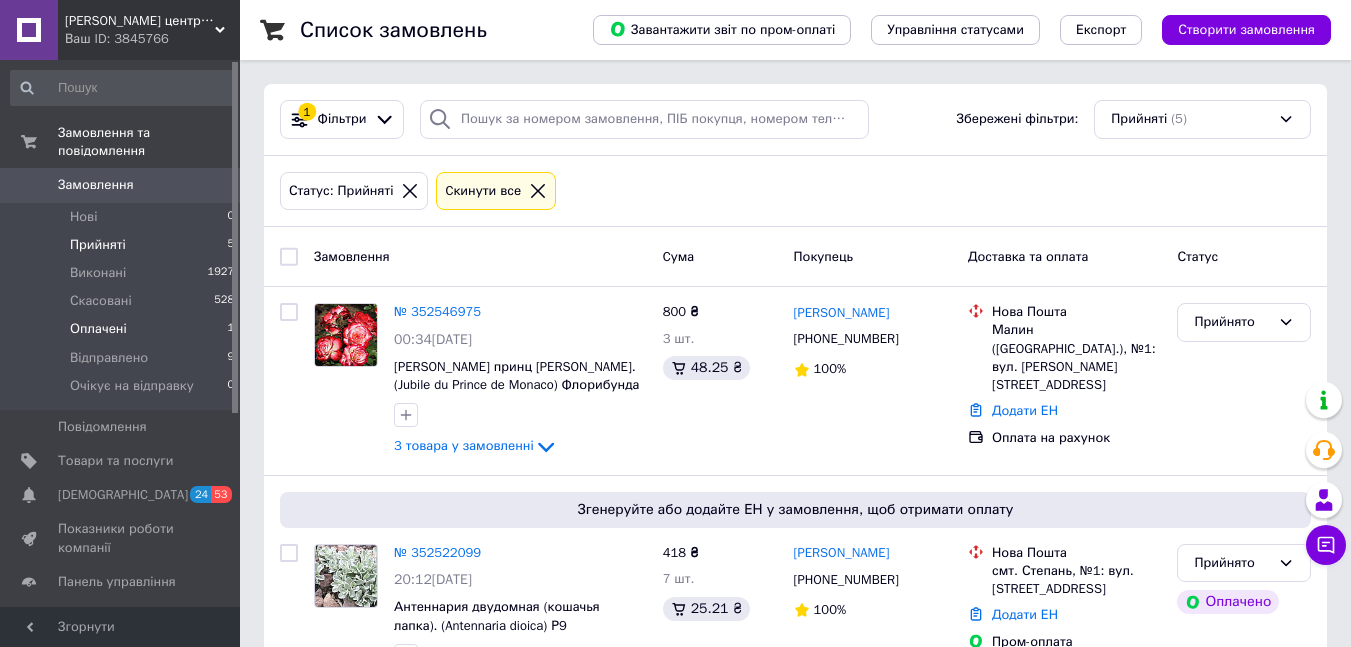 click on "Оплачені" at bounding box center [98, 329] 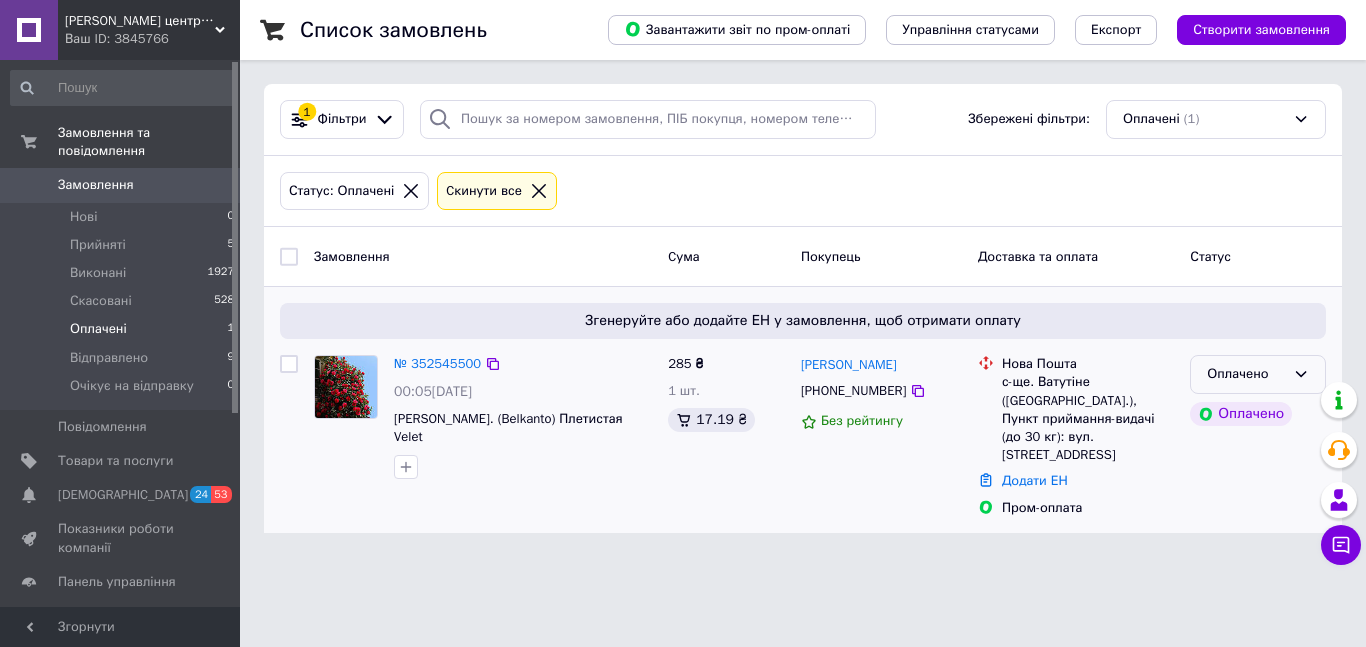click 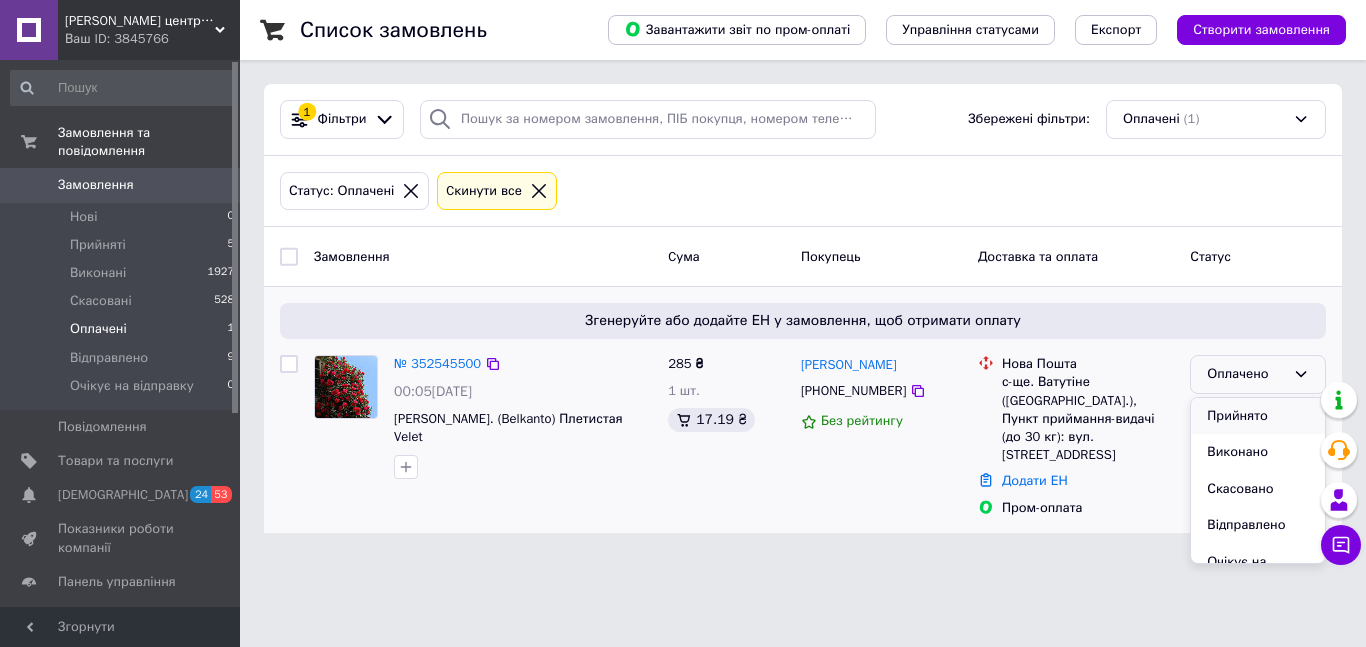 click on "Прийнято" at bounding box center (1258, 416) 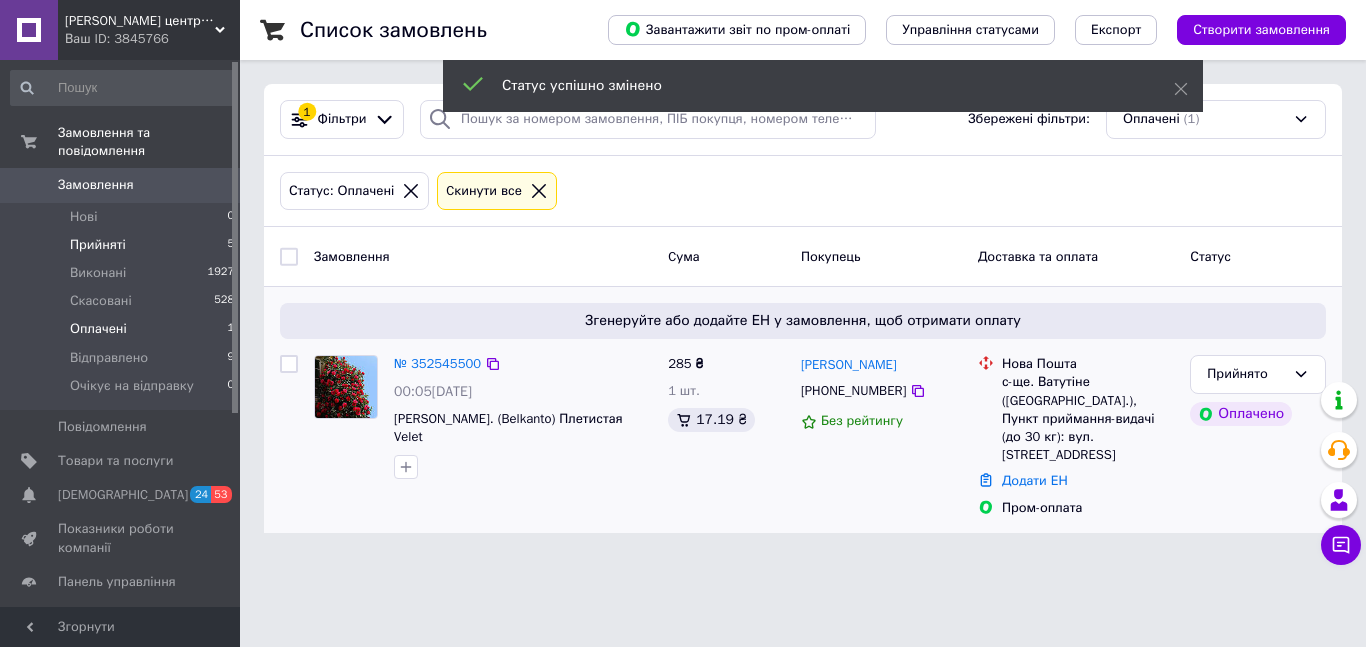 click on "Прийняті" at bounding box center (98, 245) 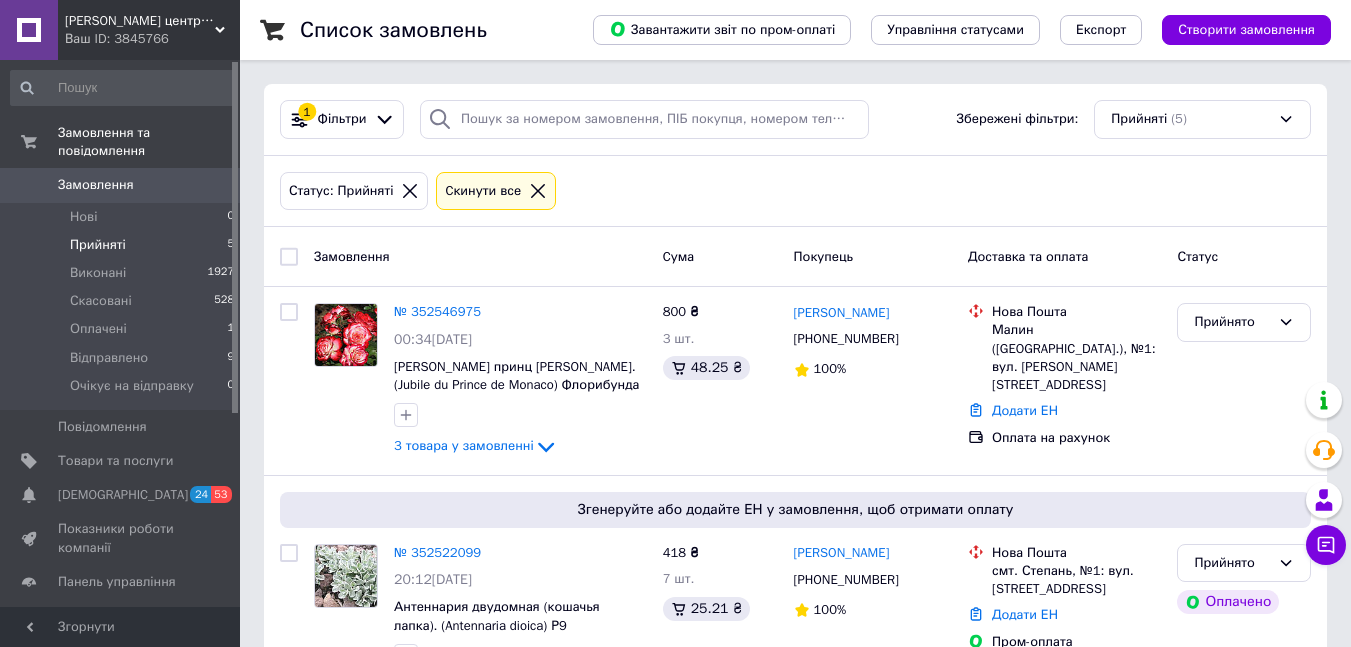 click on "Відгуки" at bounding box center [81, 616] 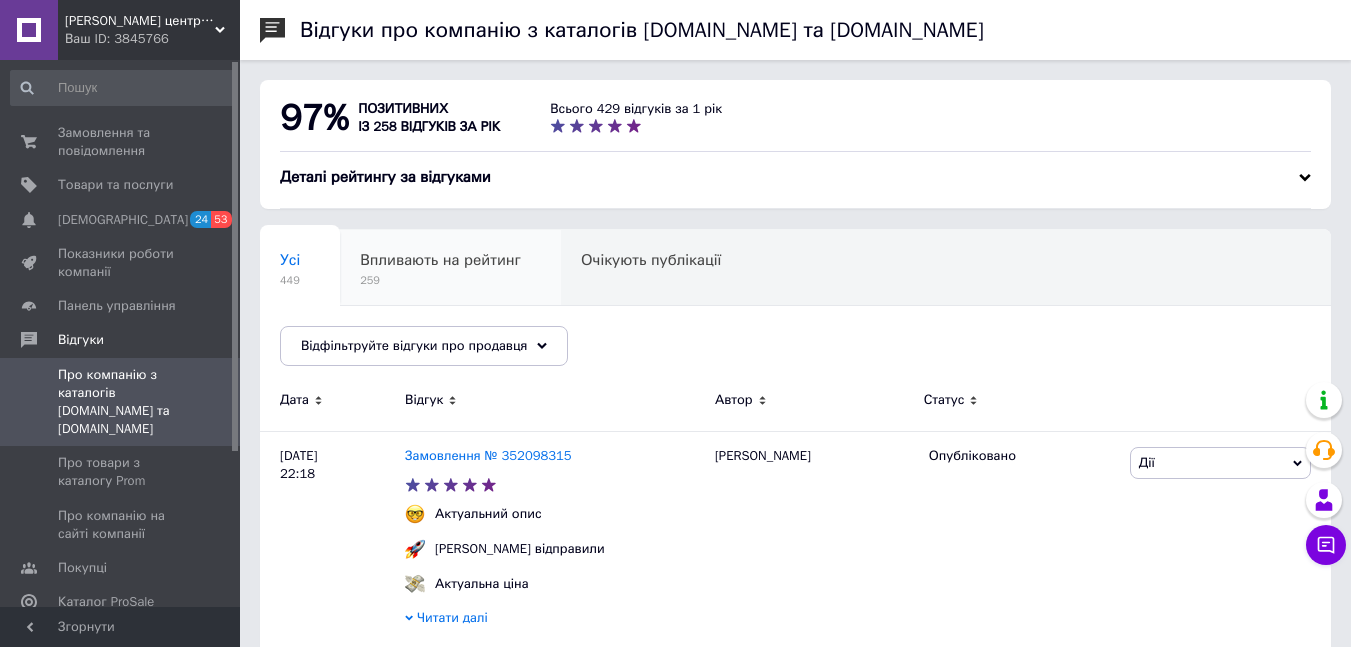 click on "Впливають на рейтинг 259" at bounding box center (450, 268) 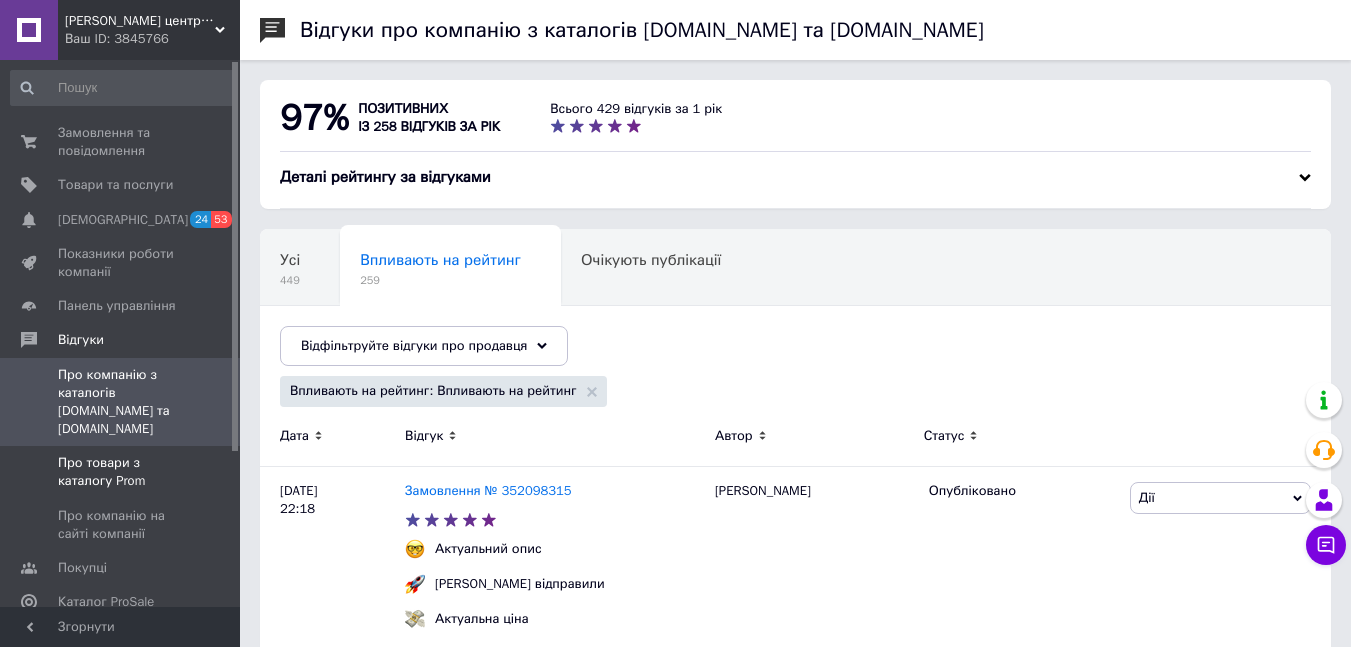 click on "Про товари з каталогу Prom" at bounding box center [121, 472] 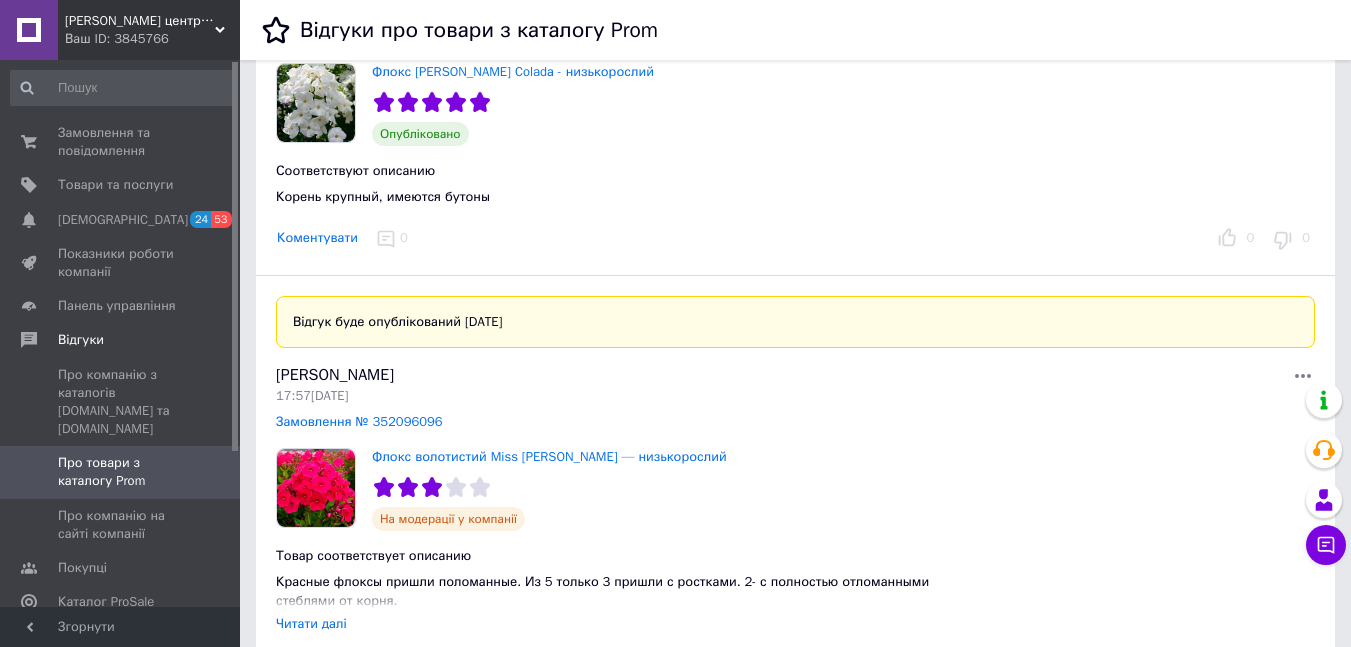 scroll, scrollTop: 100, scrollLeft: 0, axis: vertical 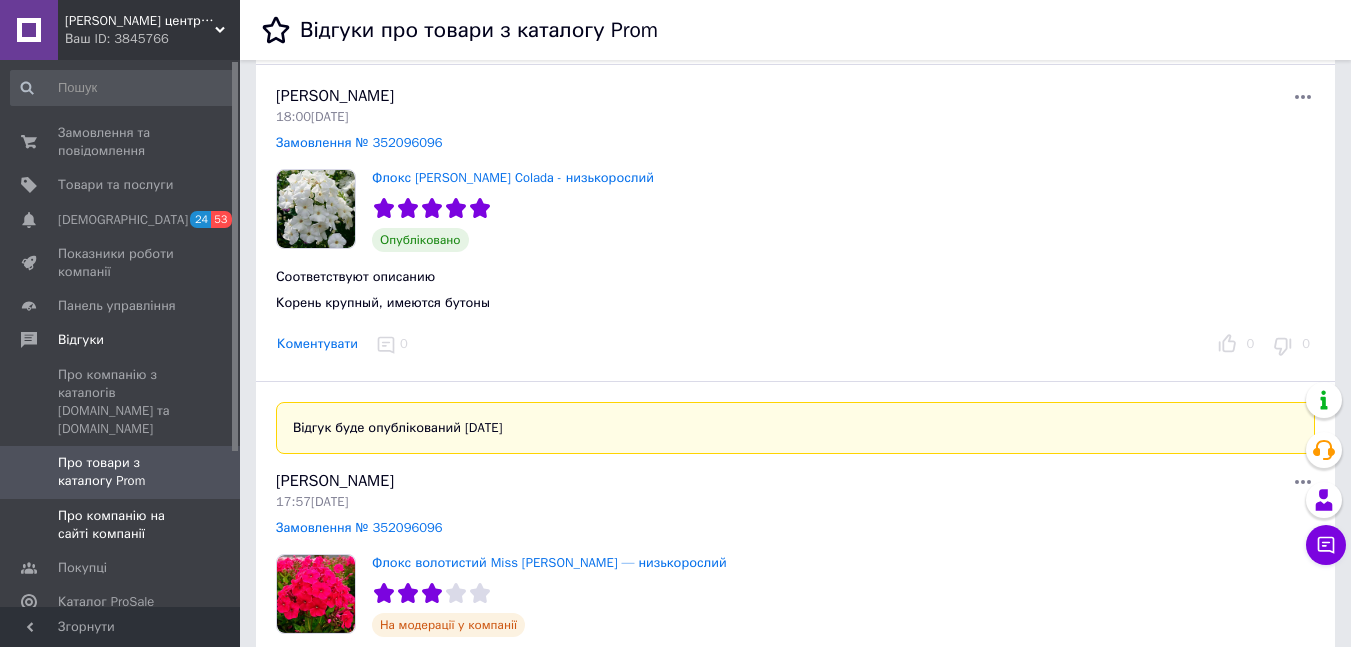 click on "Про компанію на сайті компанії" at bounding box center [121, 525] 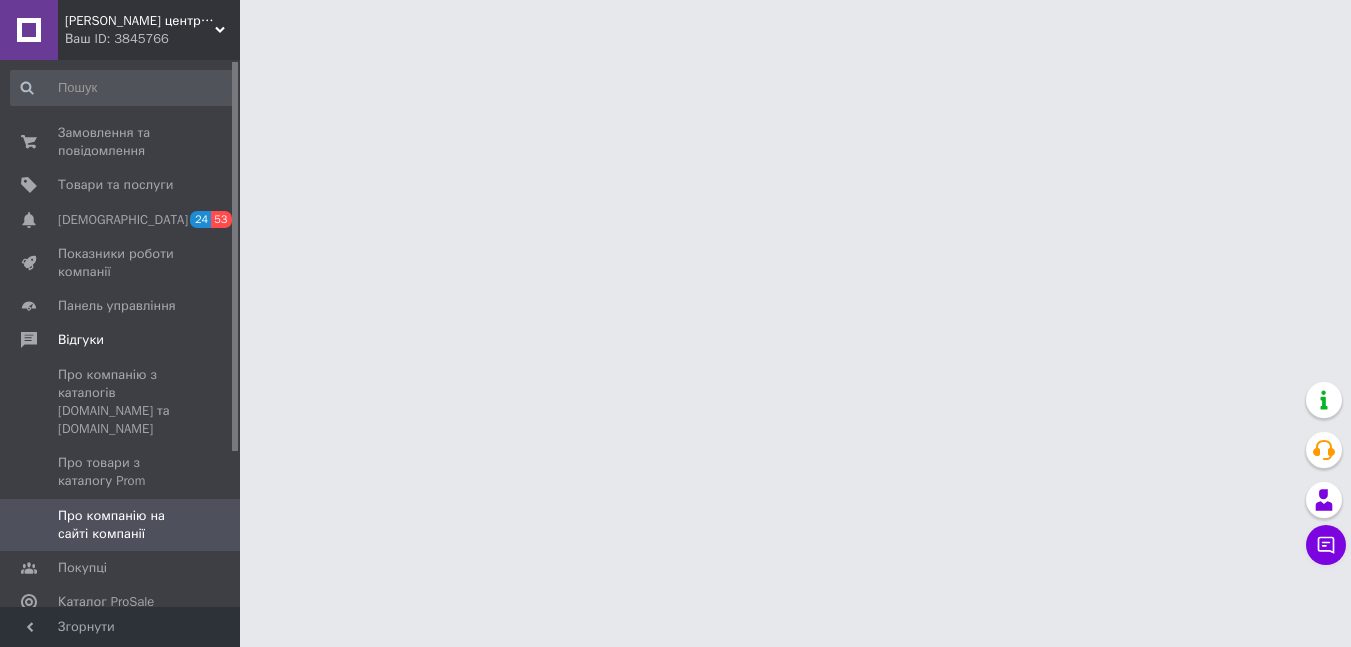 scroll, scrollTop: 0, scrollLeft: 0, axis: both 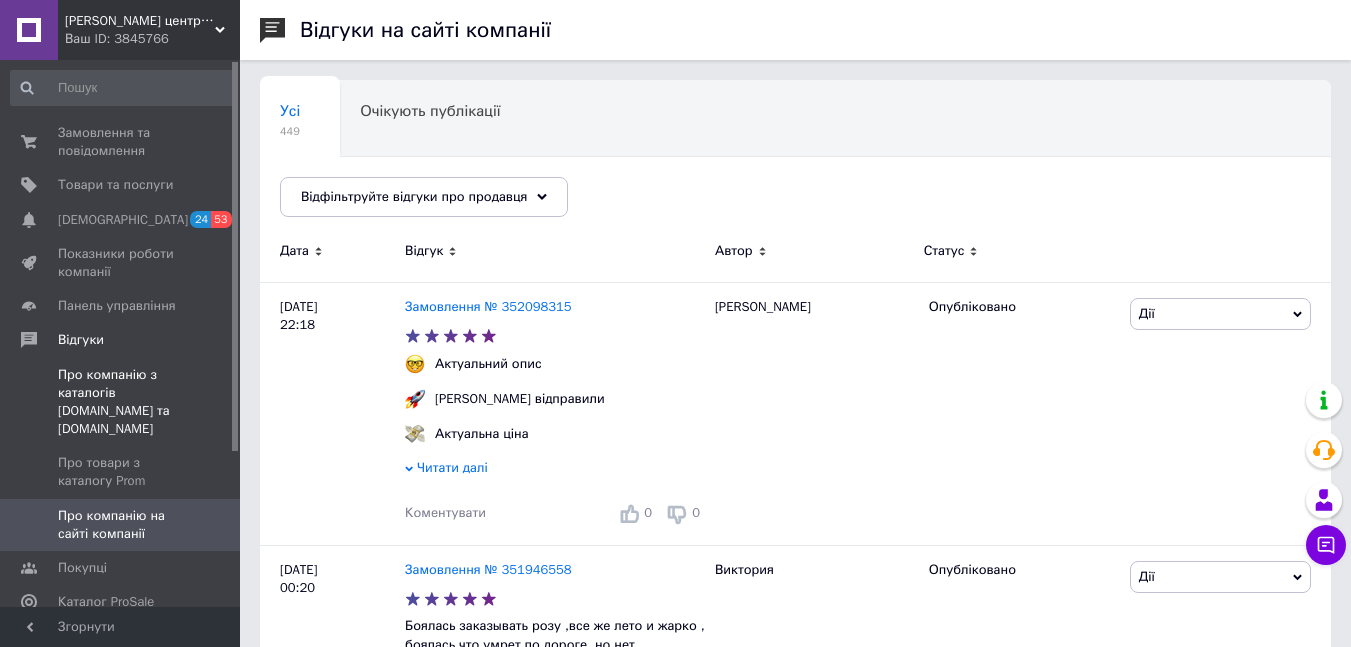 click on "Про компанію з каталогів [DOMAIN_NAME] та [DOMAIN_NAME]" at bounding box center [121, 402] 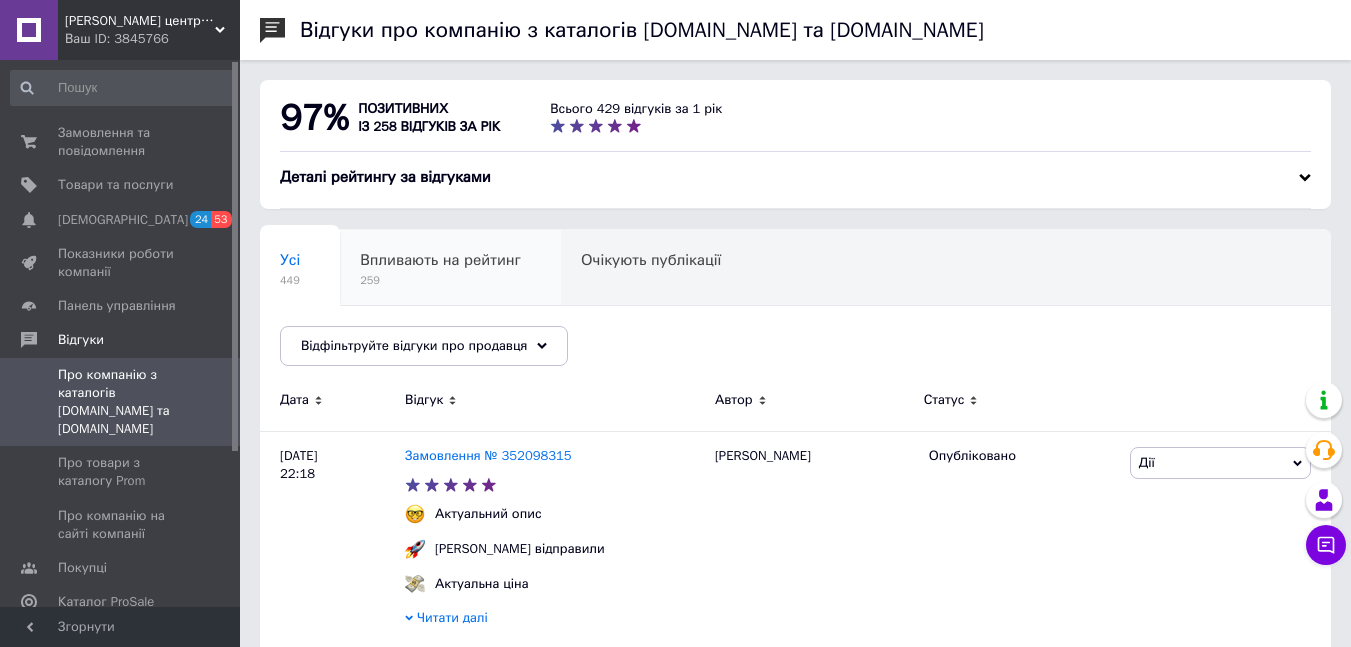 click on "Впливають на рейтинг" at bounding box center (440, 260) 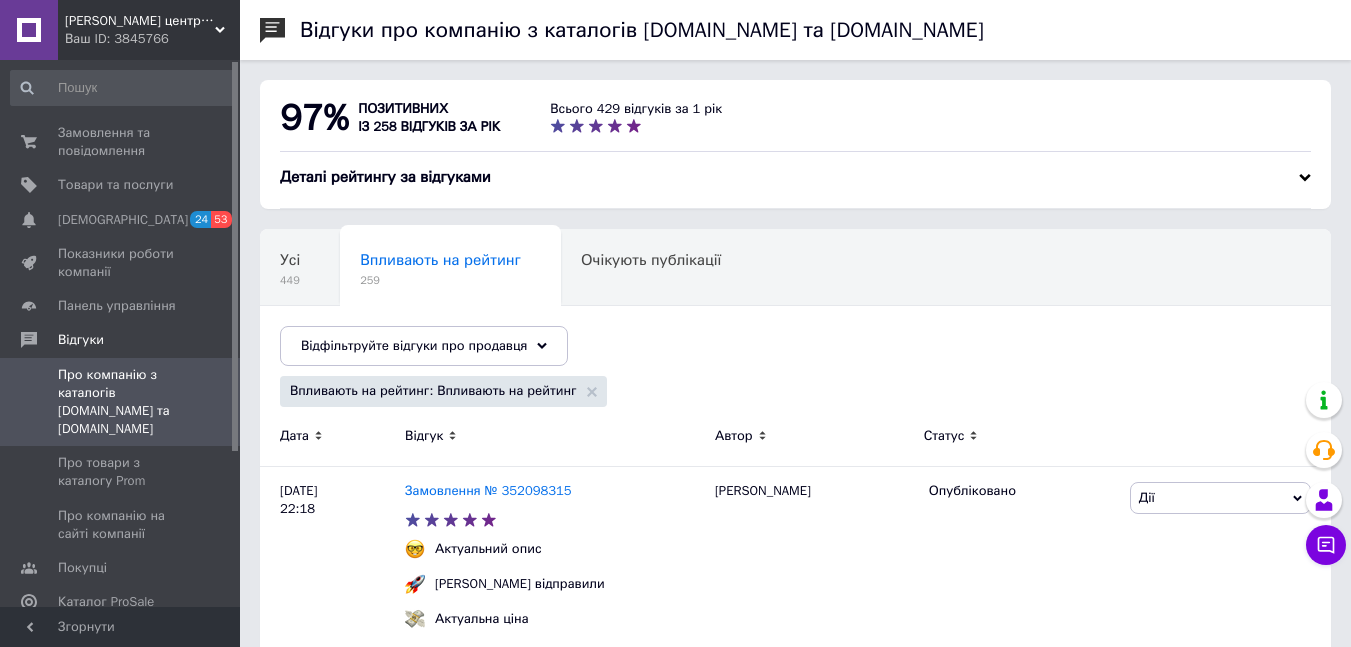 click on "97% позитивних із 258 відгуків за рік Всього 429 відгуків за 1 рік Деталі рейтингу за відгуками" at bounding box center (795, 144) 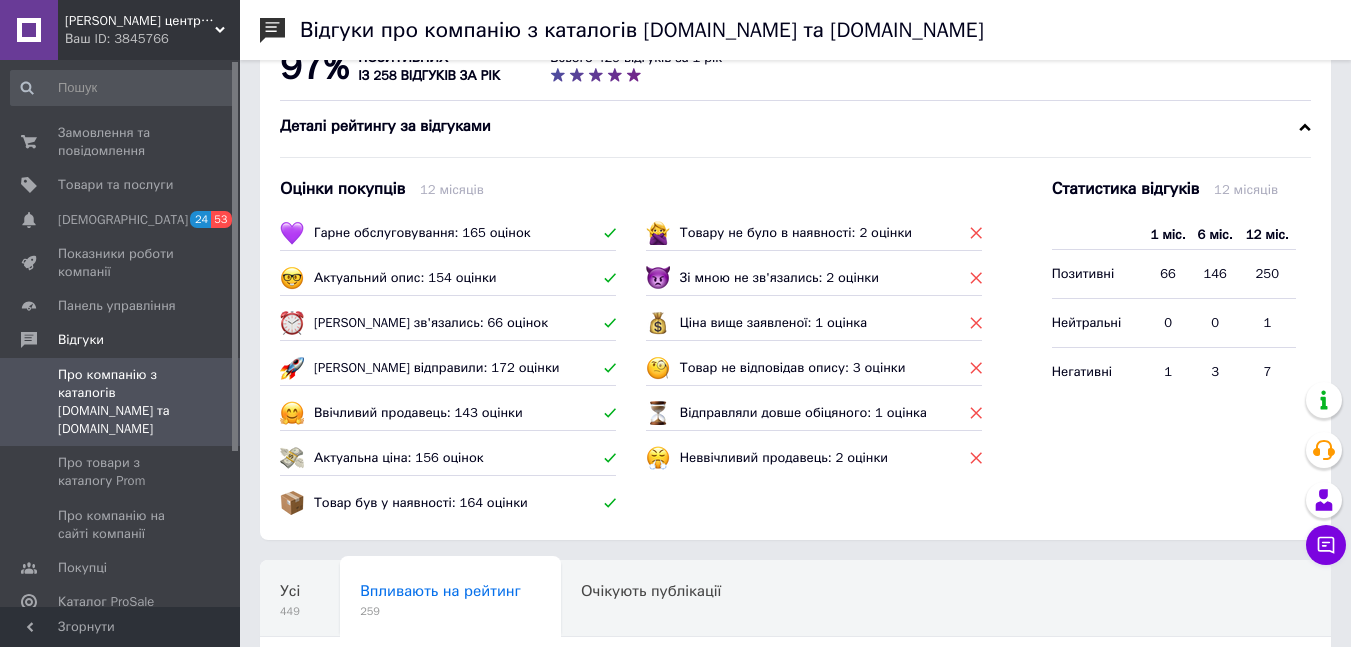 scroll, scrollTop: 0, scrollLeft: 0, axis: both 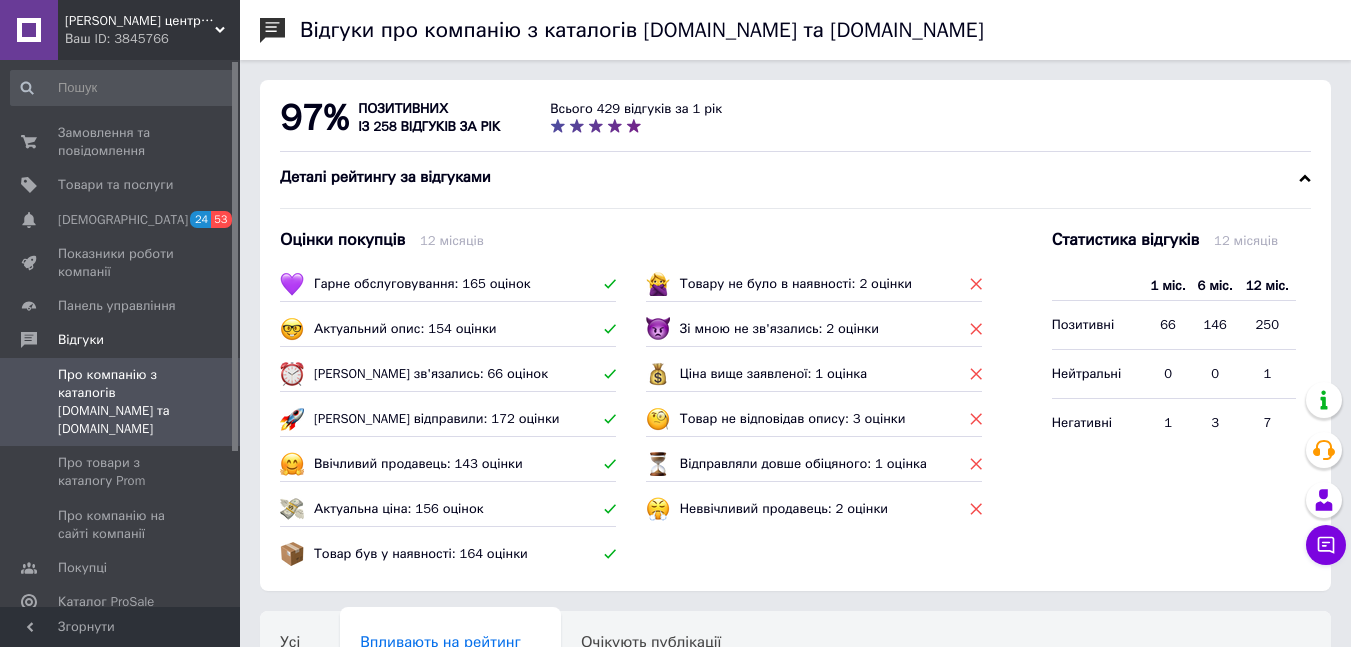click at bounding box center (1305, 178) 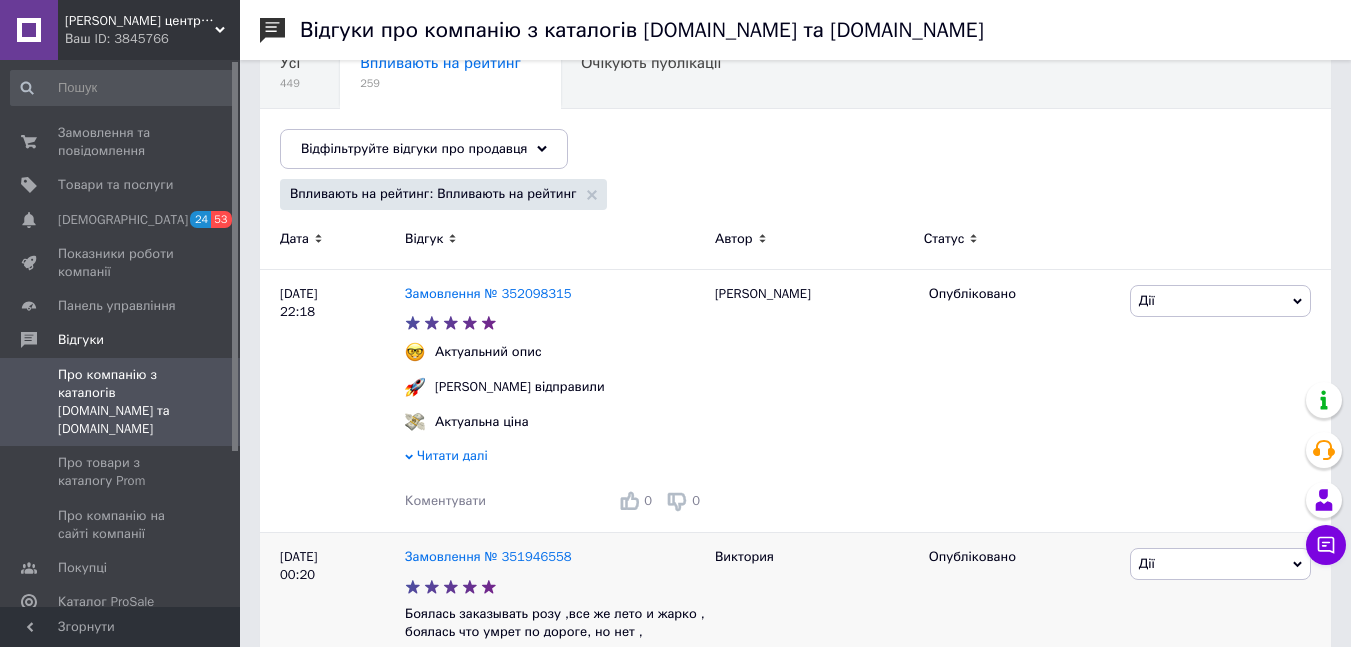 scroll, scrollTop: 0, scrollLeft: 0, axis: both 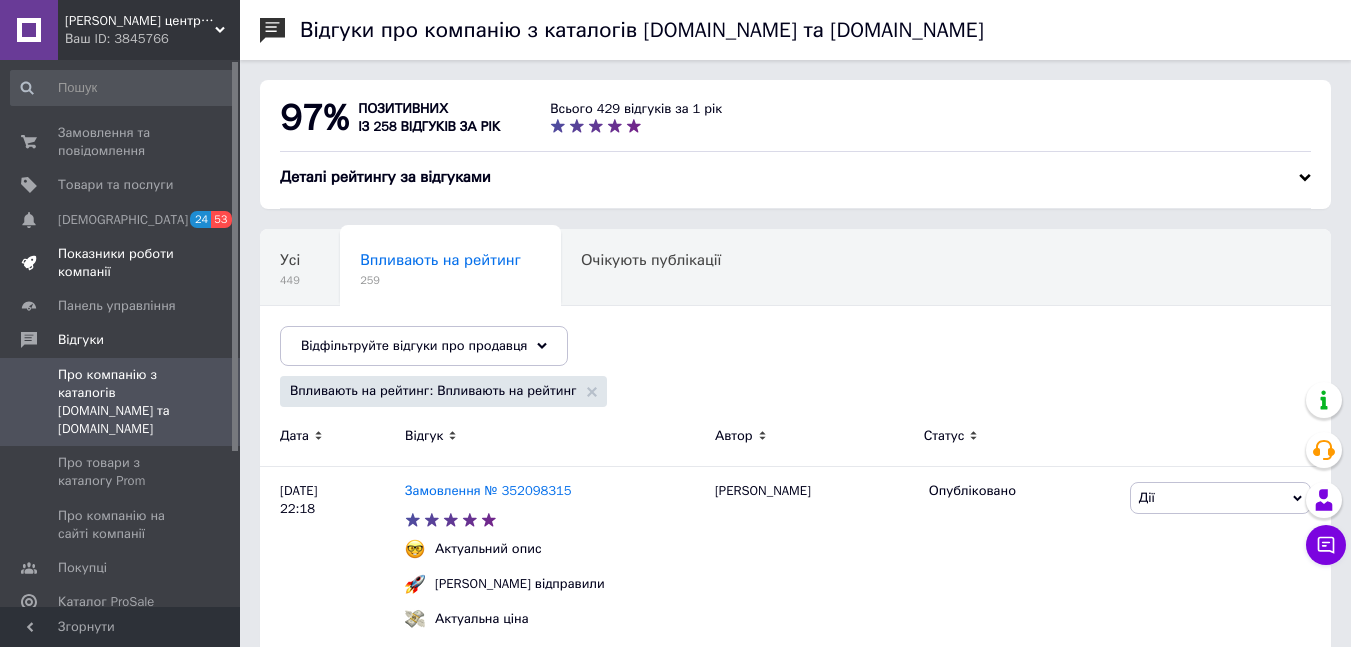 click on "Показники роботи компанії" at bounding box center (121, 263) 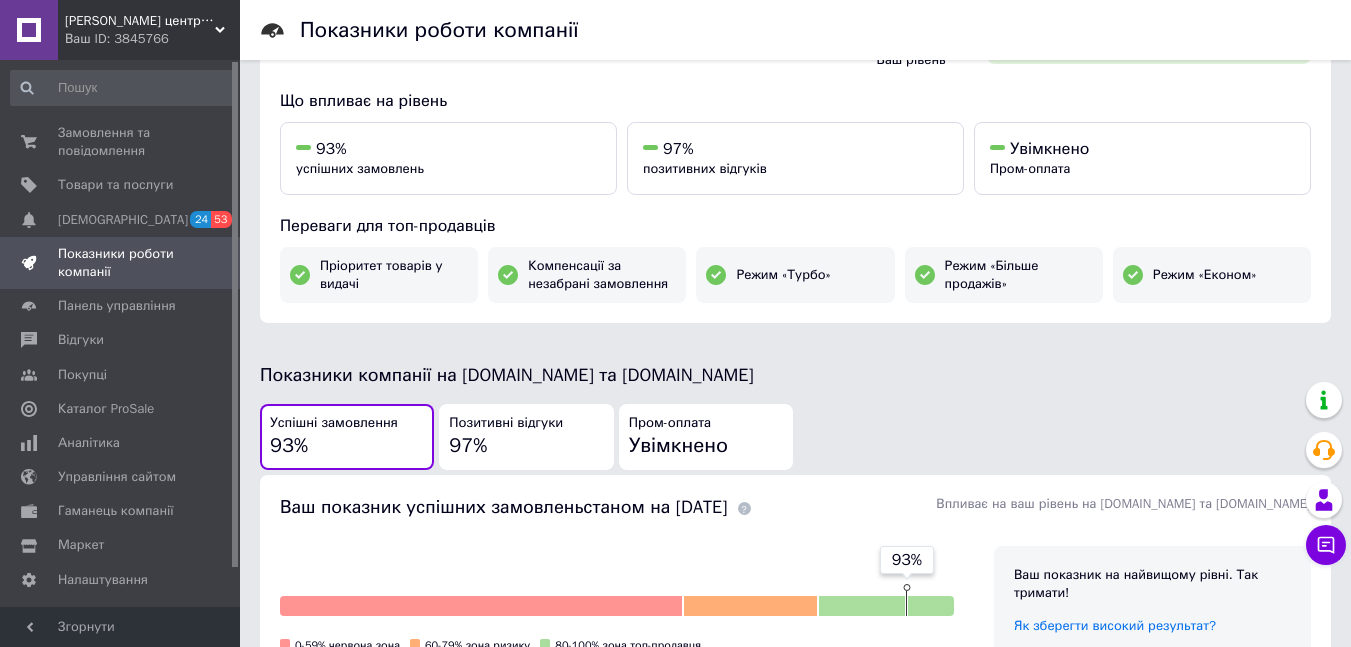 scroll, scrollTop: 200, scrollLeft: 0, axis: vertical 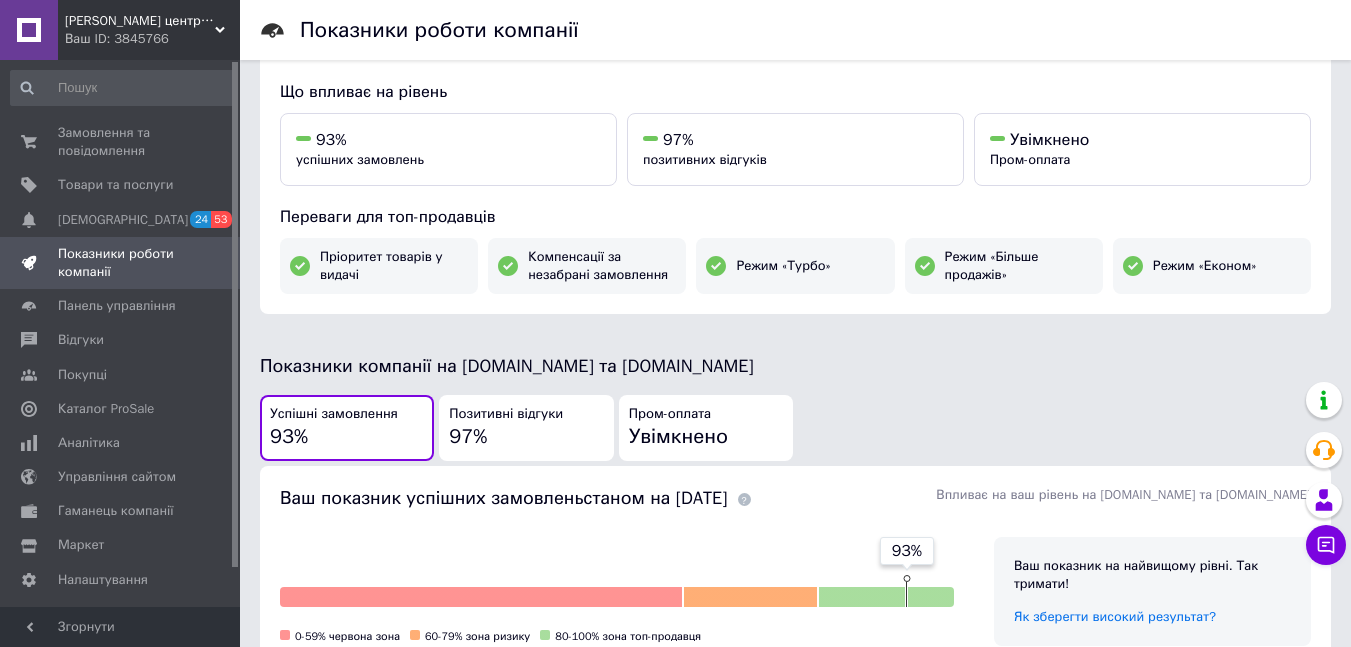 click on "97%" at bounding box center (468, 436) 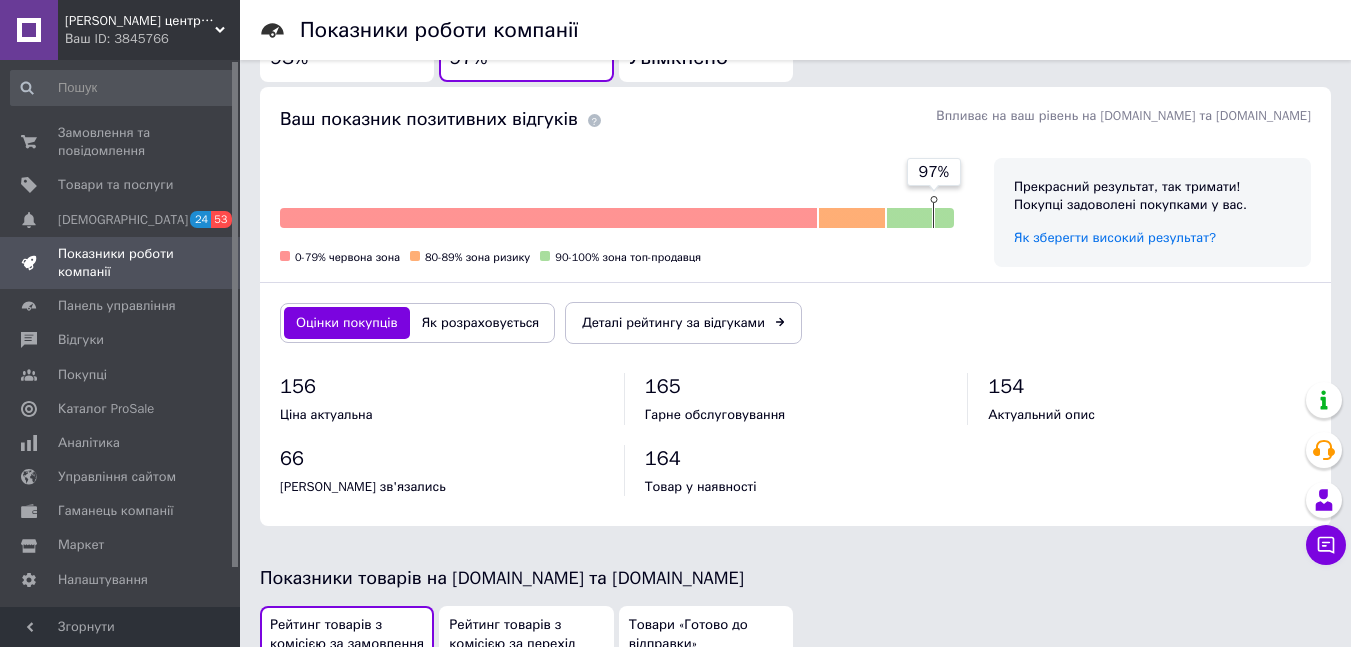 scroll, scrollTop: 600, scrollLeft: 0, axis: vertical 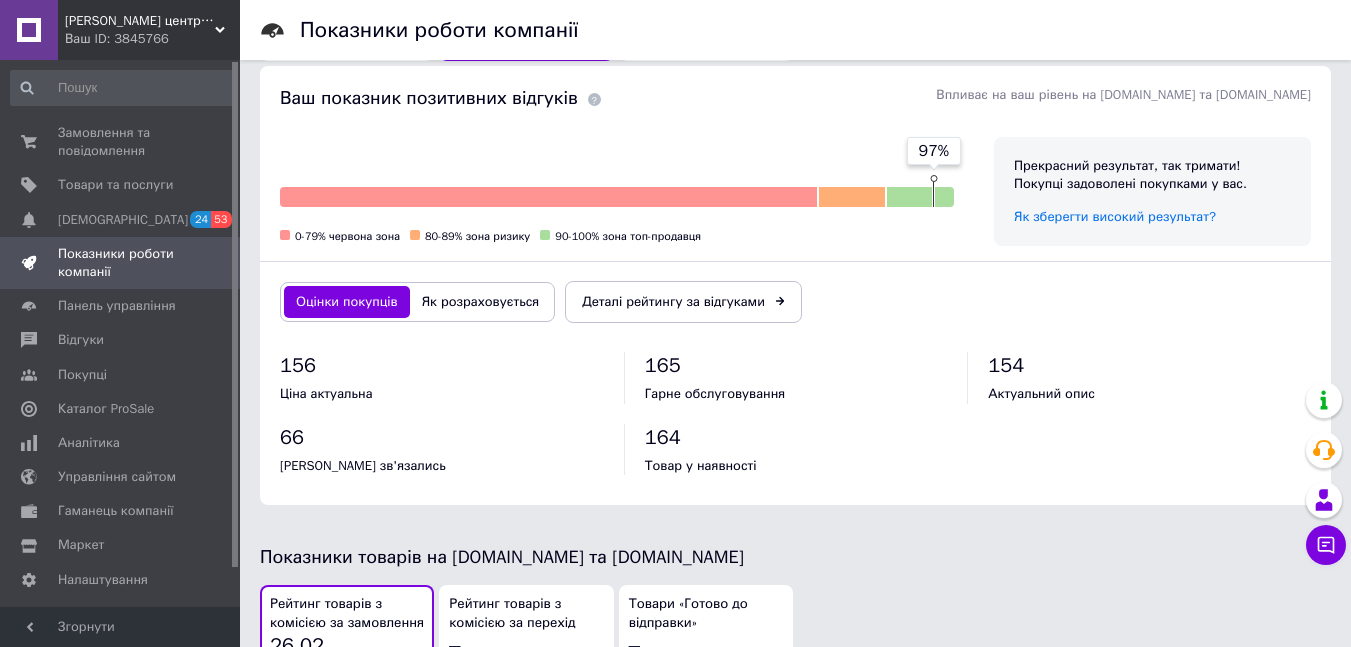 click on "Як розраховується" at bounding box center [481, 302] 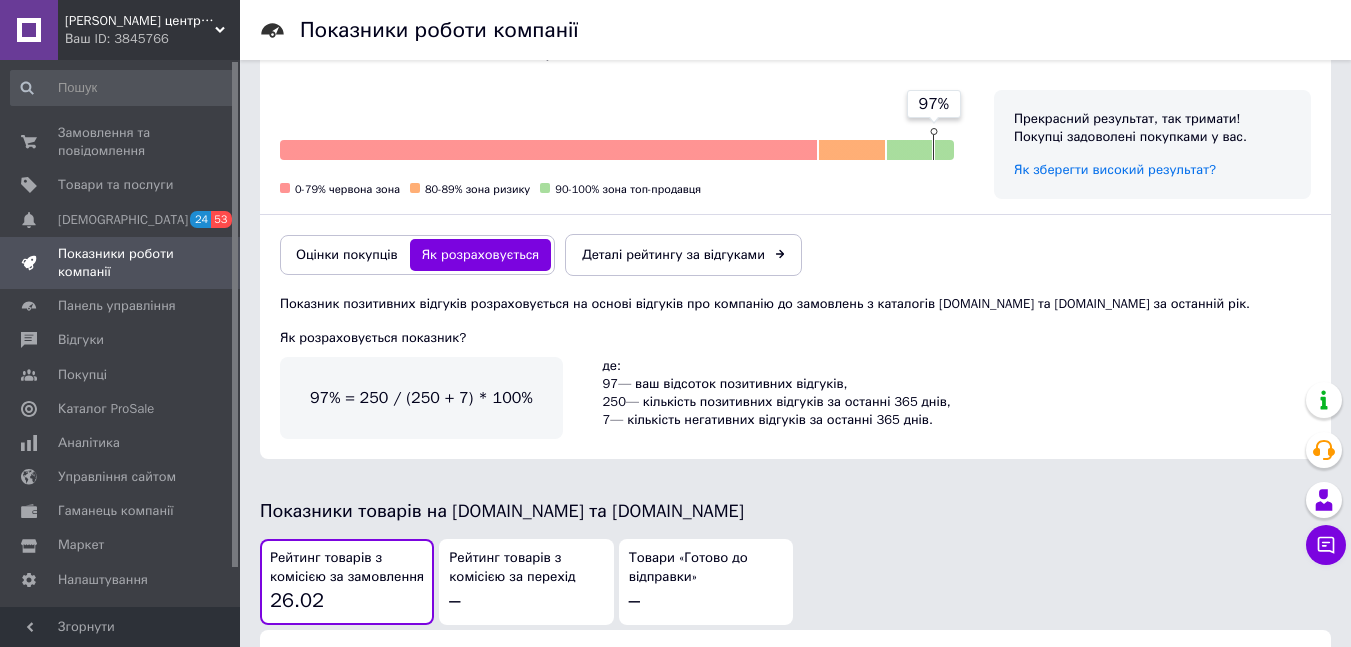 scroll, scrollTop: 600, scrollLeft: 0, axis: vertical 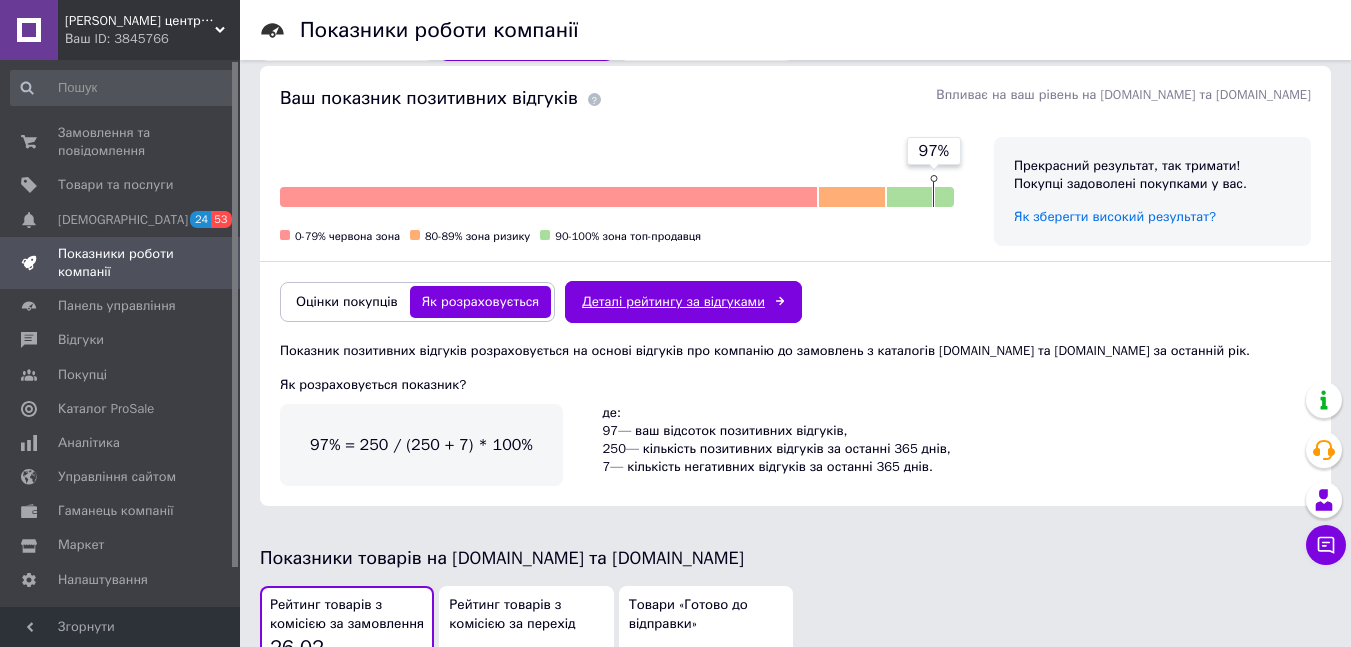 click on "Деталі рейтингу за відгуками" at bounding box center (683, 302) 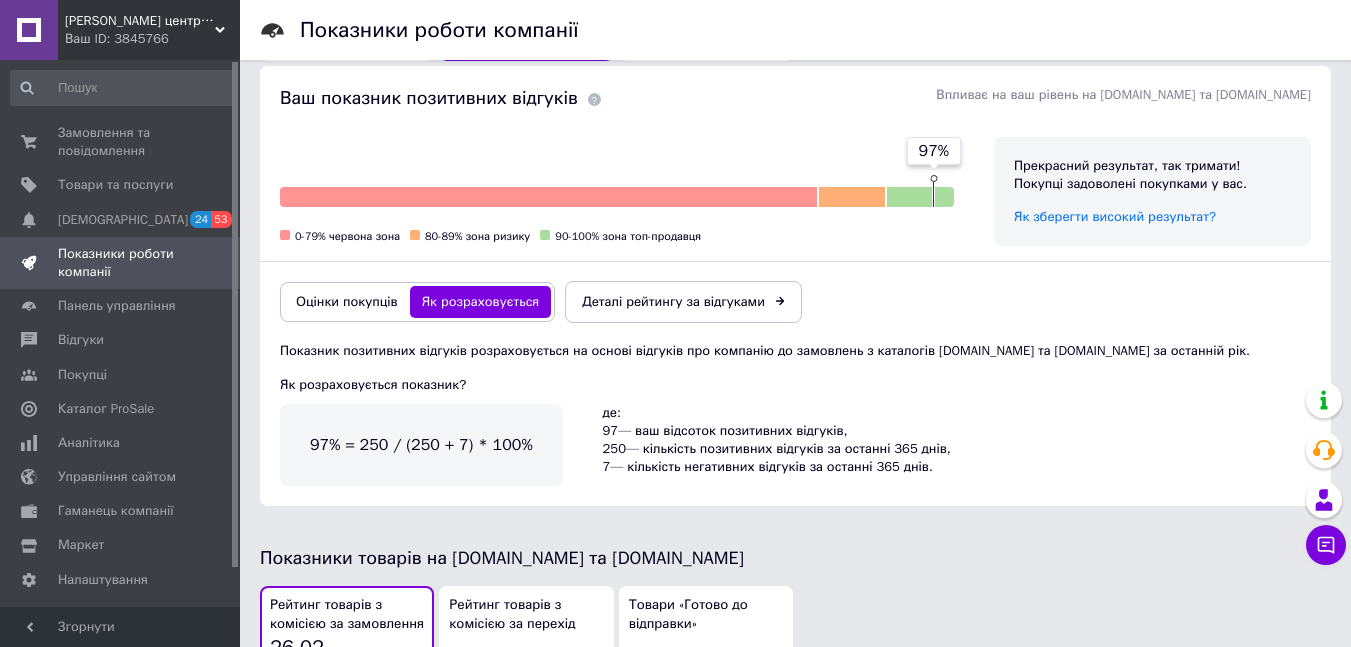 click on "Оцінки покупців" at bounding box center [347, 302] 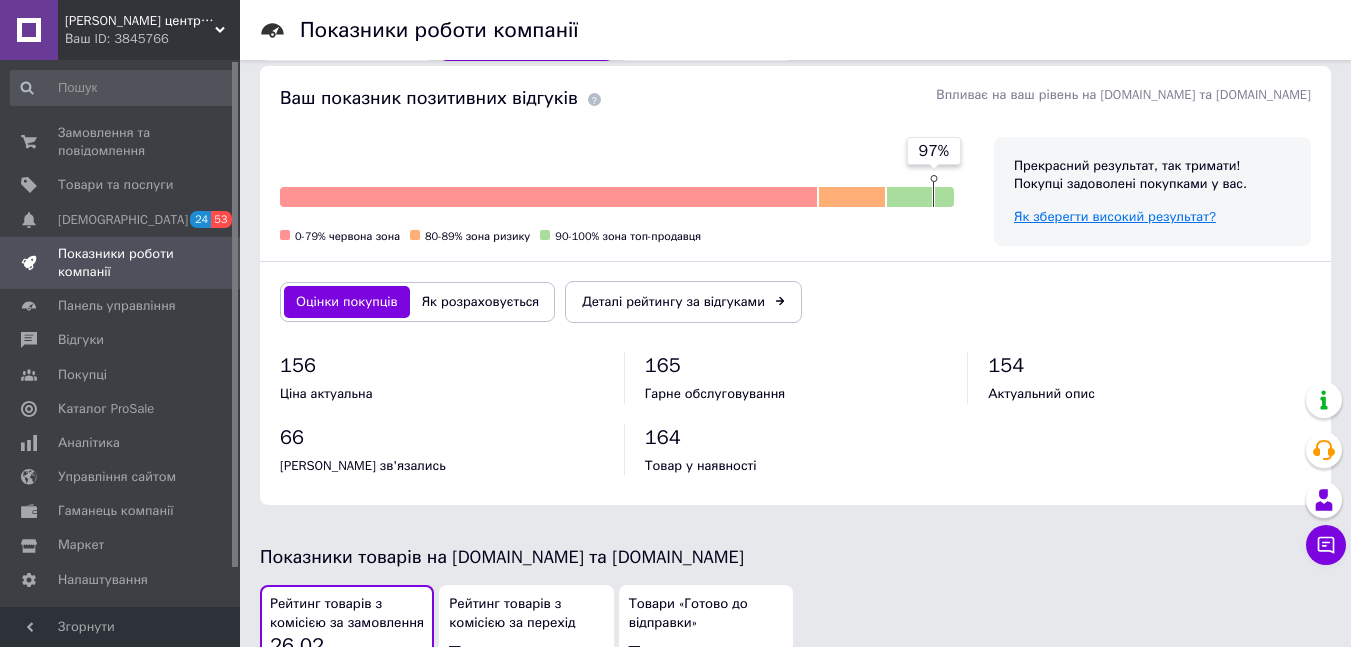 click on "Як зберегти високий результат?" at bounding box center (1115, 216) 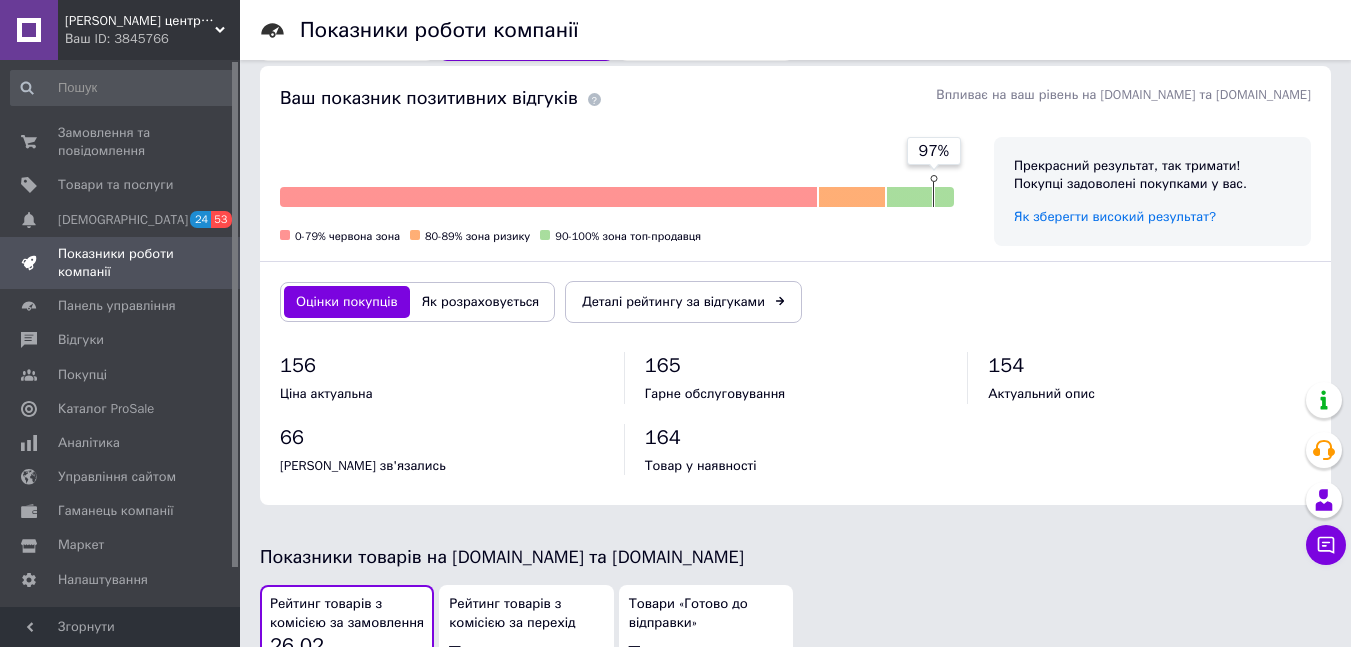 click on "Як розраховується" at bounding box center (481, 302) 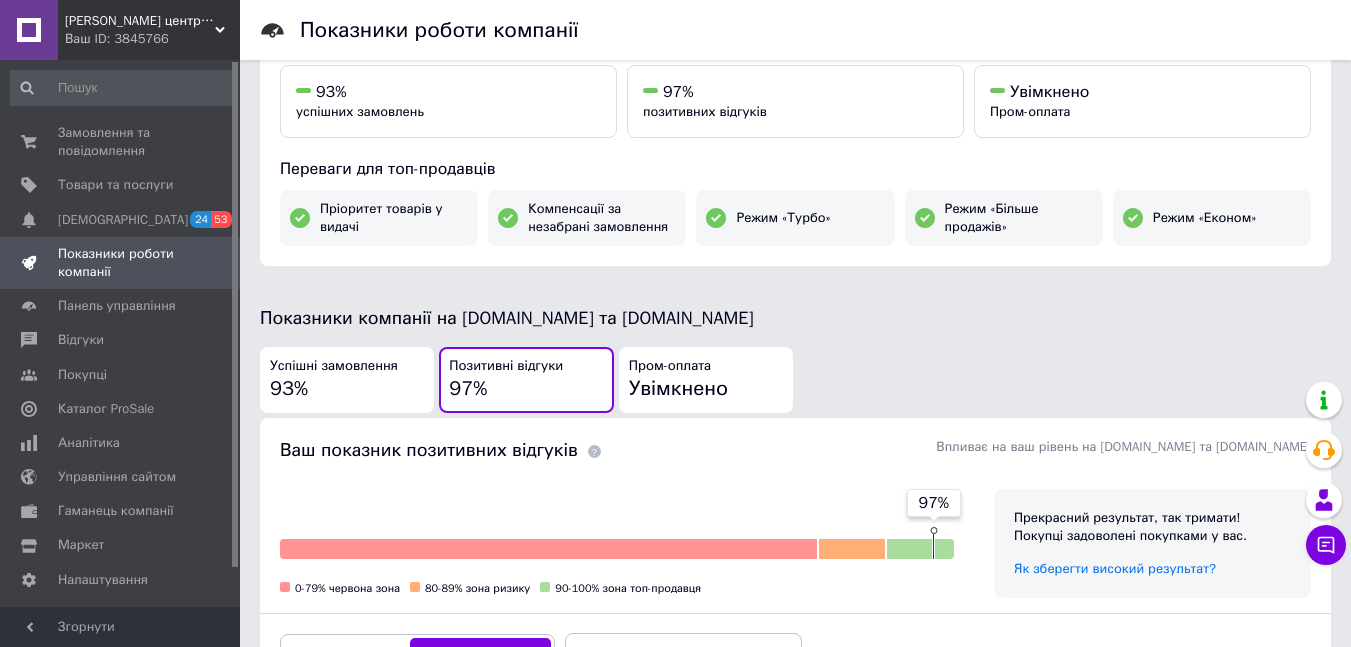 scroll, scrollTop: 200, scrollLeft: 0, axis: vertical 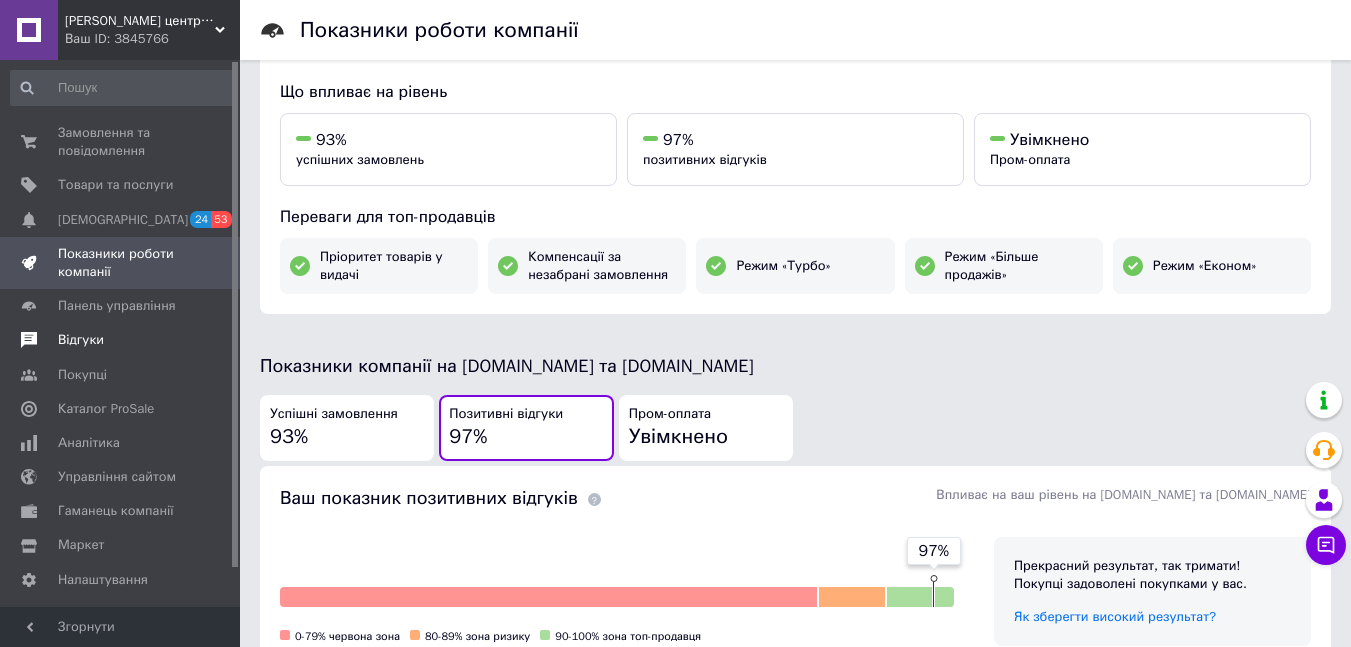 click on "Відгуки" at bounding box center [81, 340] 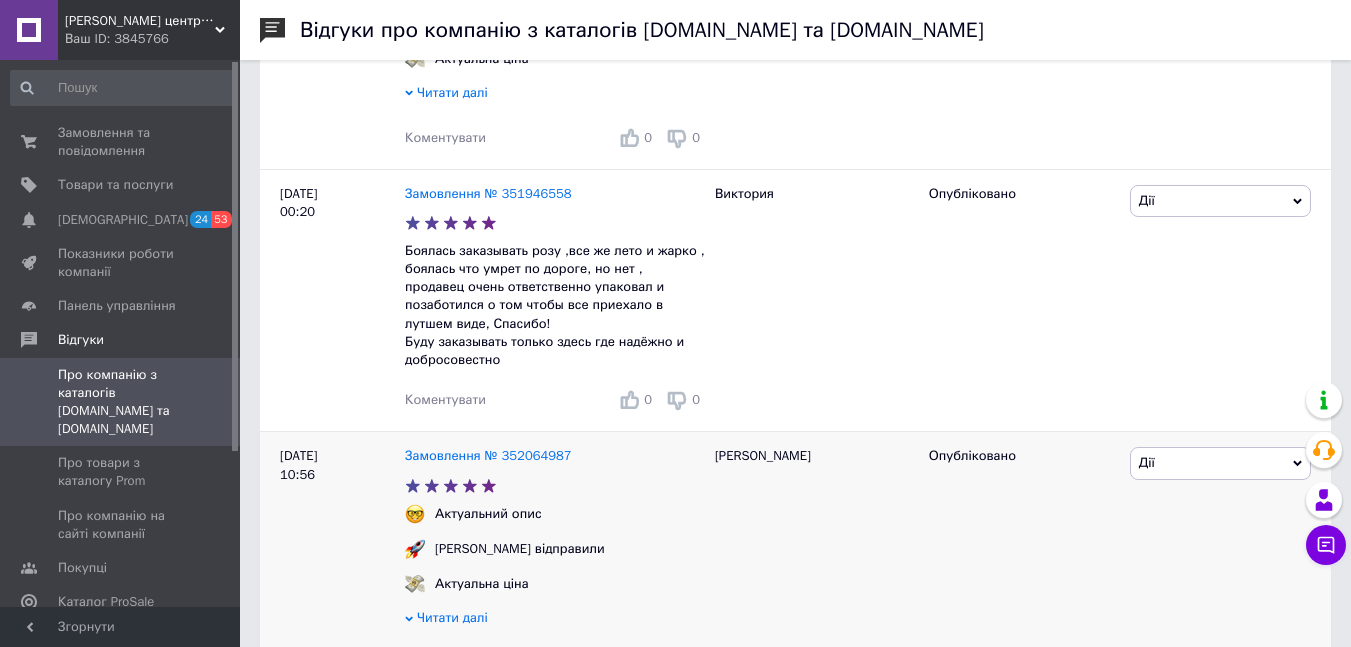 scroll, scrollTop: 500, scrollLeft: 0, axis: vertical 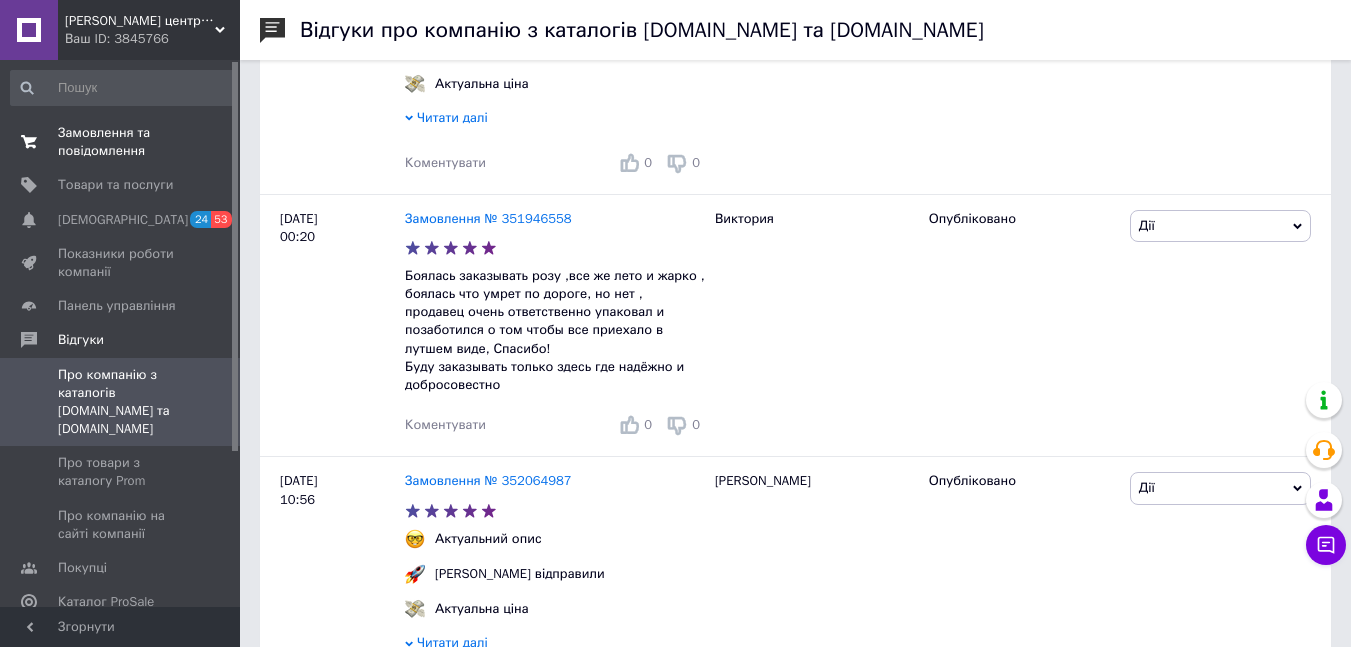 drag, startPoint x: 632, startPoint y: 413, endPoint x: 95, endPoint y: 163, distance: 592.342 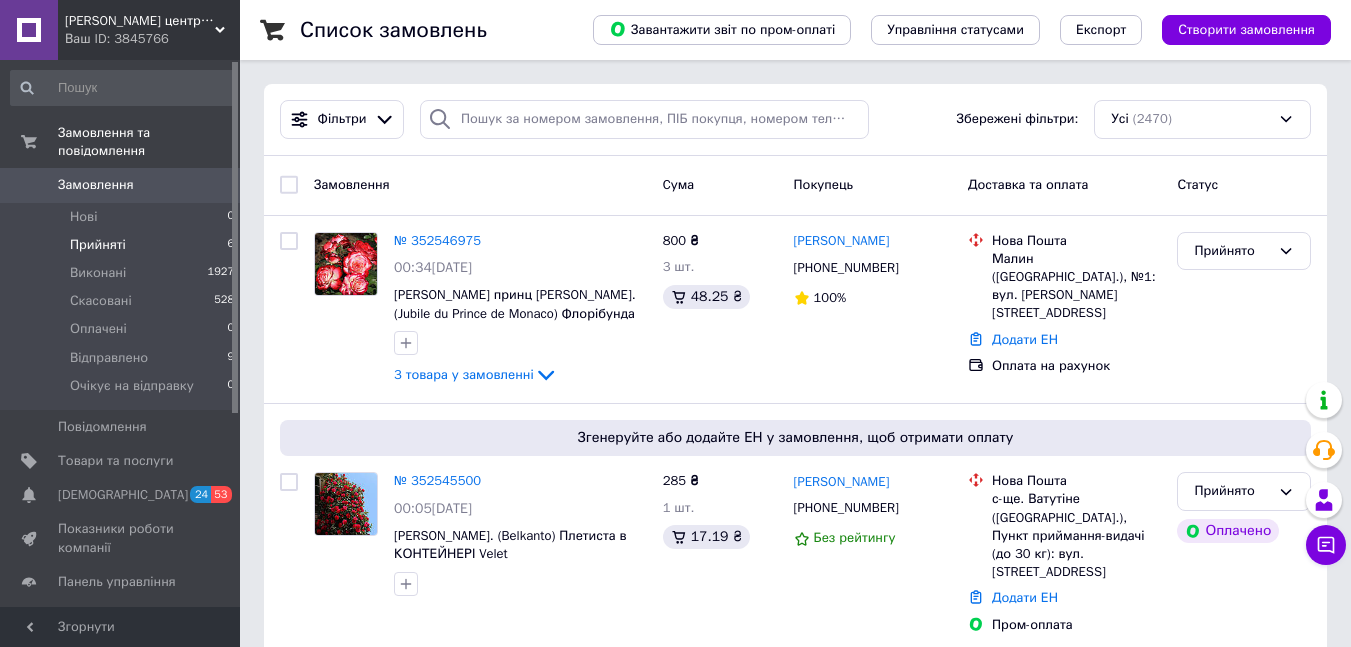 click on "Прийняті" at bounding box center [98, 245] 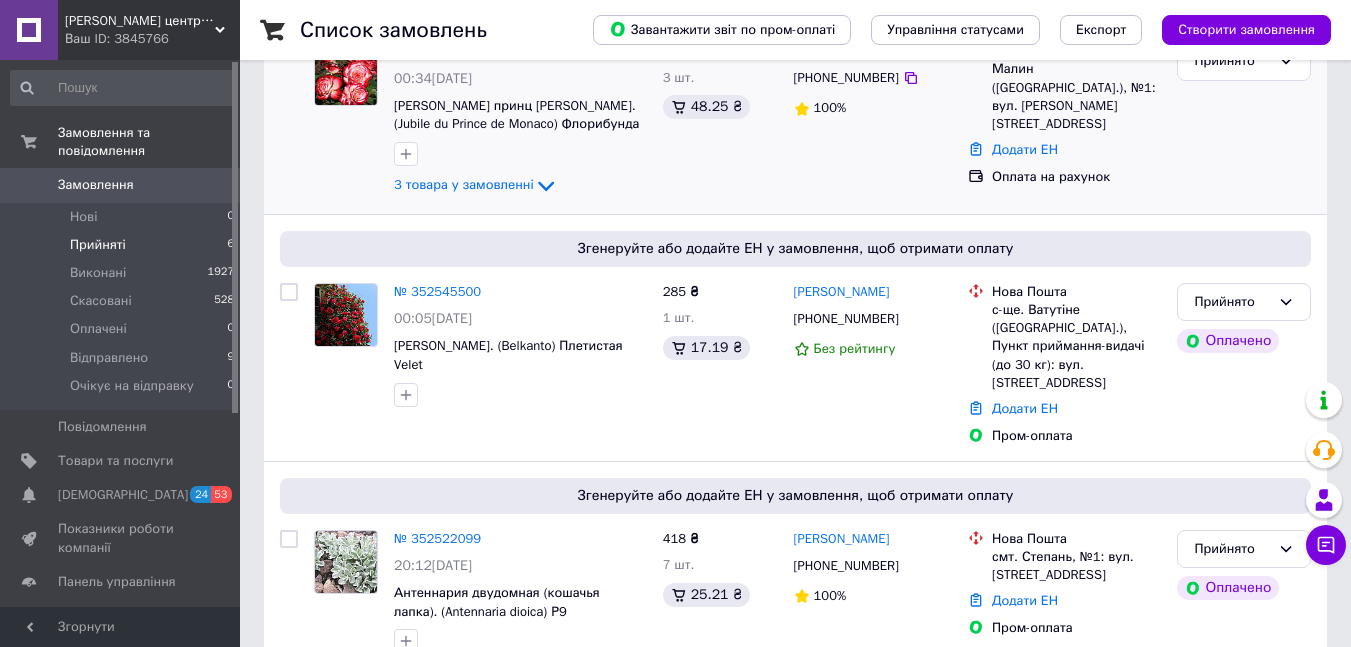 scroll, scrollTop: 361, scrollLeft: 0, axis: vertical 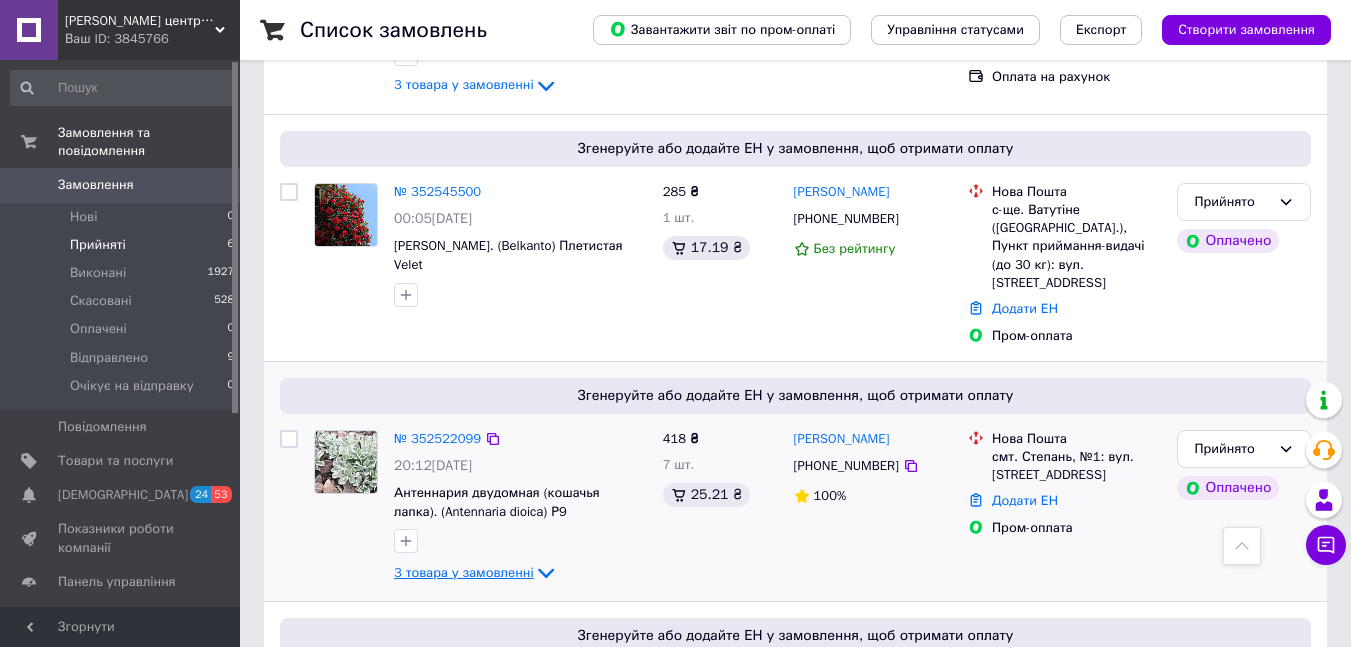 click on "3 товара у замовленні" at bounding box center [464, 572] 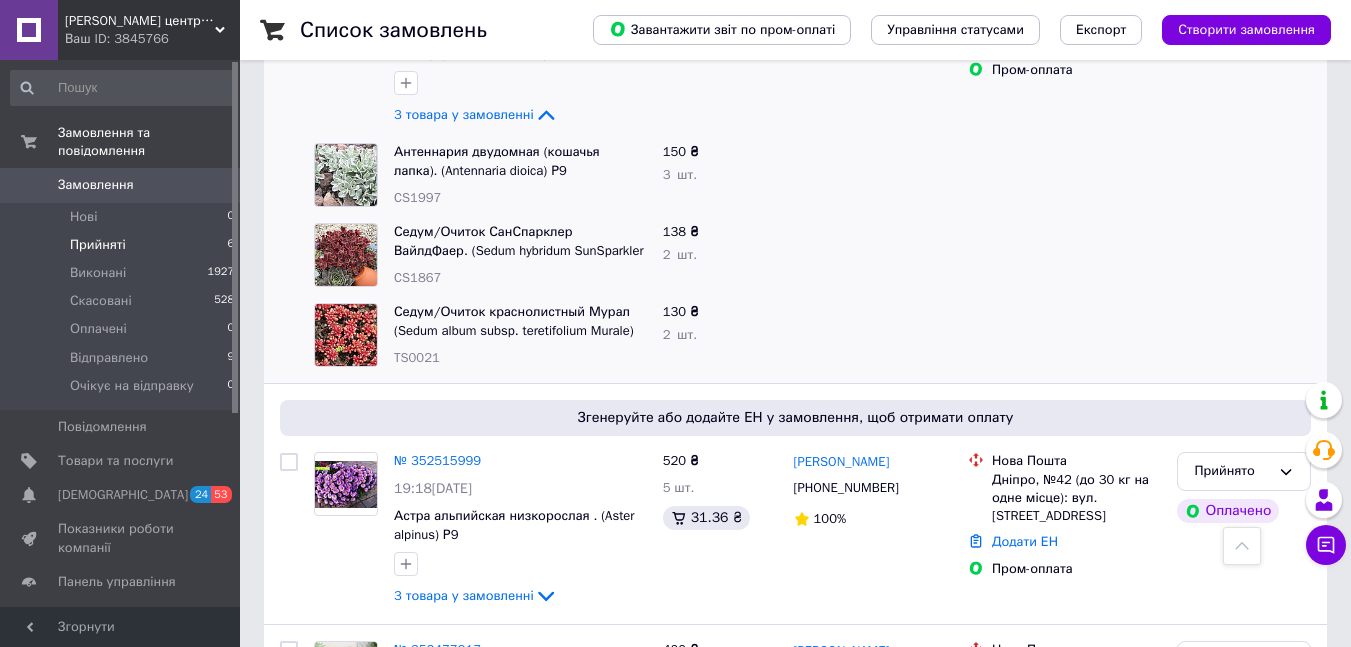 scroll, scrollTop: 700, scrollLeft: 0, axis: vertical 